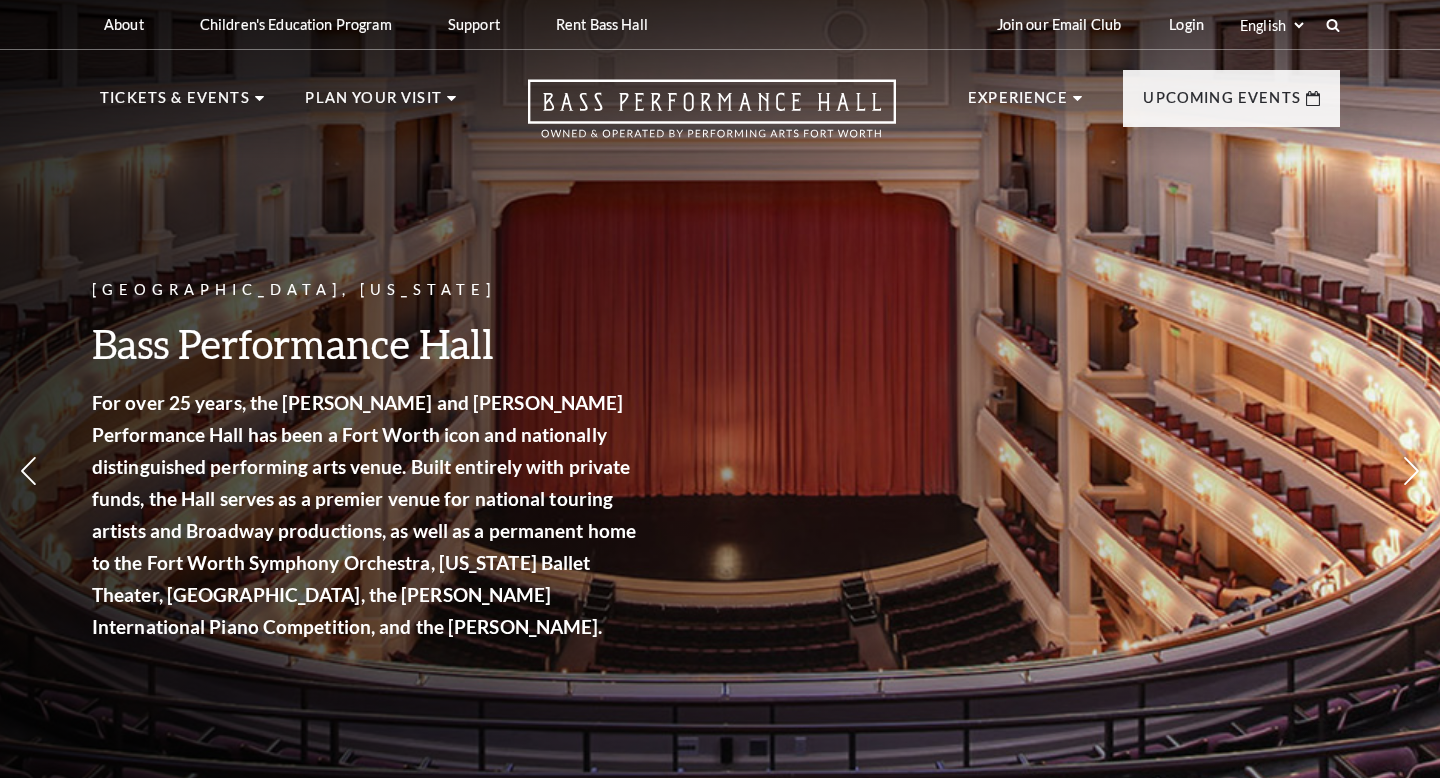scroll, scrollTop: 0, scrollLeft: 0, axis: both 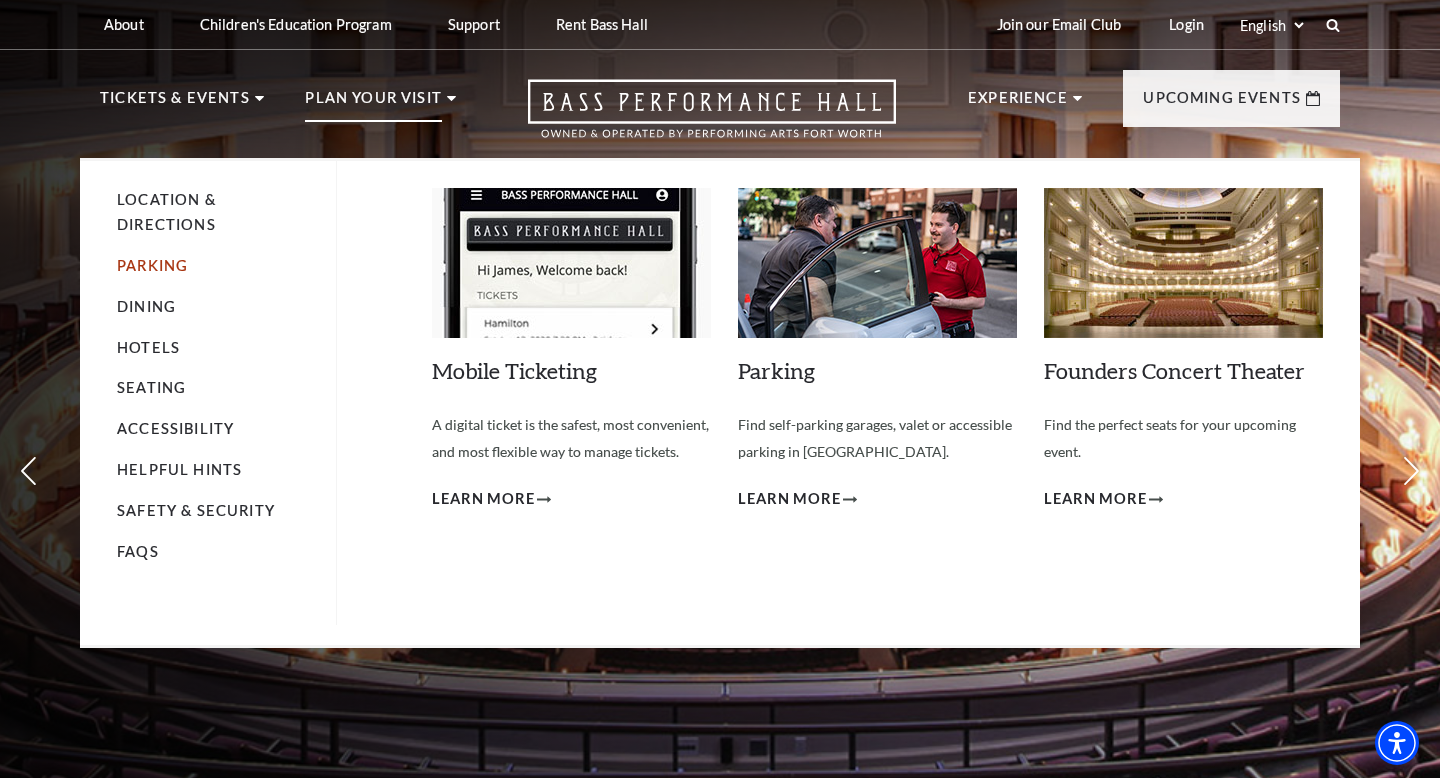 click on "Parking" at bounding box center (152, 265) 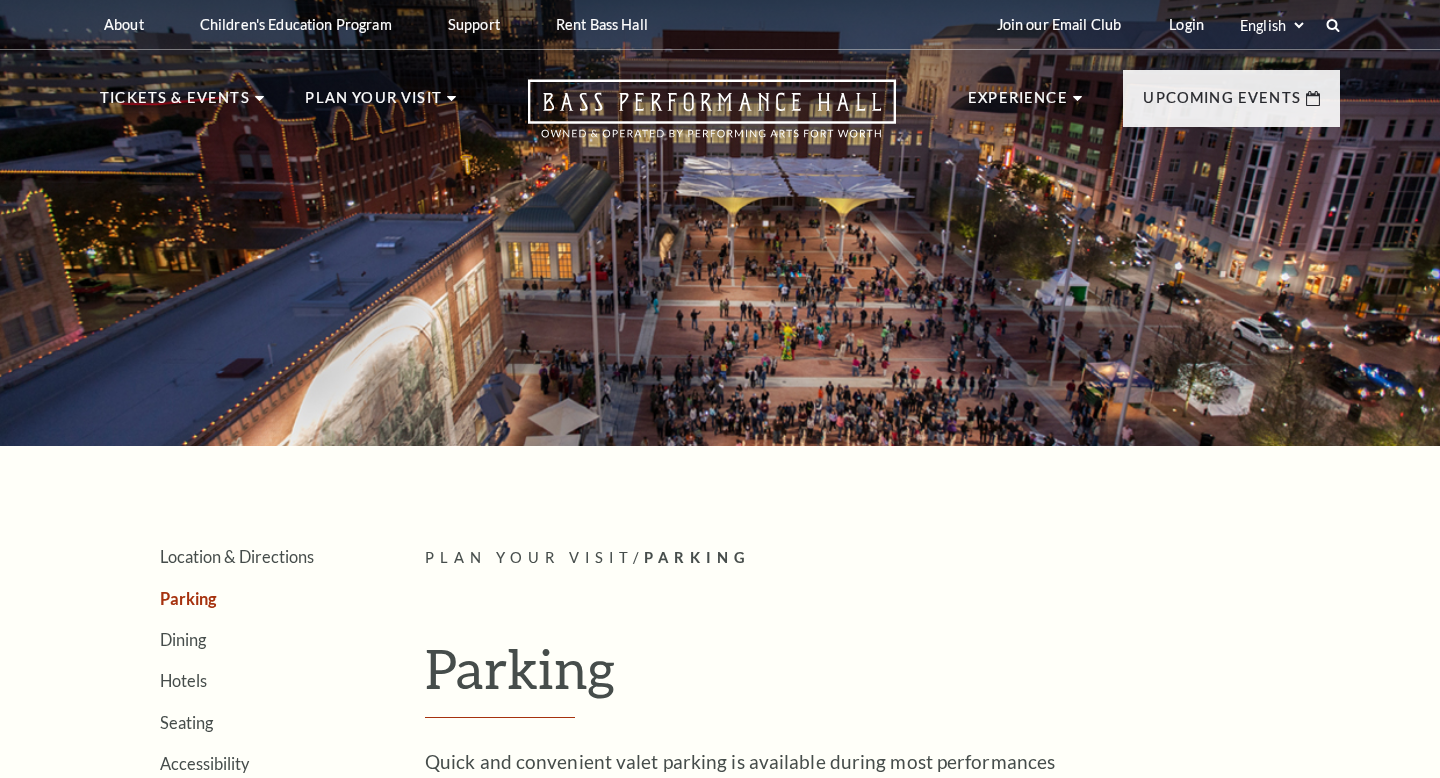 scroll, scrollTop: 0, scrollLeft: 0, axis: both 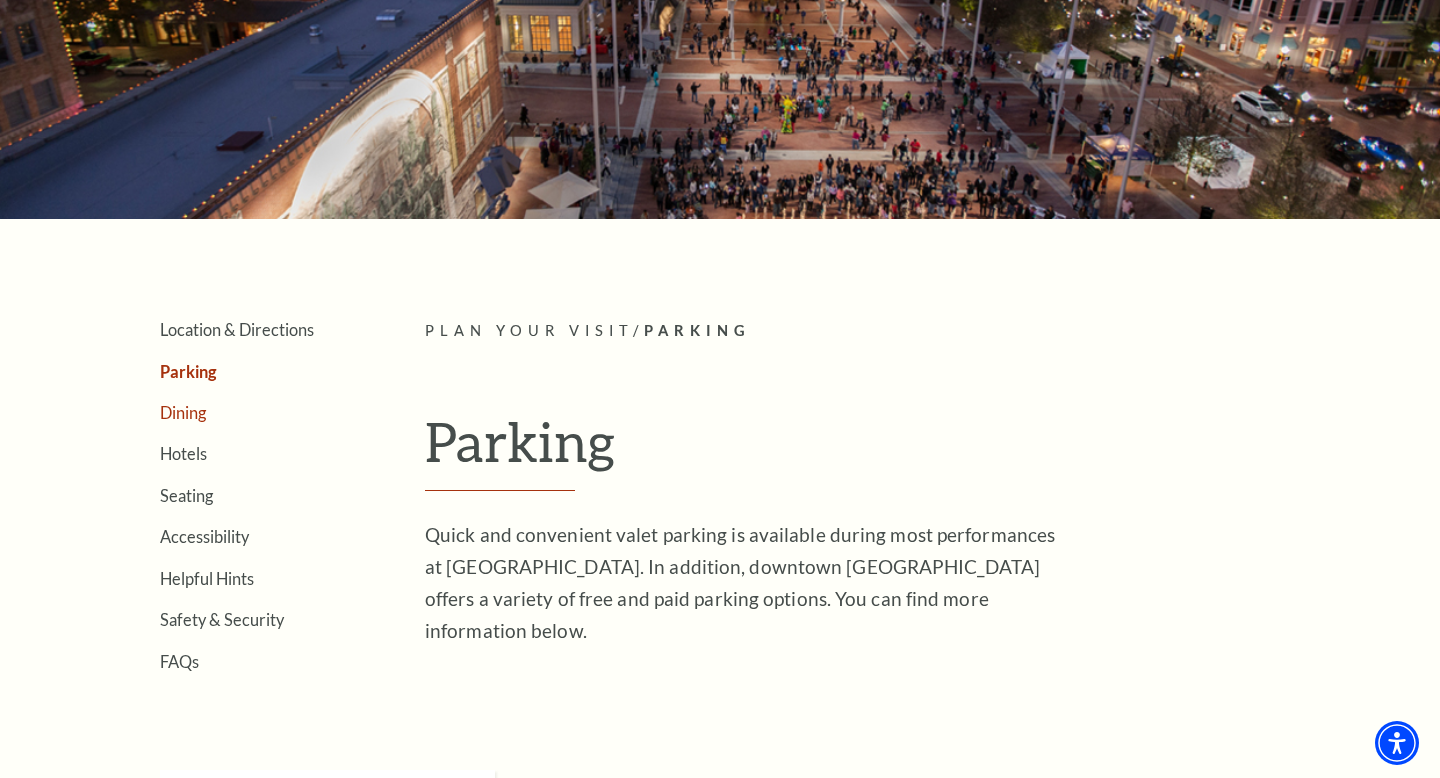 click on "Dining" at bounding box center [183, 412] 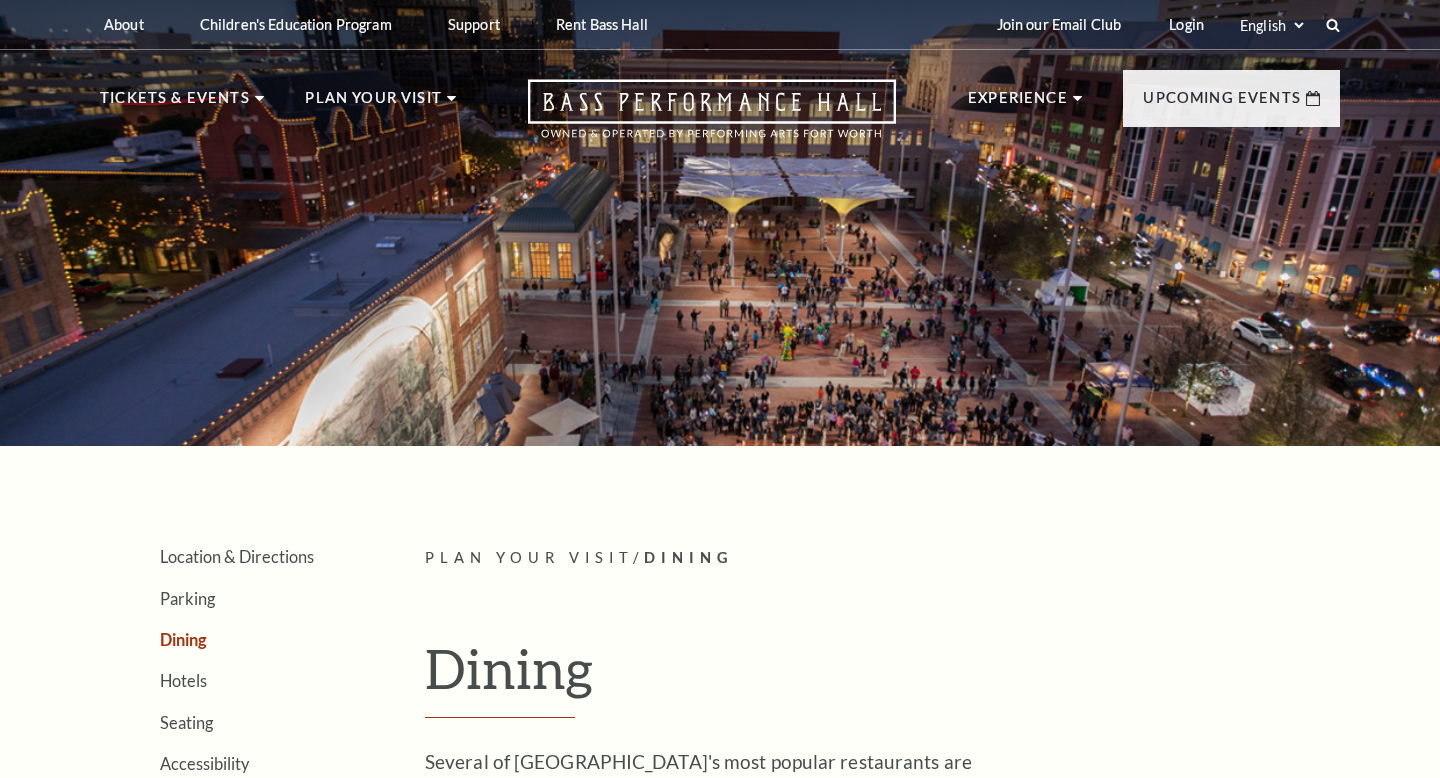 scroll, scrollTop: 0, scrollLeft: 0, axis: both 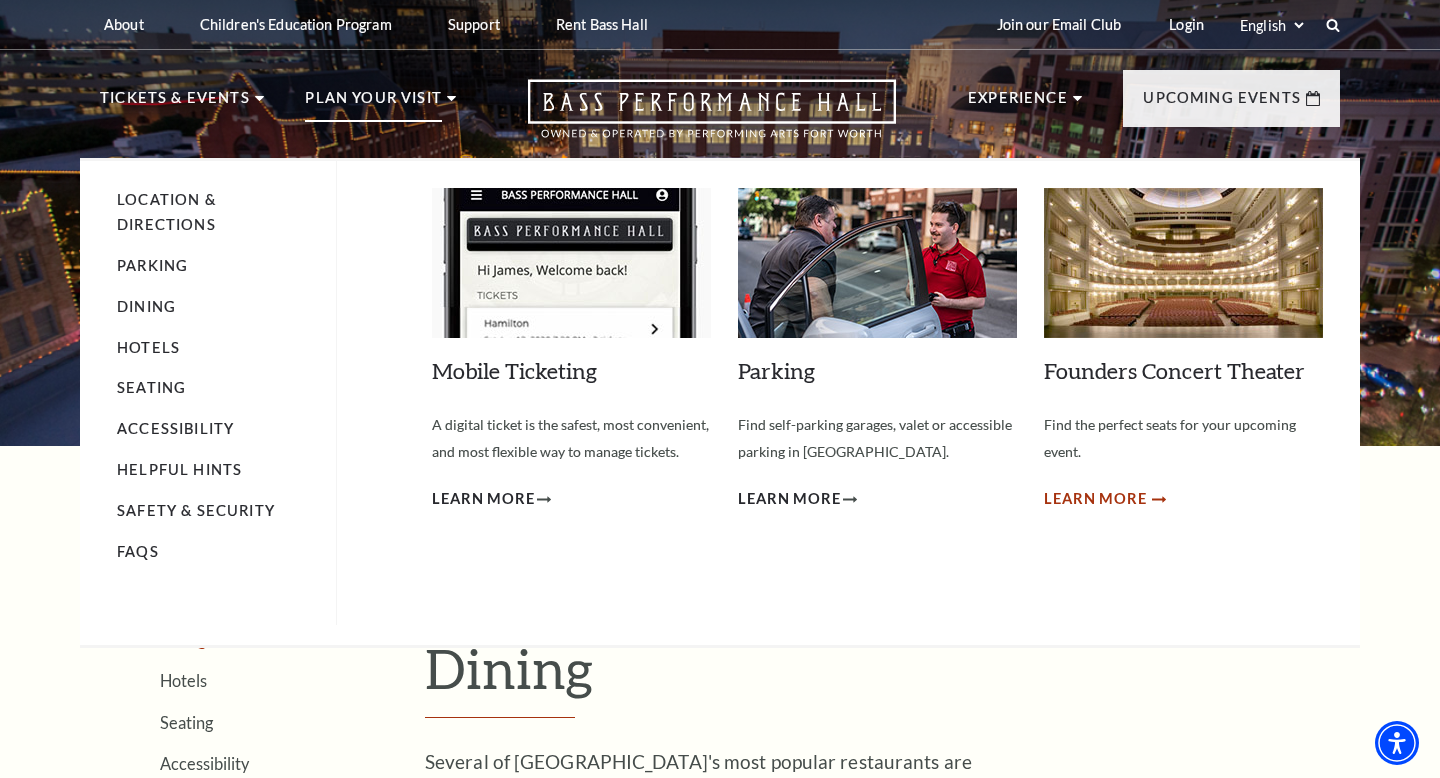 click on "Learn More" at bounding box center [1095, 499] 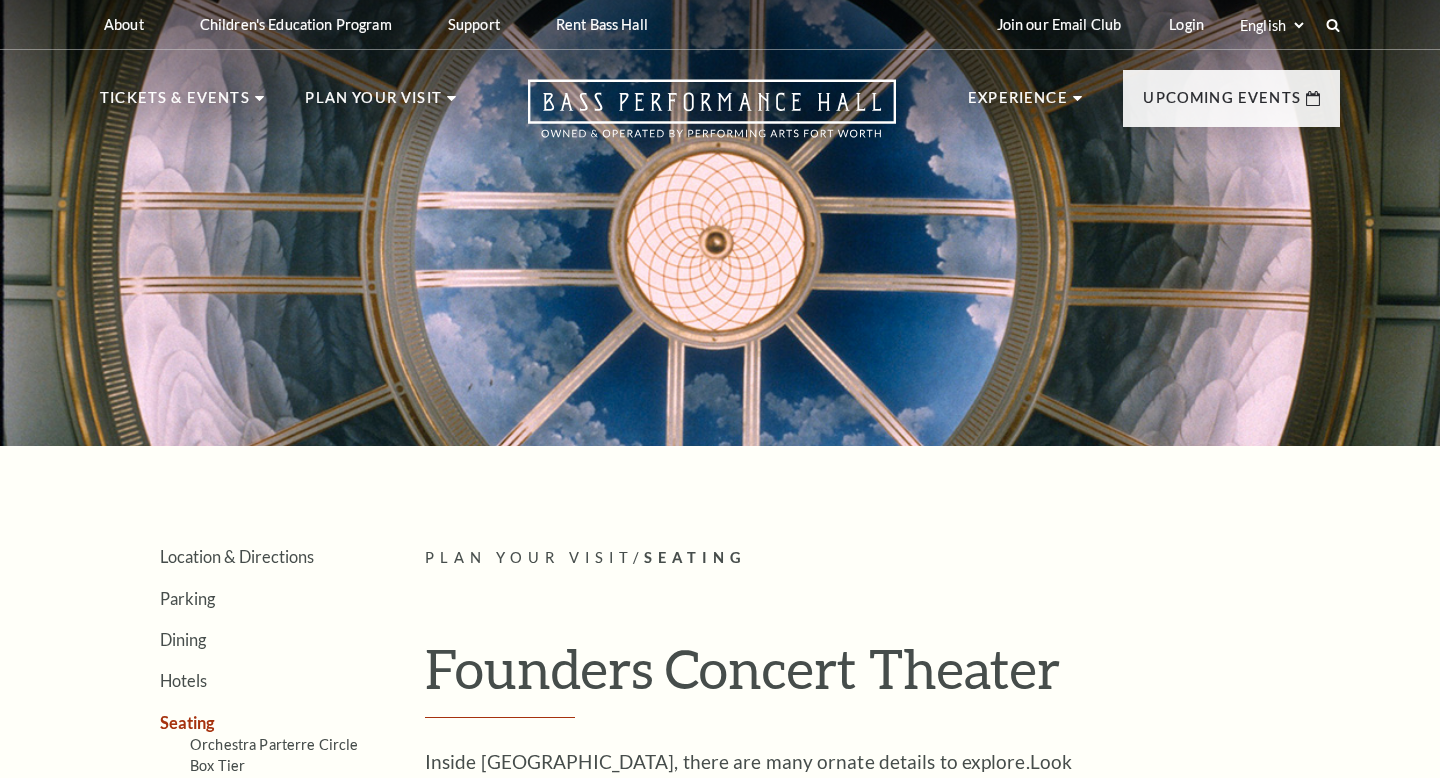 scroll, scrollTop: 0, scrollLeft: 0, axis: both 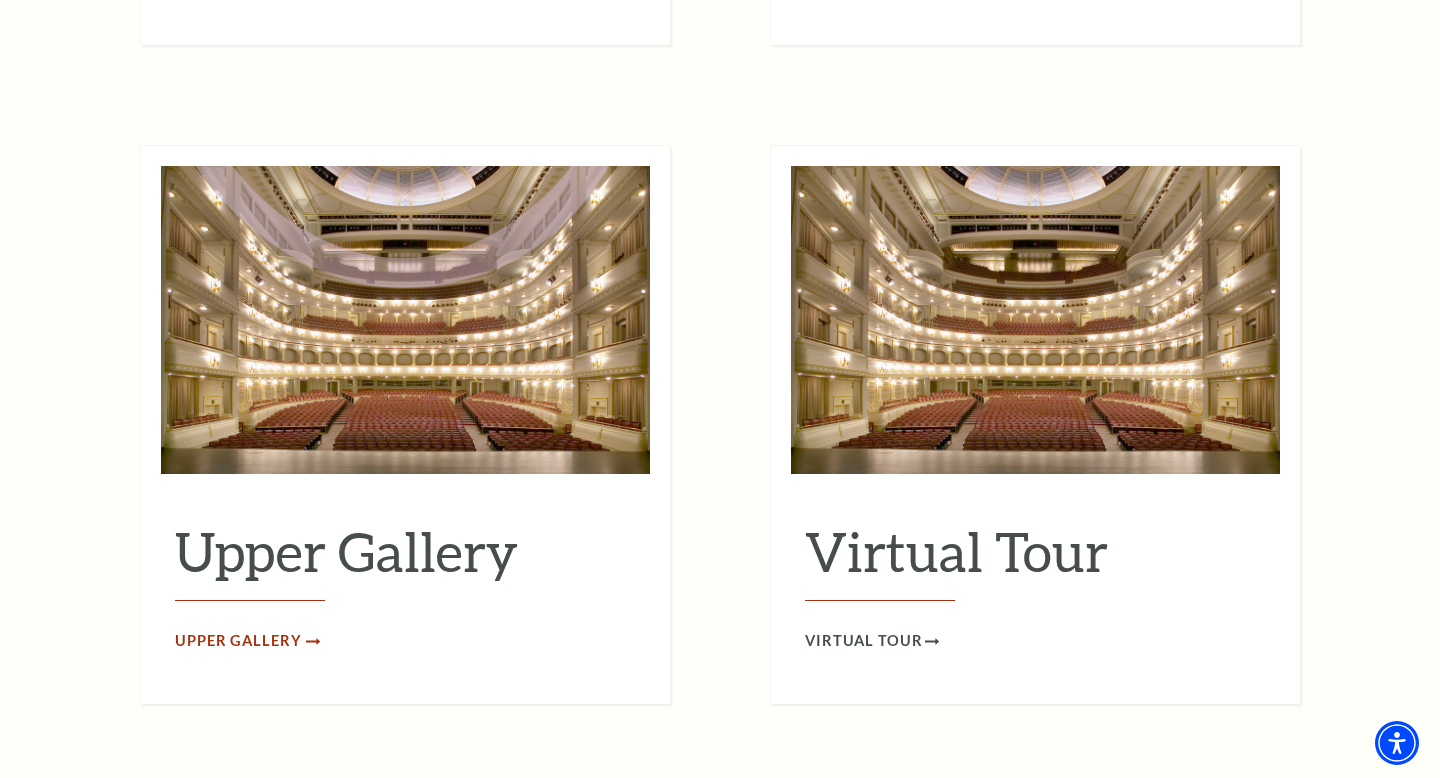 click on "Upper Gallery" at bounding box center [238, 641] 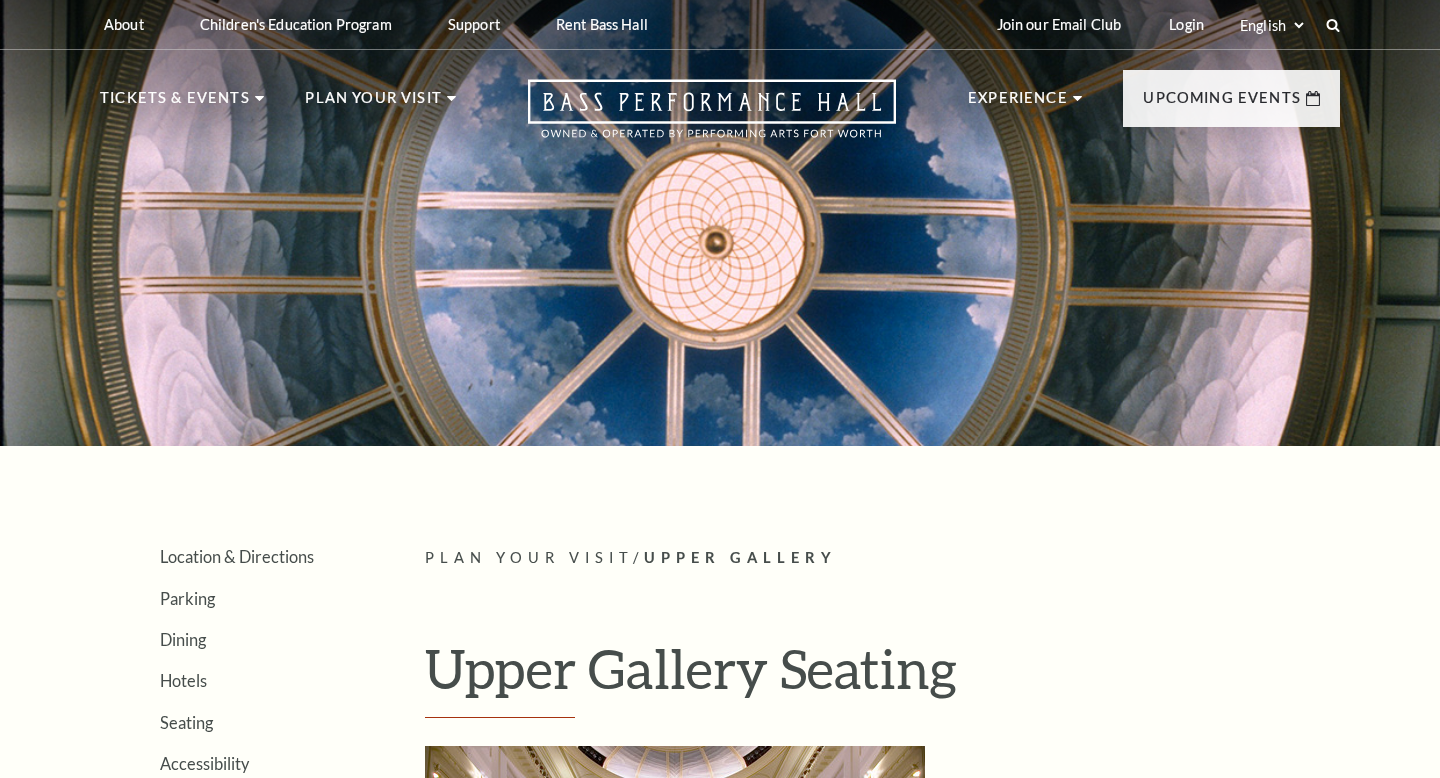 scroll, scrollTop: 0, scrollLeft: 0, axis: both 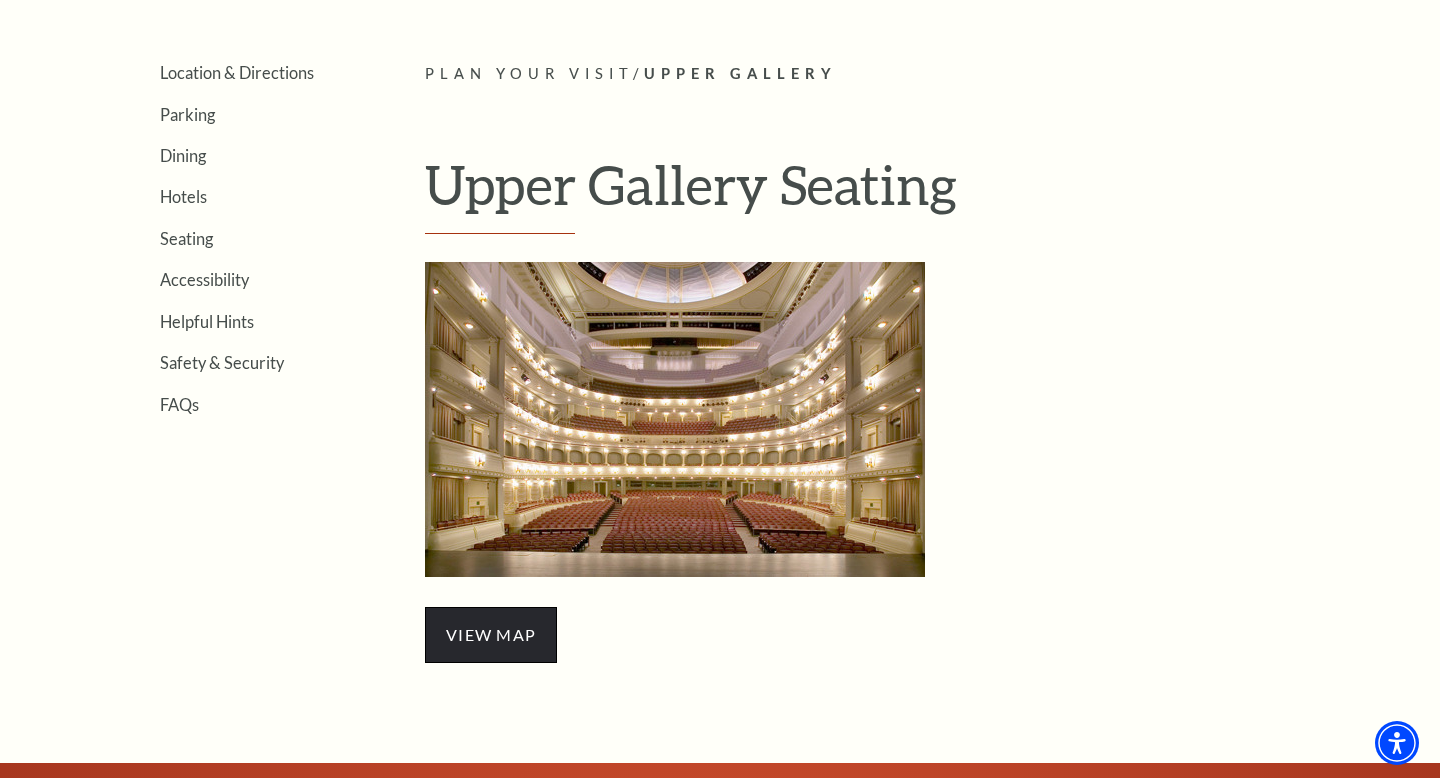 click on "view map" at bounding box center [491, 635] 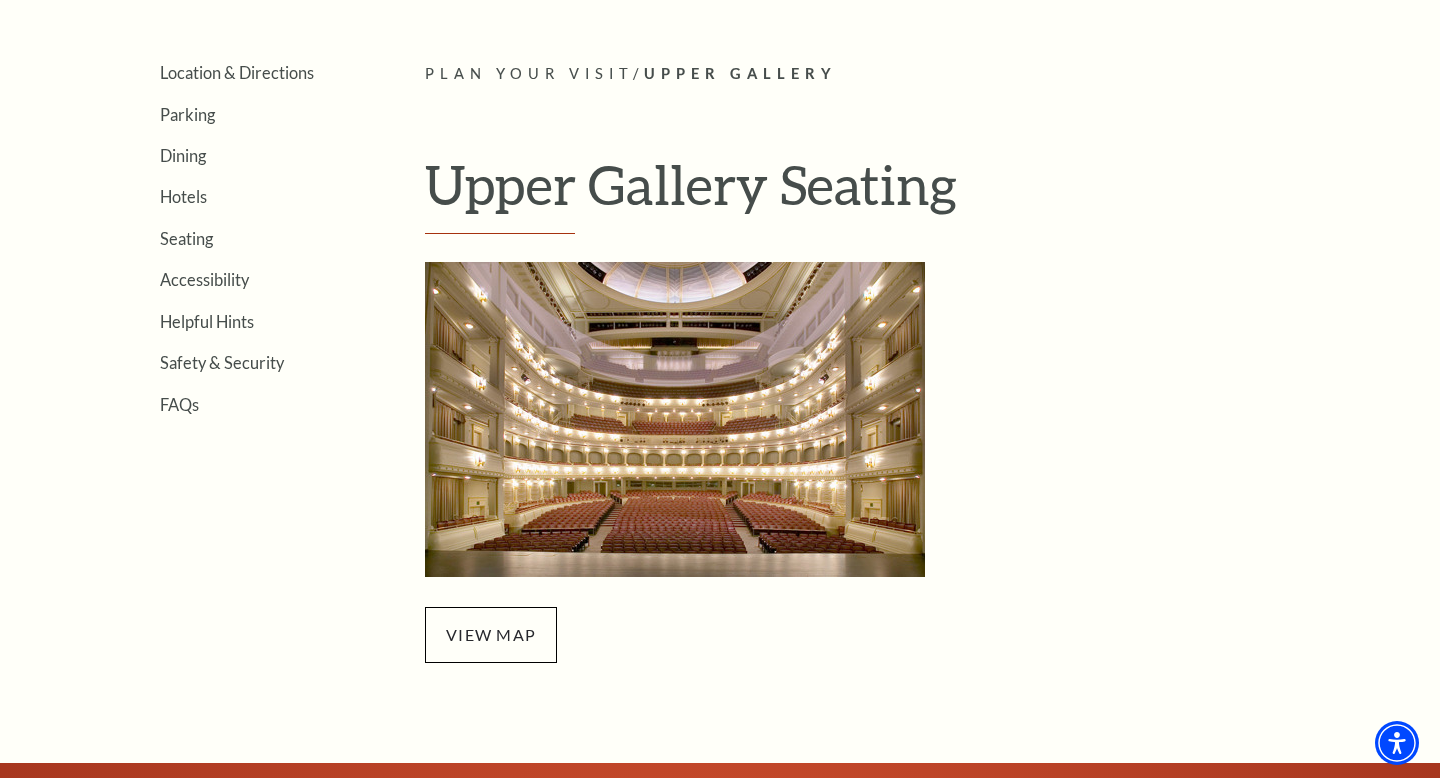 click on "Location & Directions
Parking
Dining
Hotels
Seating
Accessibility
Helpful Hints
Safety & Security
FAQs" at bounding box center [232, 237] 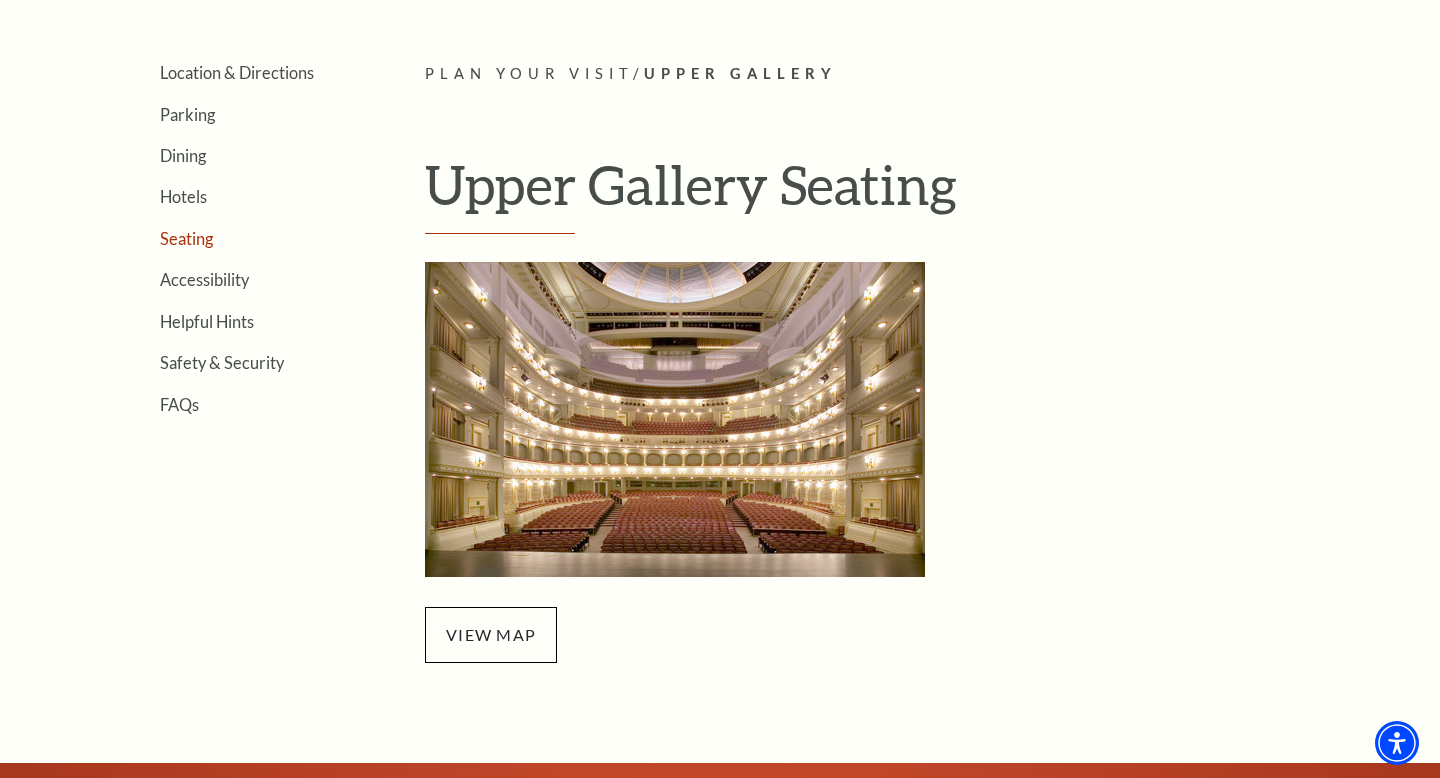 click on "Seating" at bounding box center [186, 238] 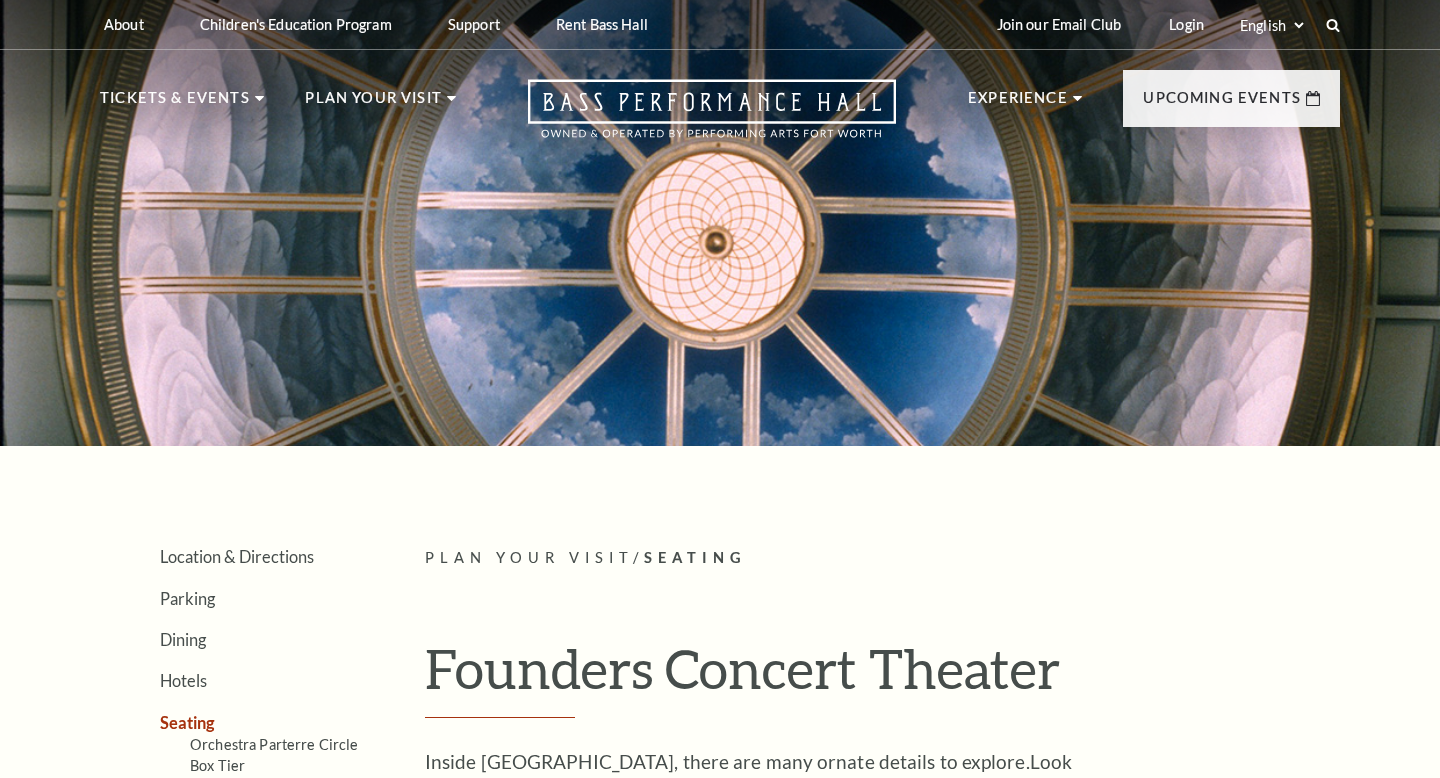 scroll, scrollTop: 0, scrollLeft: 0, axis: both 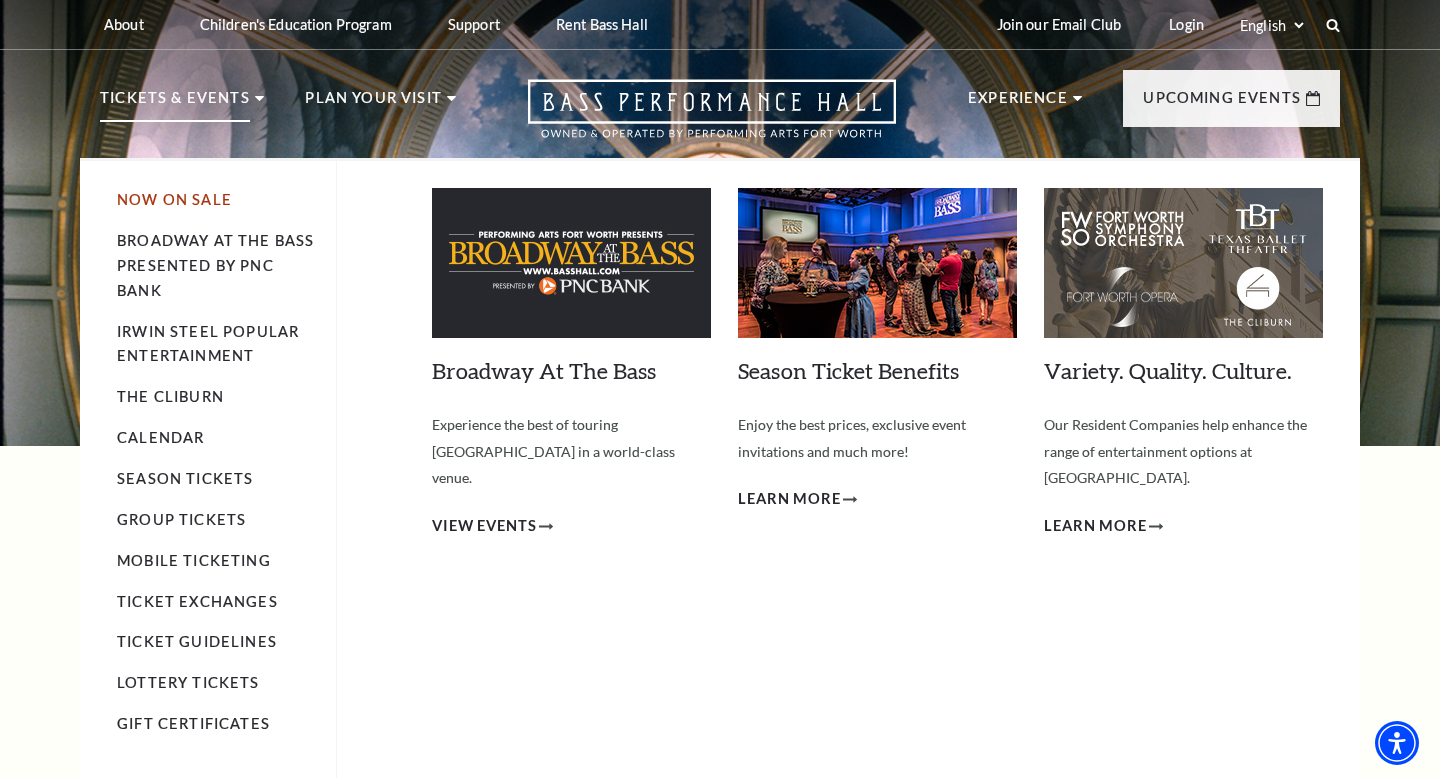 click on "Now On Sale" at bounding box center [174, 199] 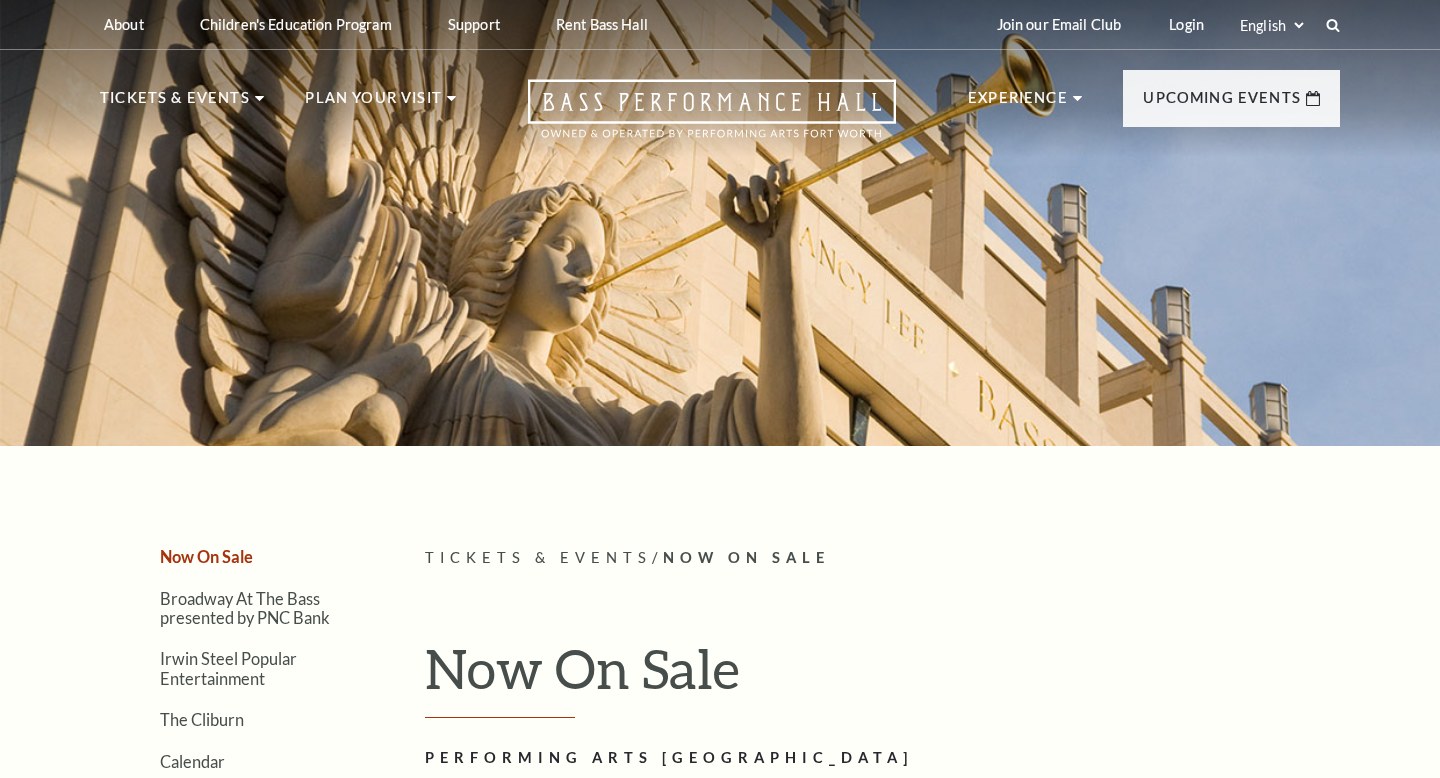 scroll, scrollTop: 0, scrollLeft: 0, axis: both 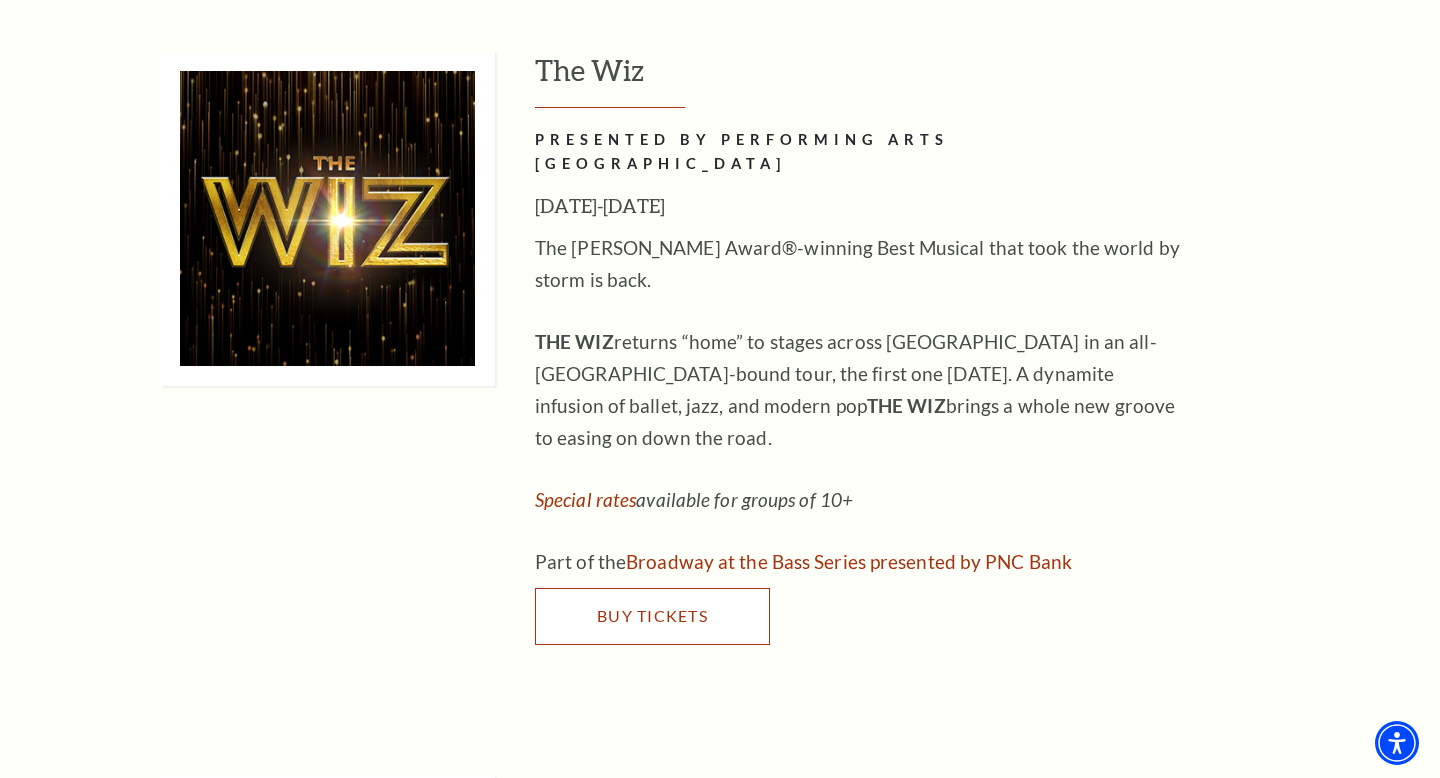 click on "Buy Tickets" at bounding box center [652, 615] 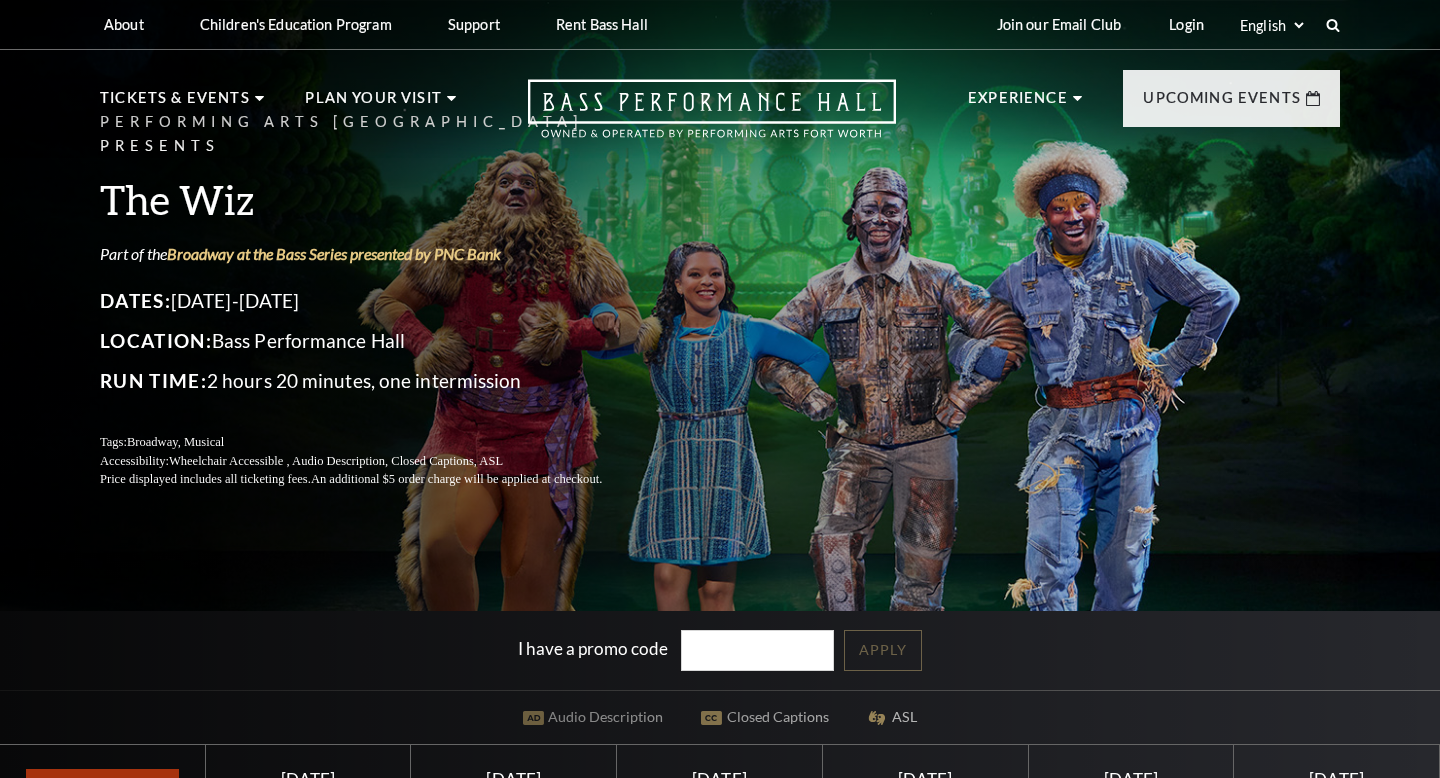 scroll, scrollTop: 0, scrollLeft: 0, axis: both 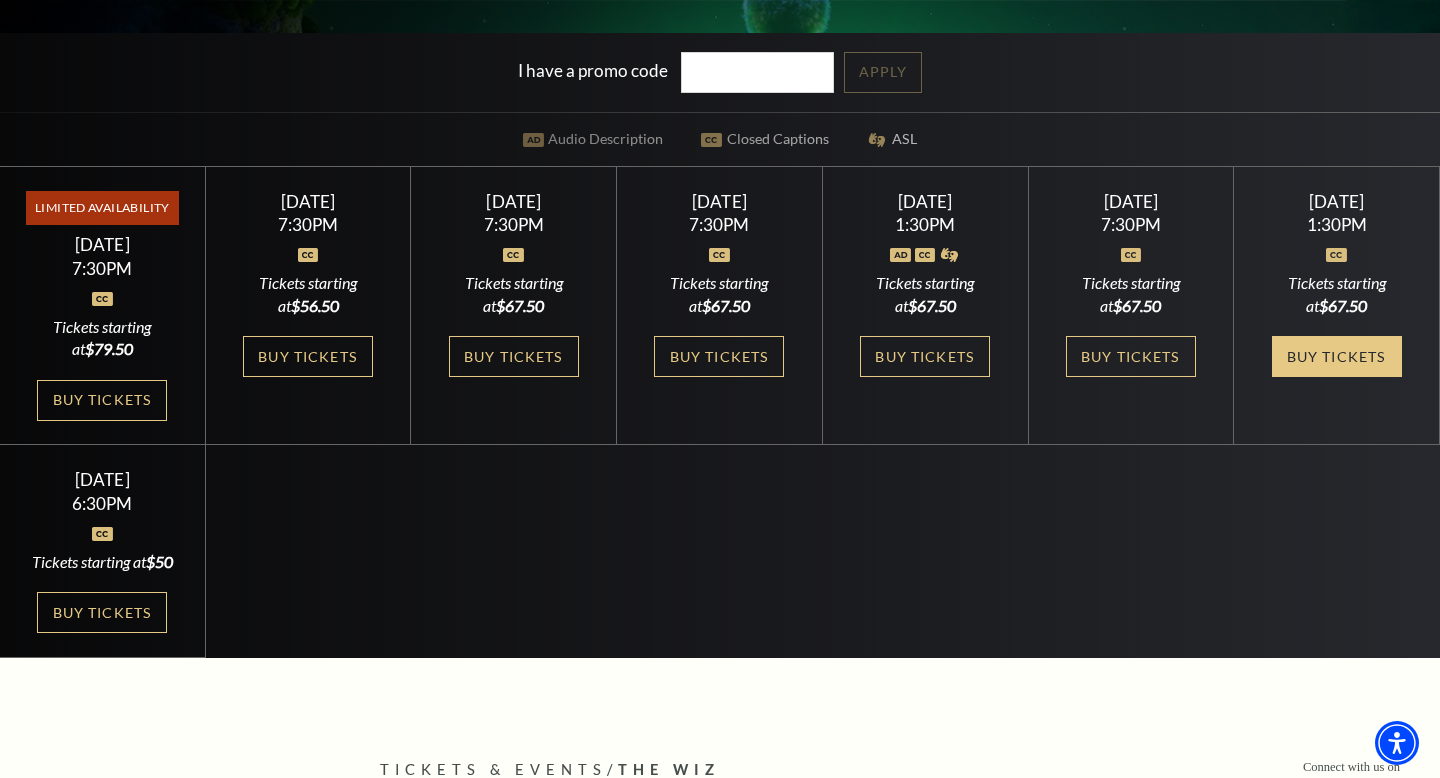 click on "Buy Tickets" at bounding box center [1337, 356] 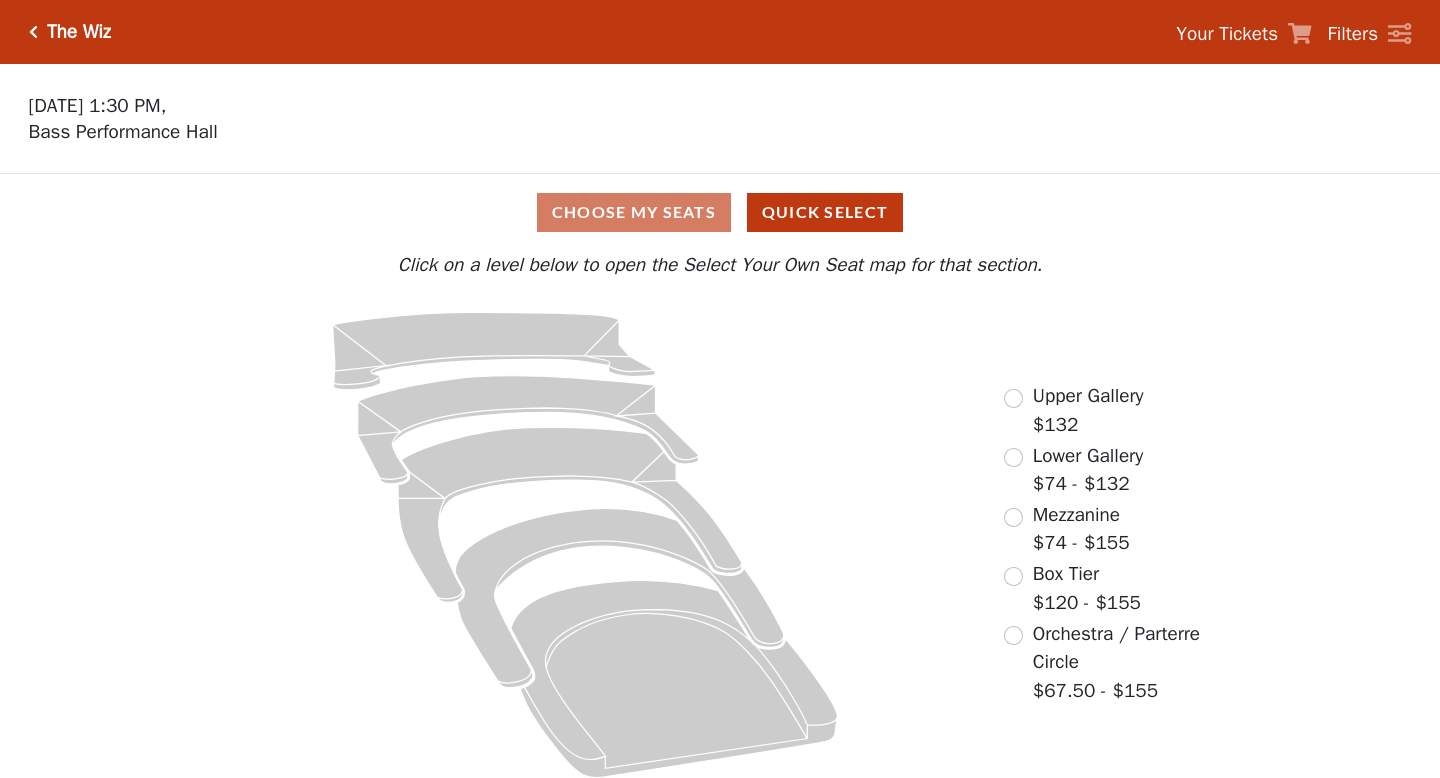 scroll, scrollTop: 0, scrollLeft: 0, axis: both 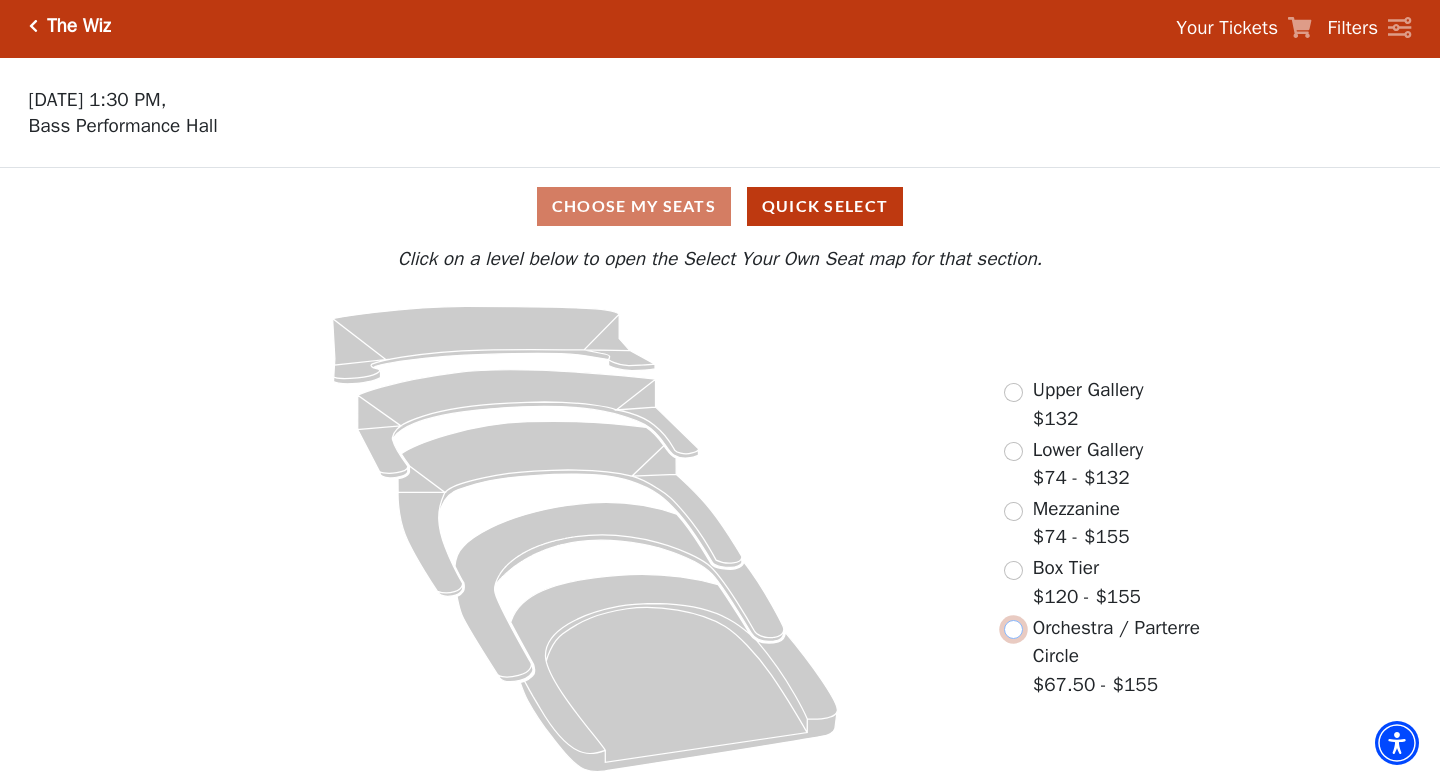 click at bounding box center [1013, 629] 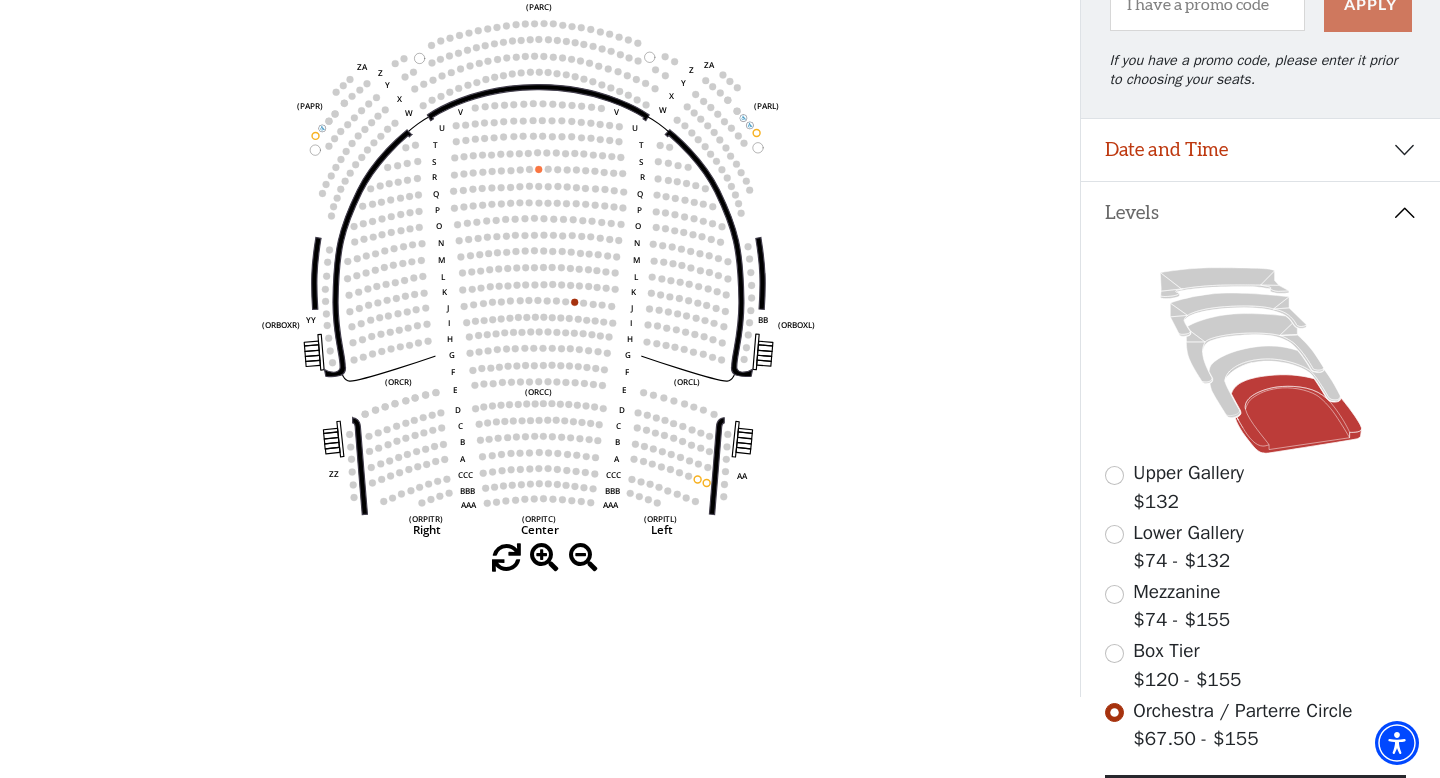 scroll, scrollTop: 259, scrollLeft: 0, axis: vertical 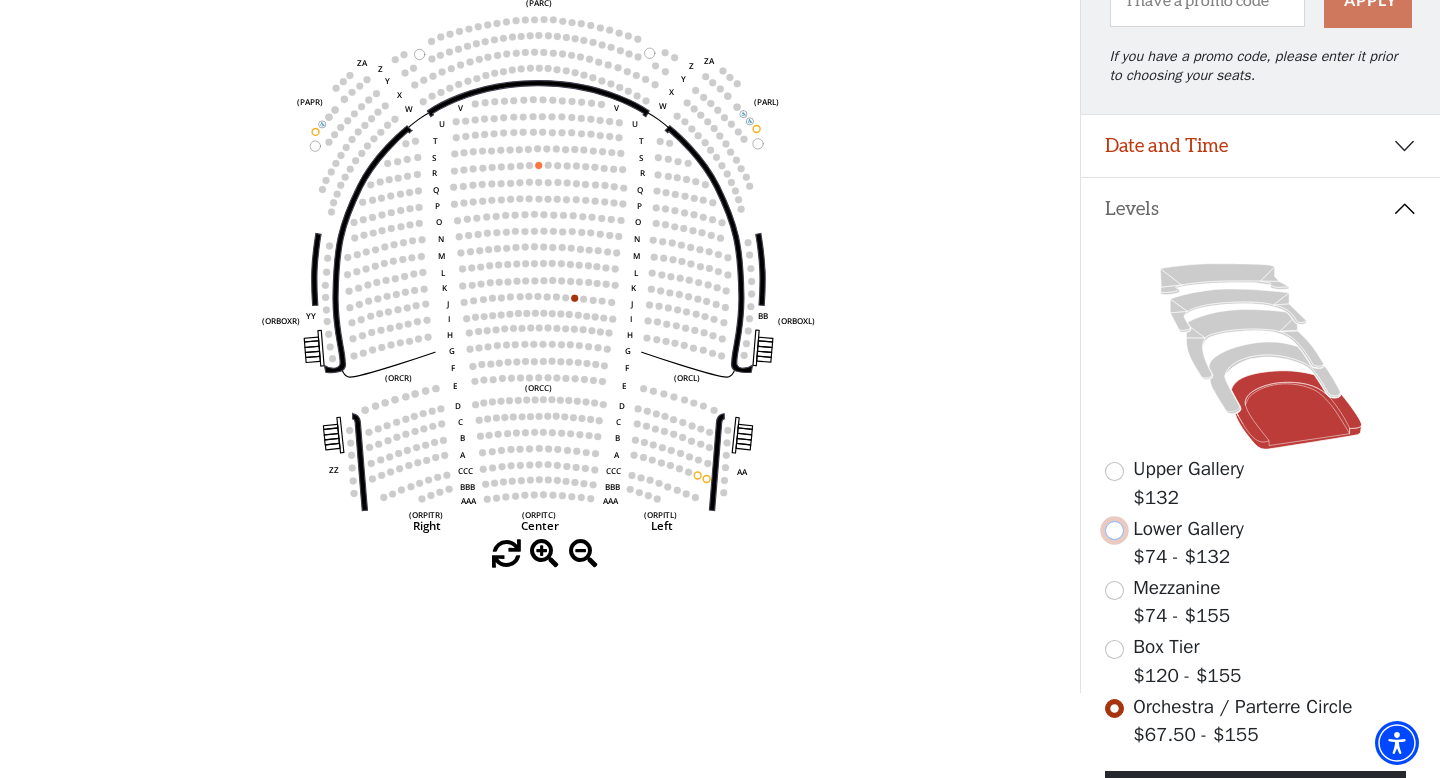 click at bounding box center (1114, 530) 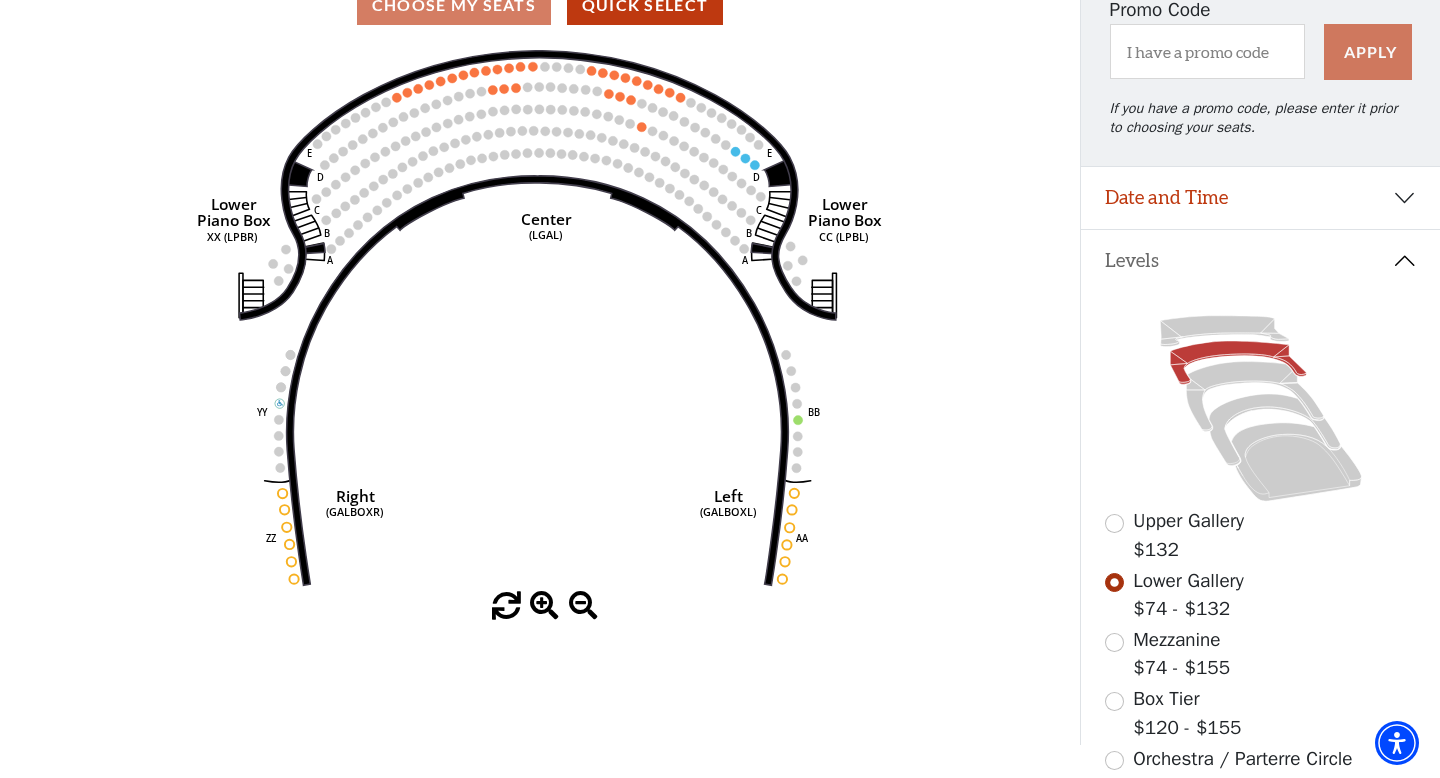scroll, scrollTop: 219, scrollLeft: 0, axis: vertical 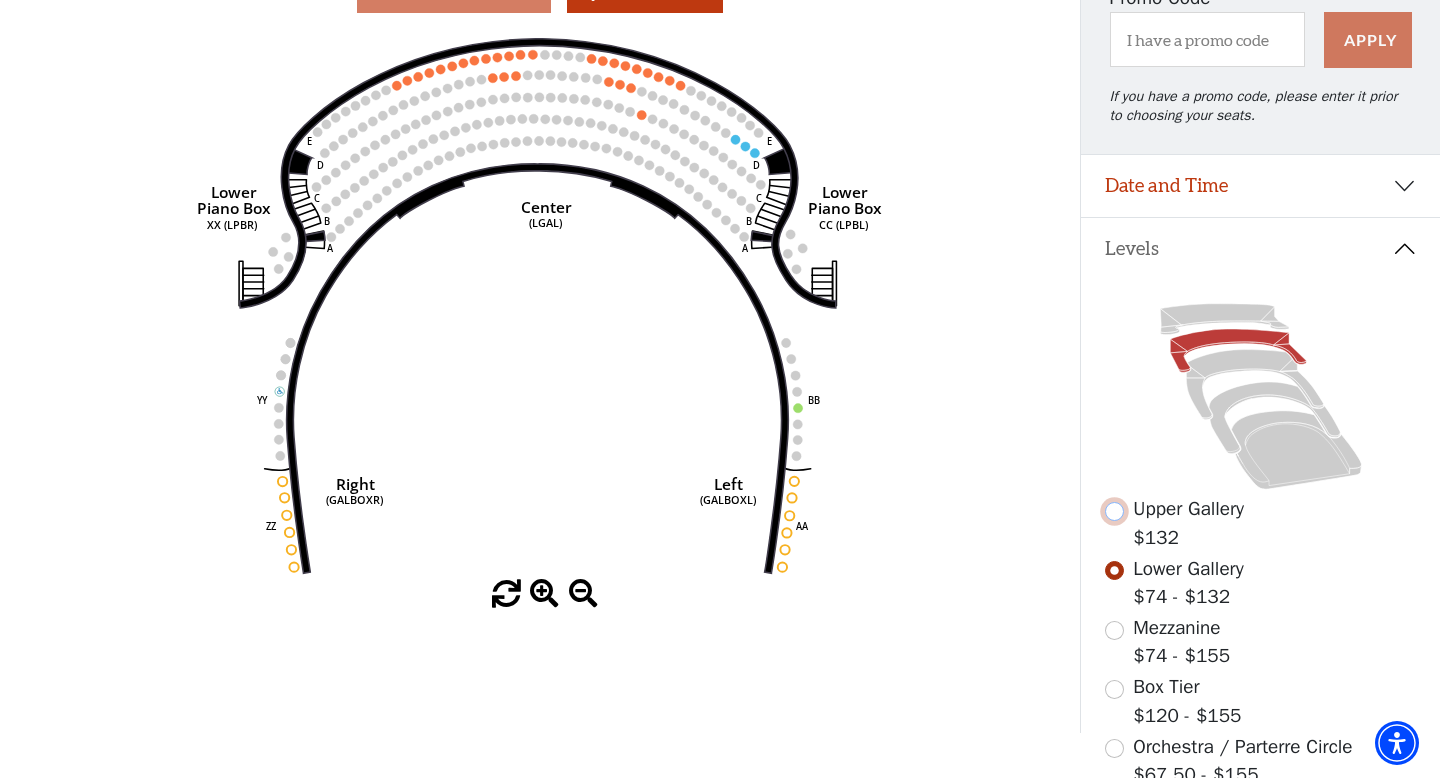 click at bounding box center (1114, 511) 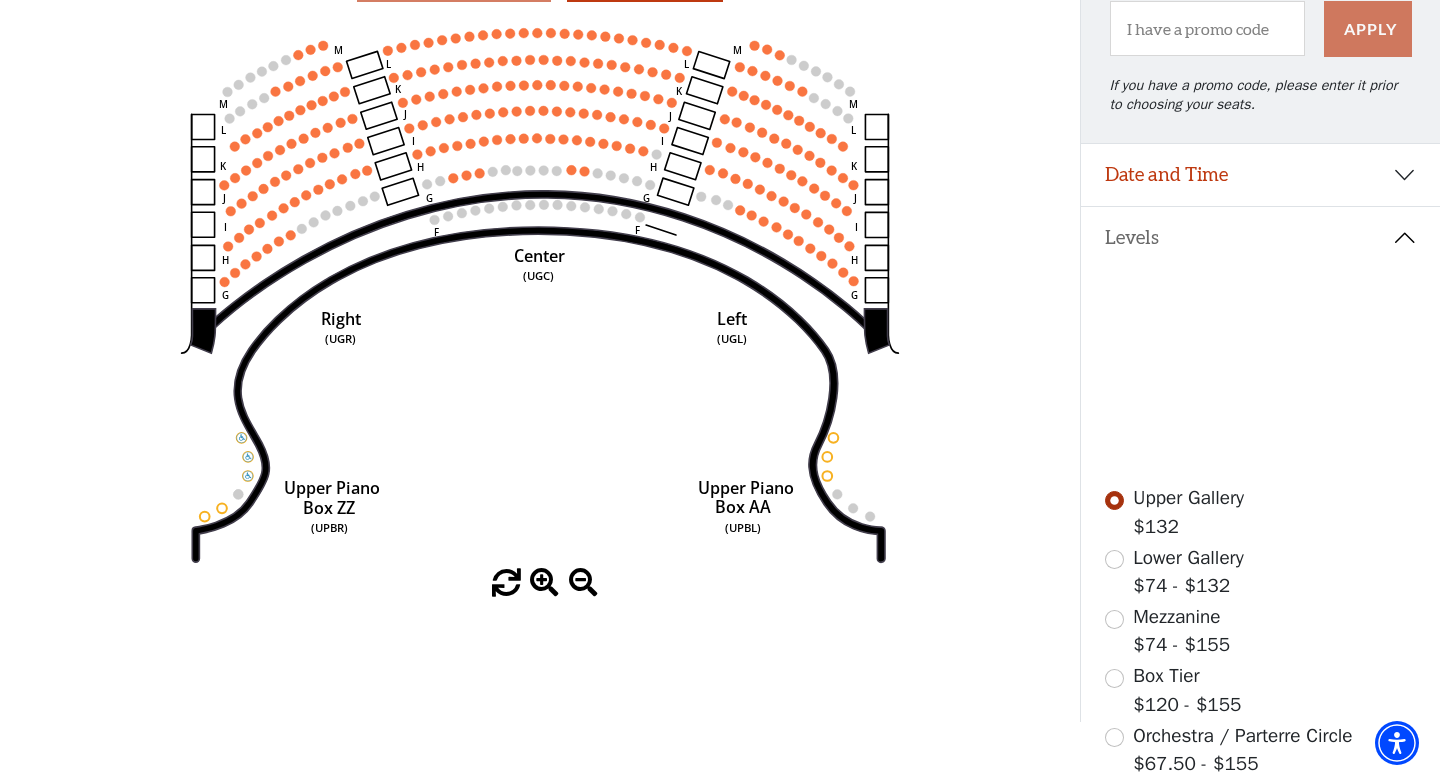 scroll, scrollTop: 243, scrollLeft: 0, axis: vertical 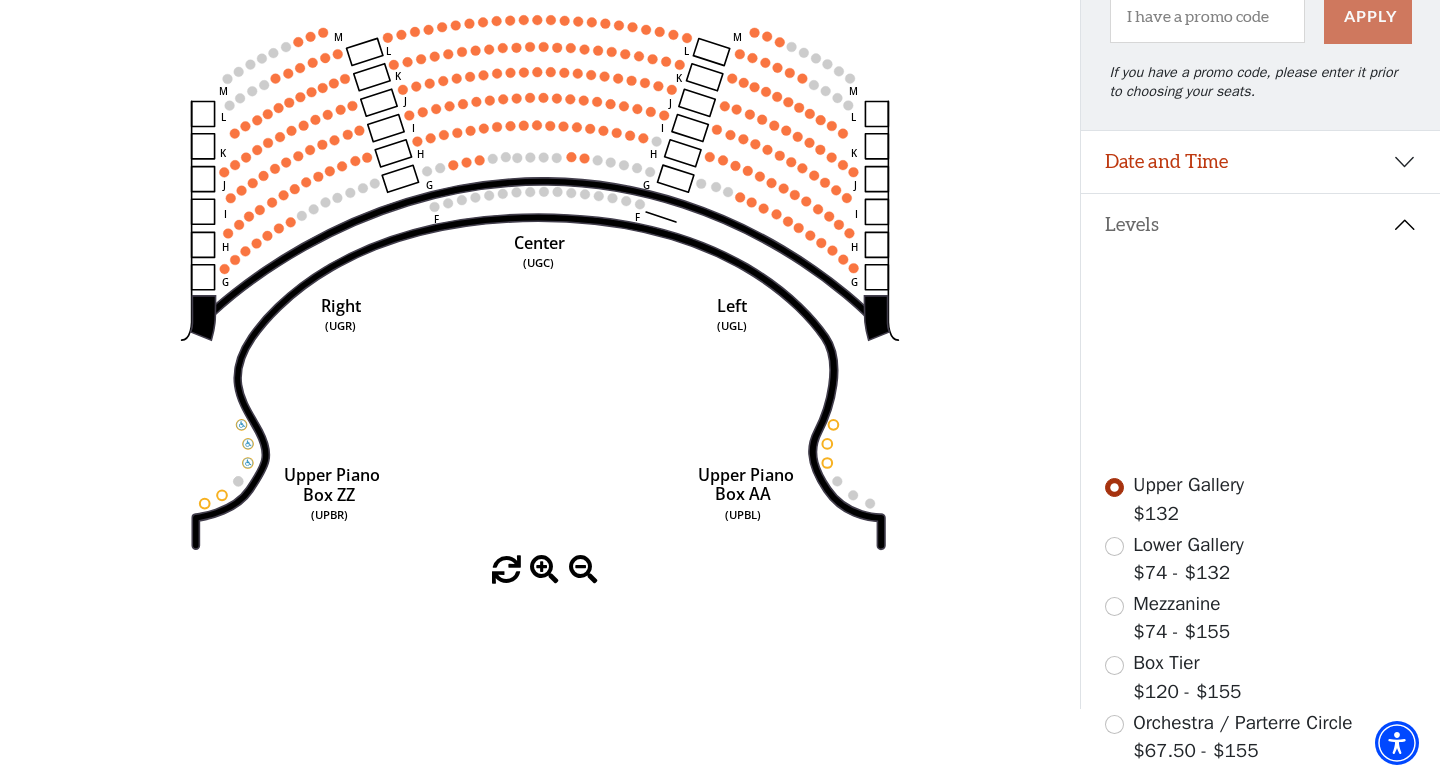 click on "Mezzanine $74 - $155" at bounding box center (1261, 618) 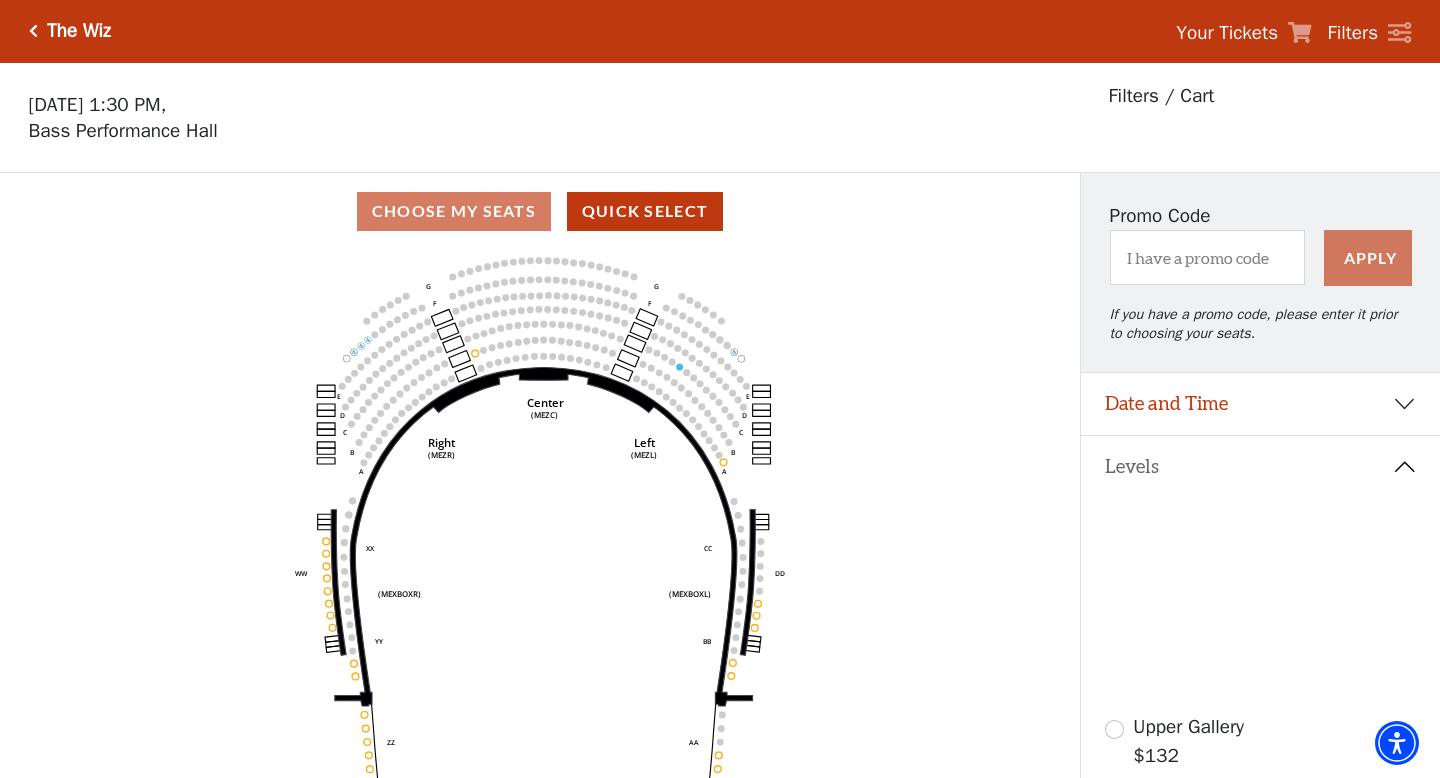 scroll, scrollTop: 92, scrollLeft: 0, axis: vertical 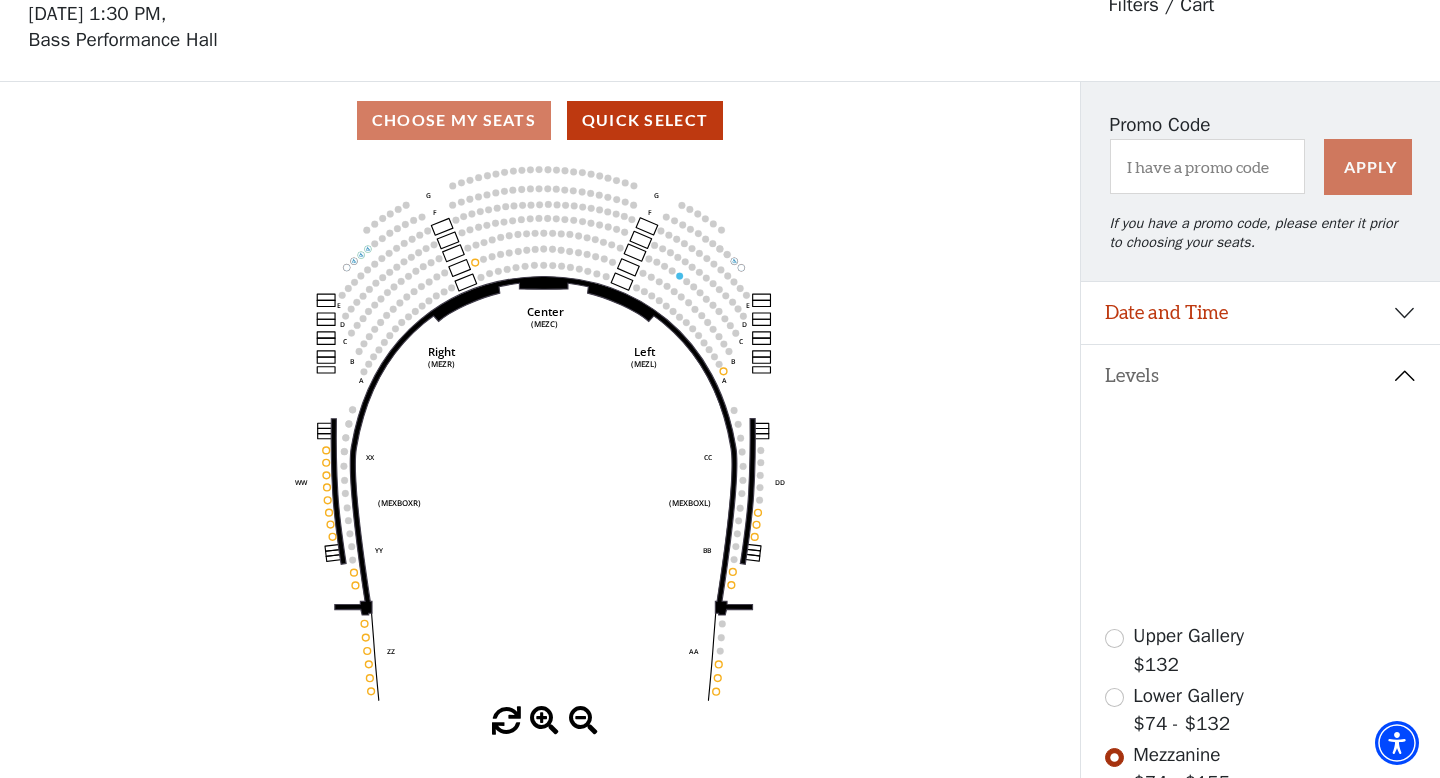 click 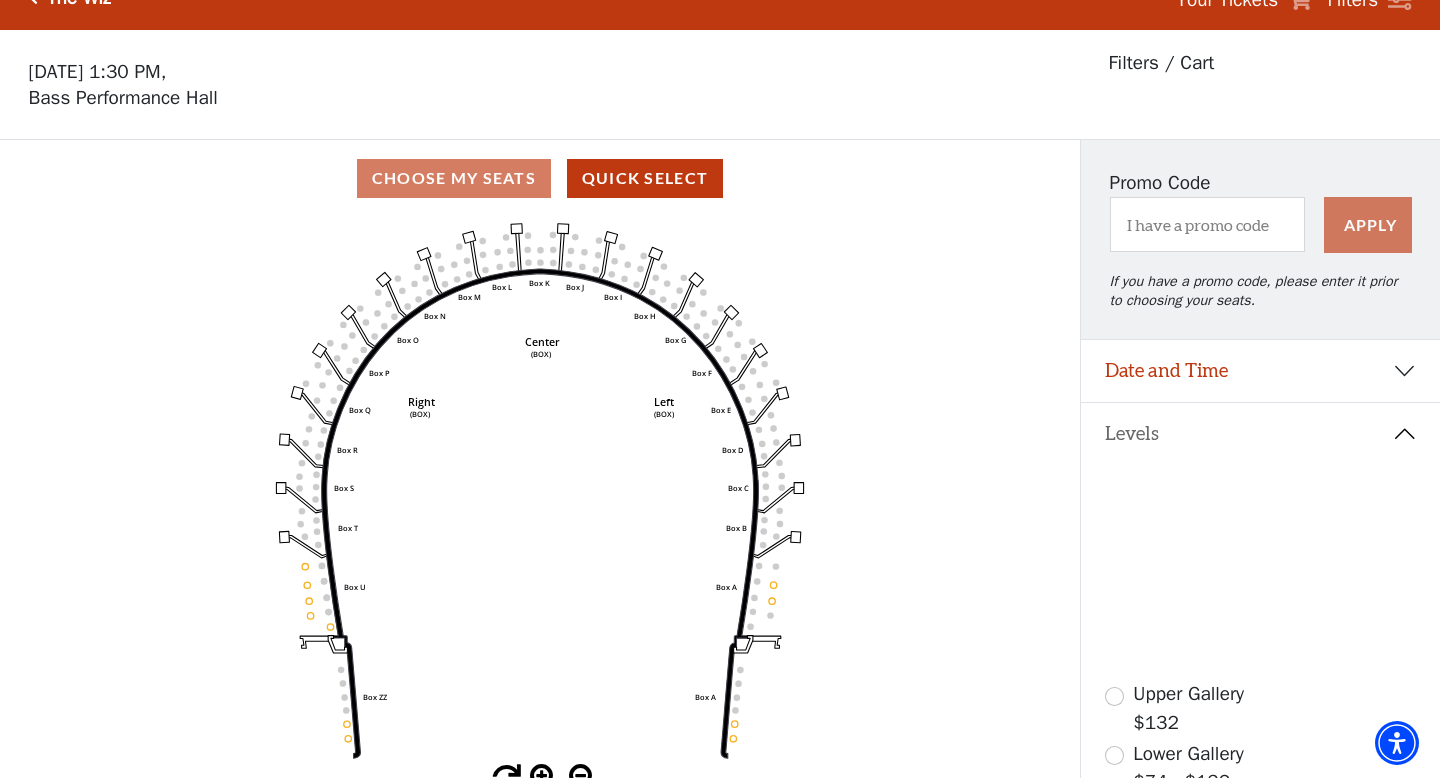 scroll, scrollTop: 0, scrollLeft: 0, axis: both 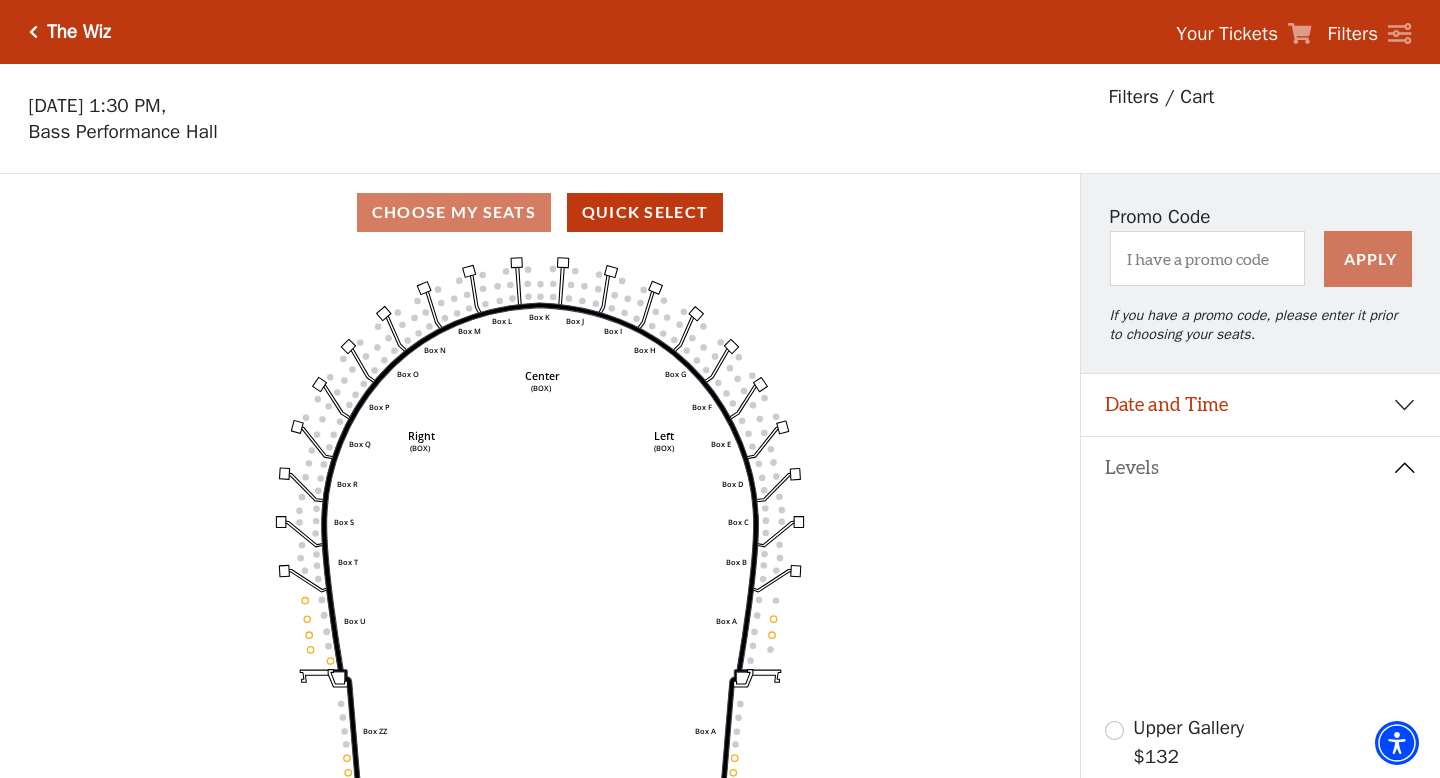 click at bounding box center [33, 32] 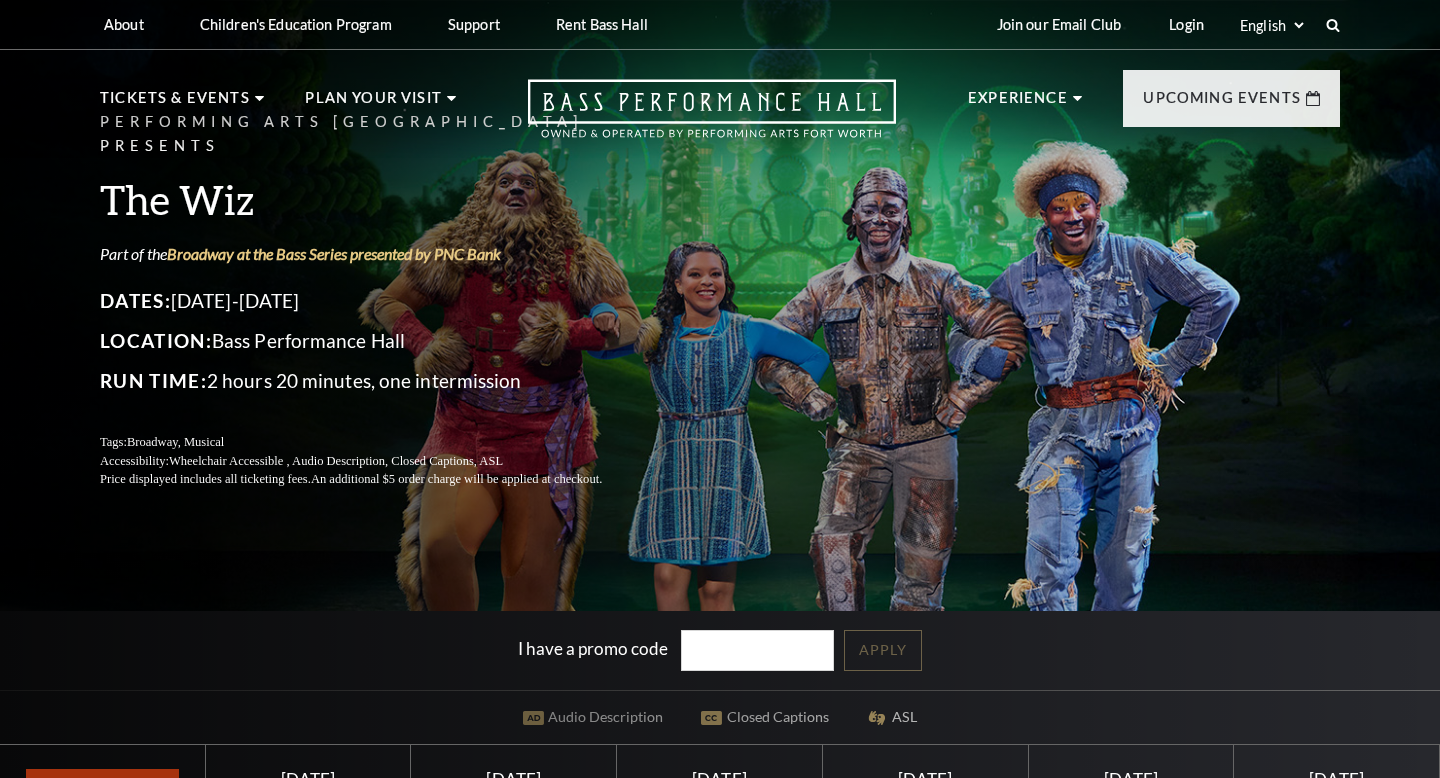 scroll, scrollTop: 0, scrollLeft: 0, axis: both 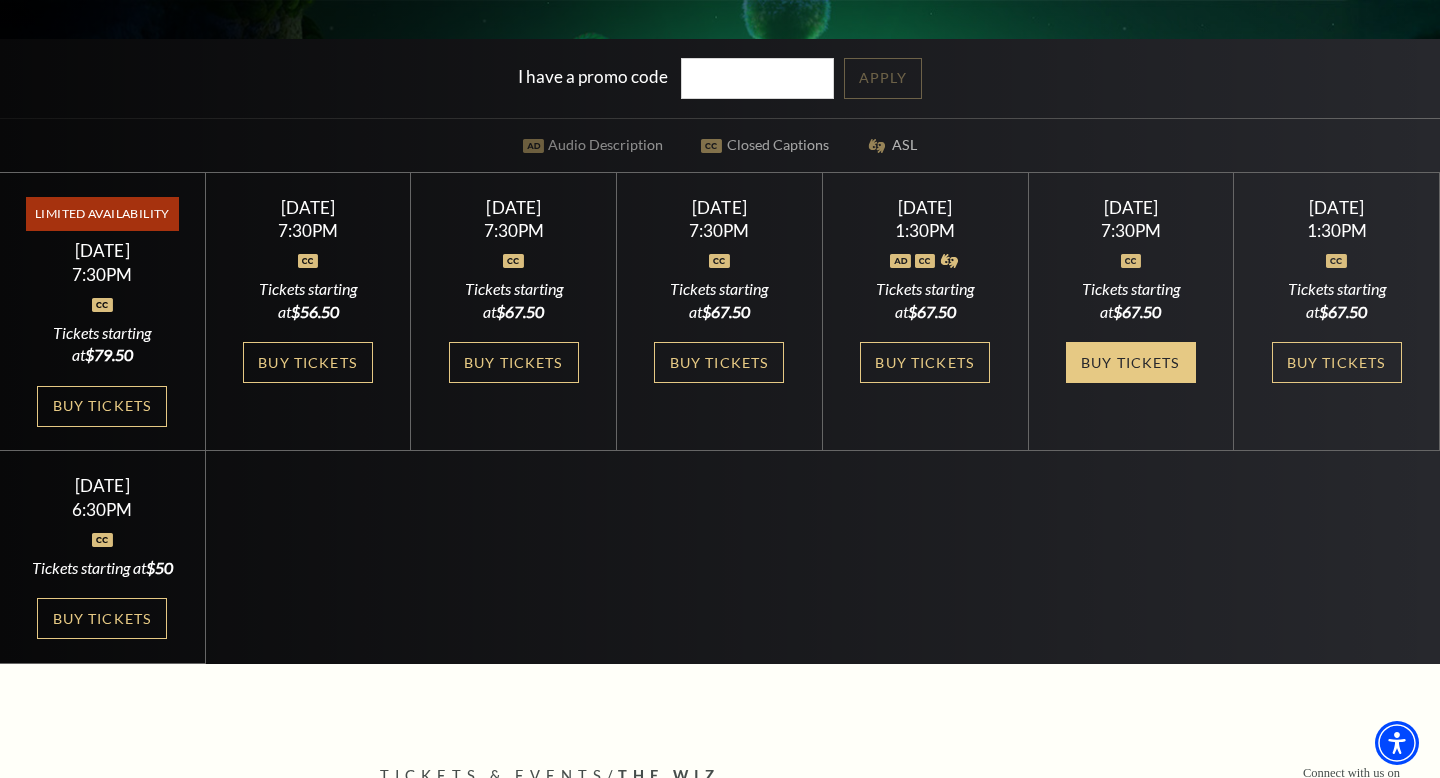 click on "Buy Tickets" at bounding box center [1131, 362] 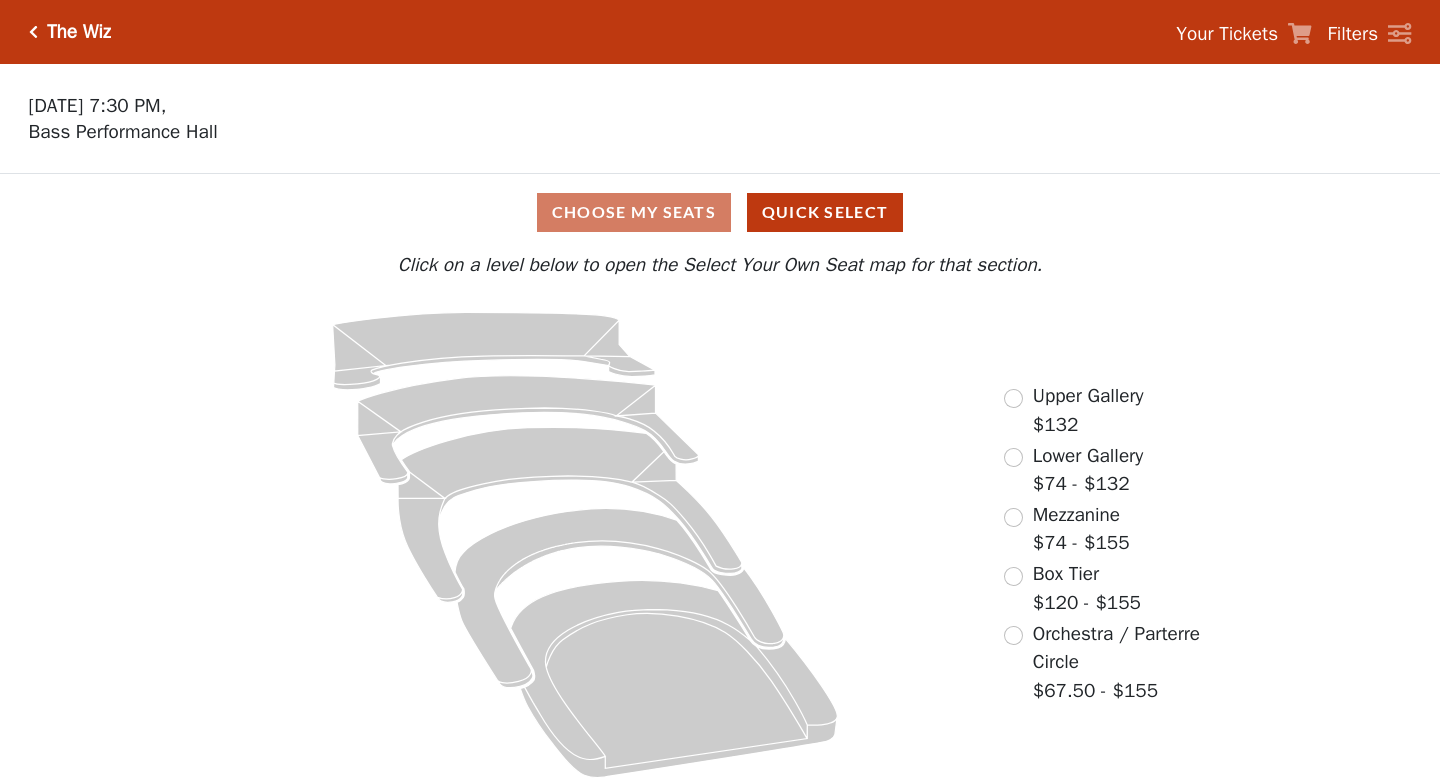 scroll, scrollTop: 0, scrollLeft: 0, axis: both 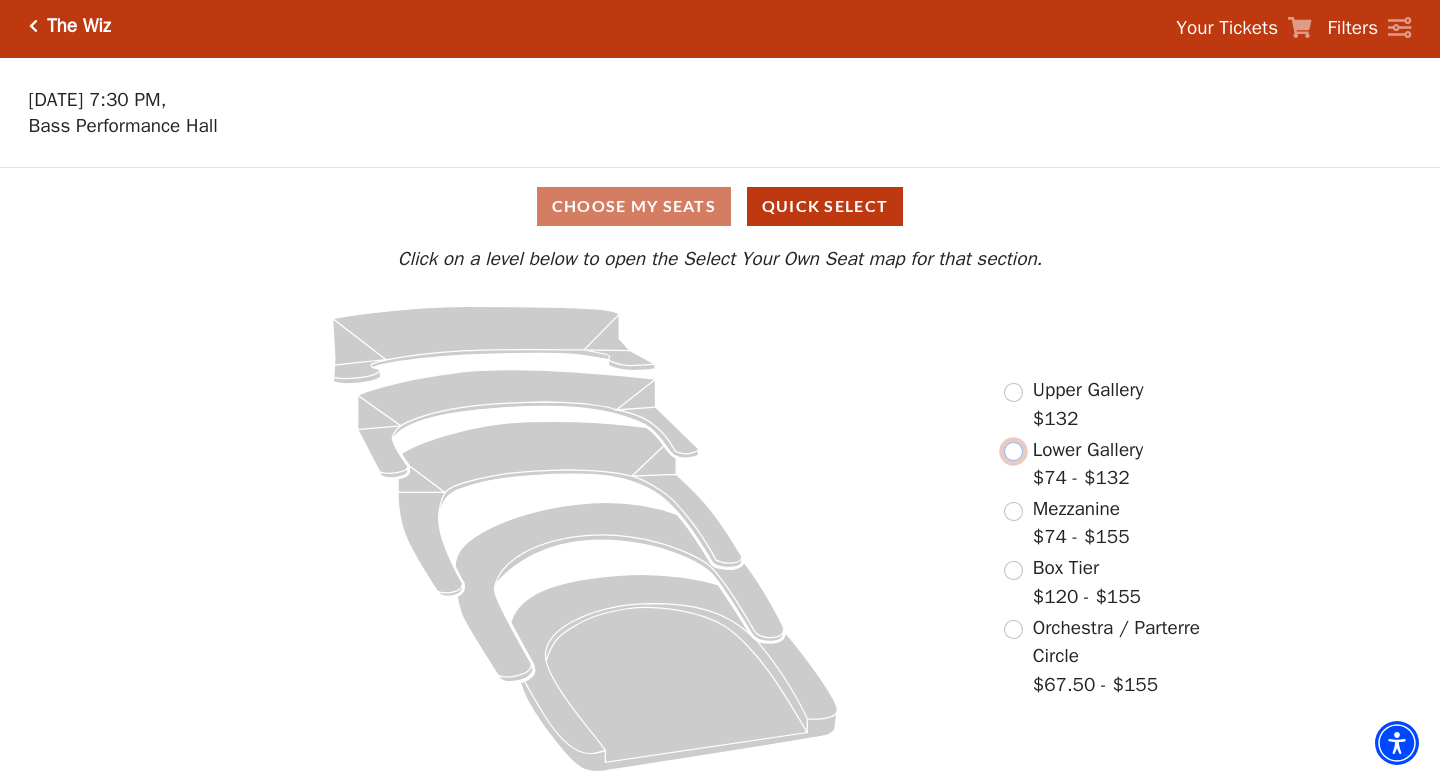 click at bounding box center (1013, 451) 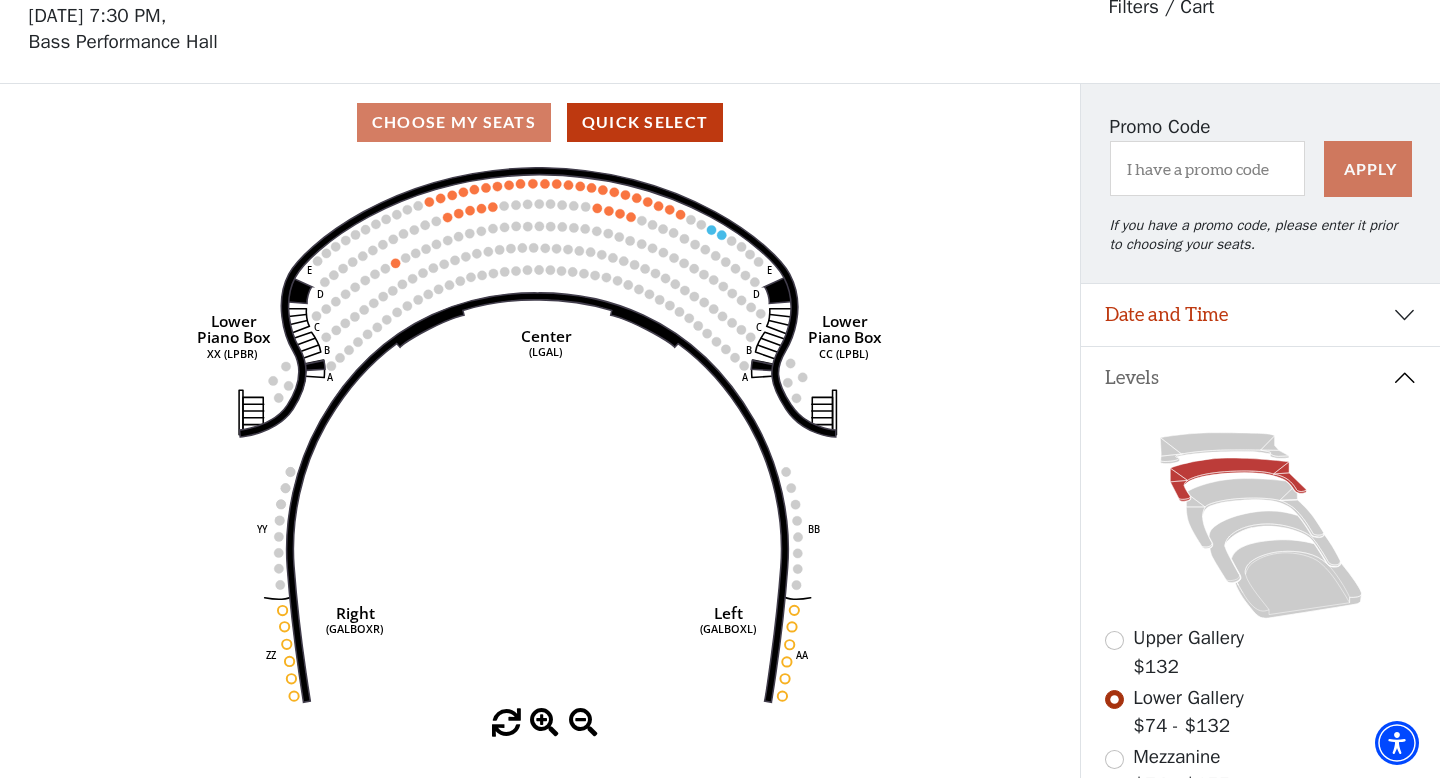 scroll, scrollTop: 92, scrollLeft: 0, axis: vertical 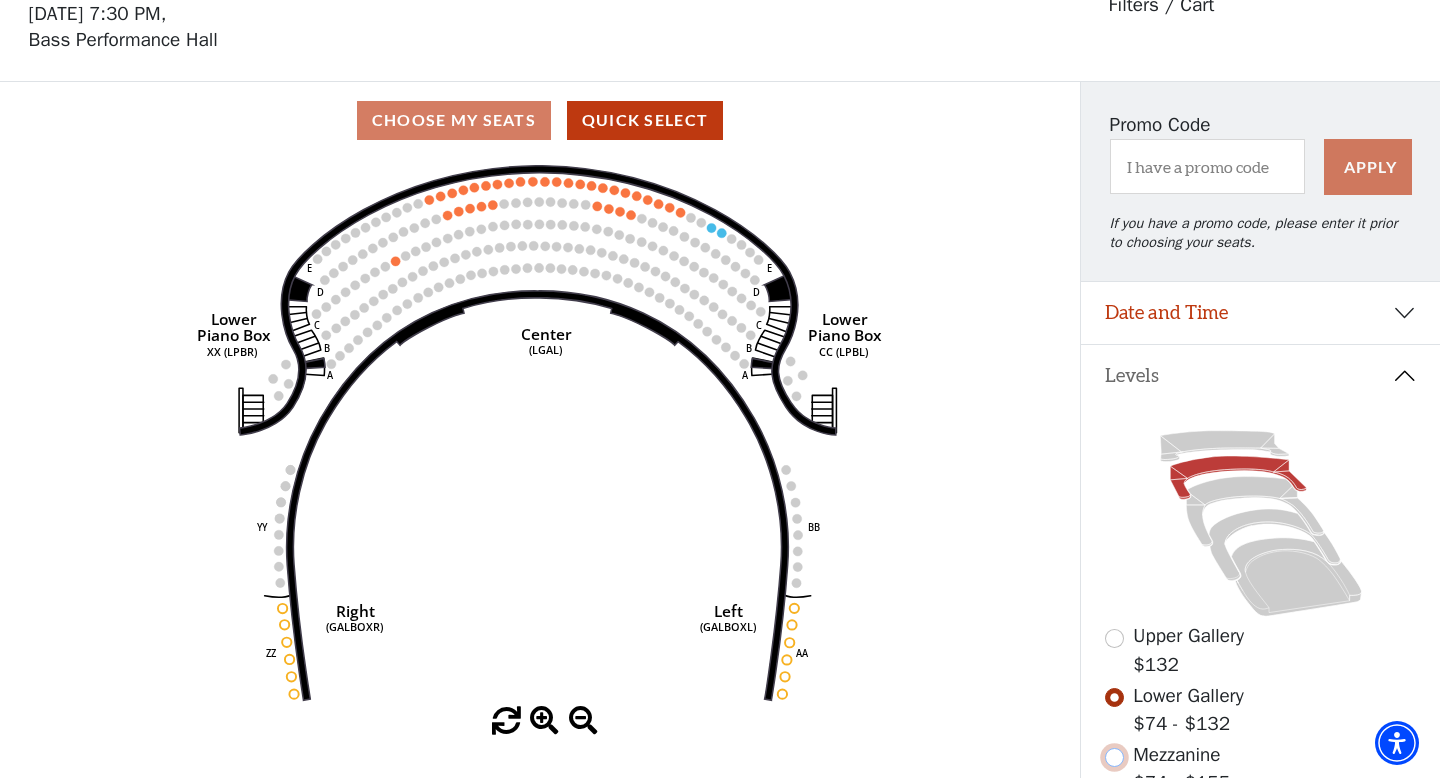 click at bounding box center (1114, 757) 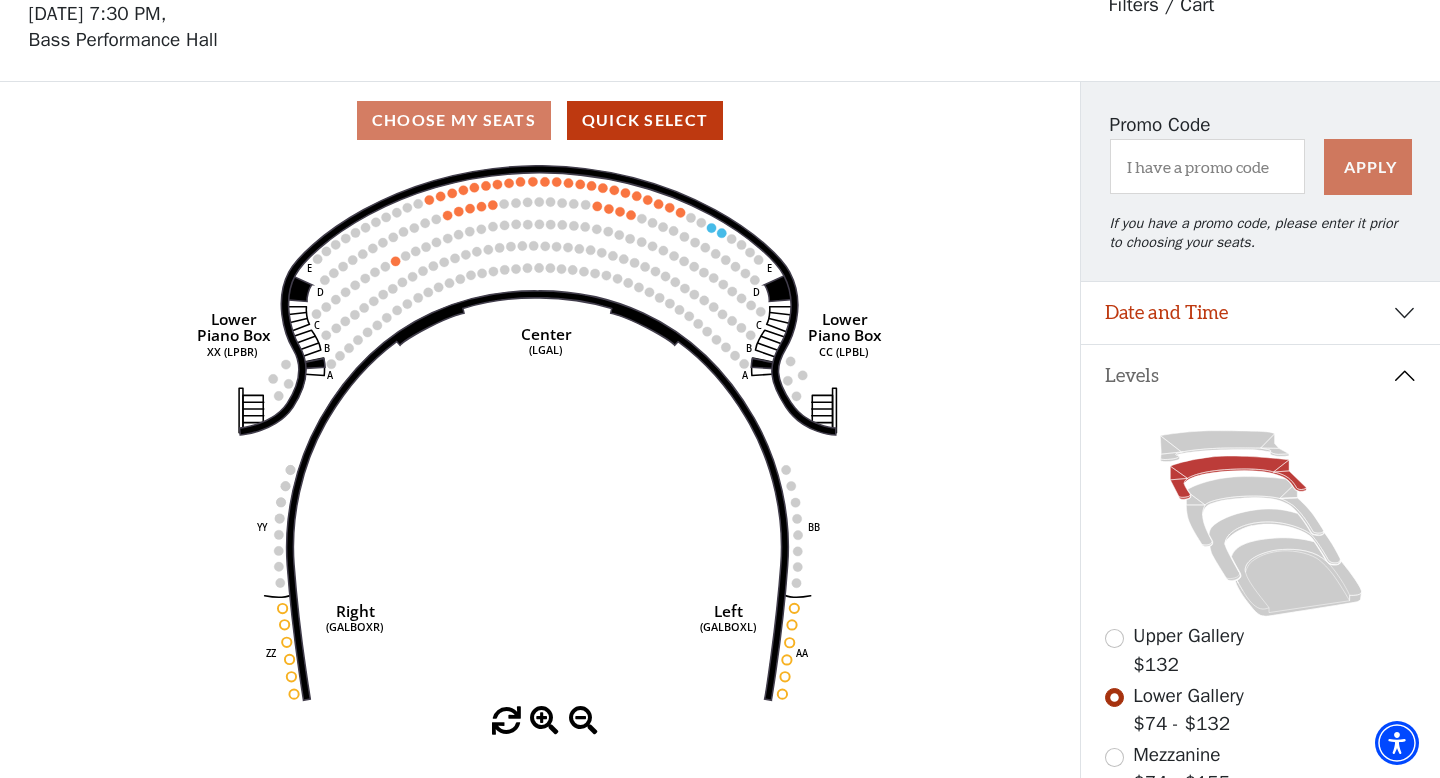 scroll, scrollTop: 0, scrollLeft: 0, axis: both 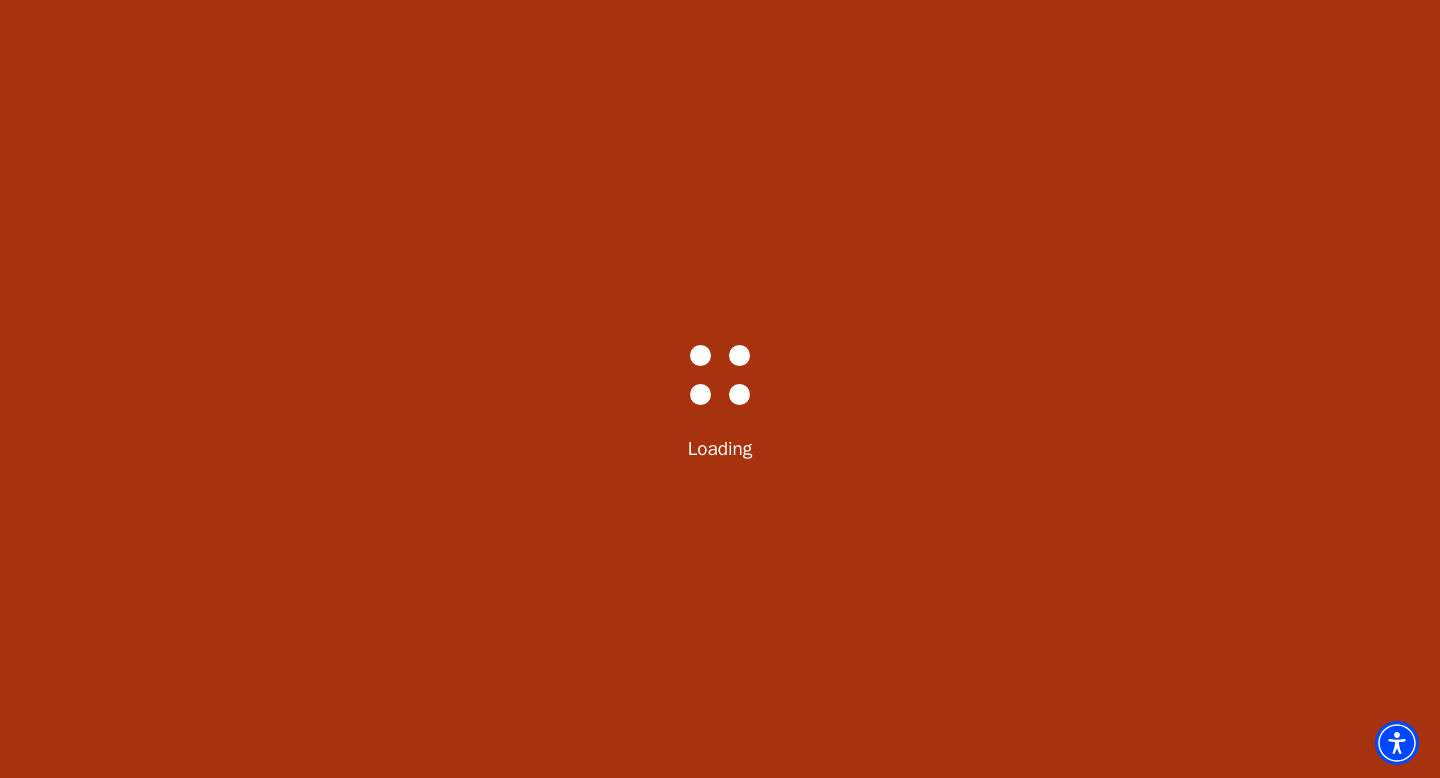 select on "5365" 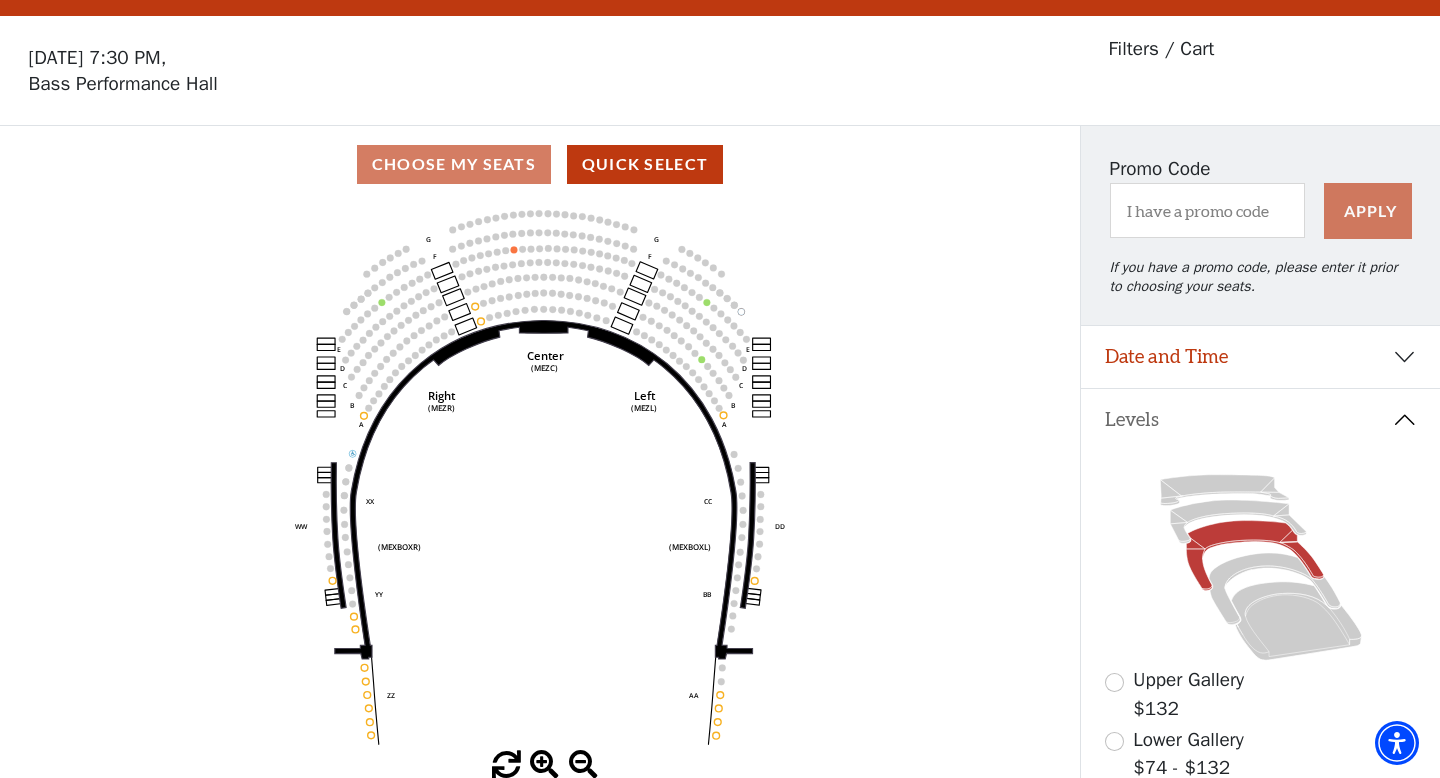 scroll, scrollTop: 92, scrollLeft: 0, axis: vertical 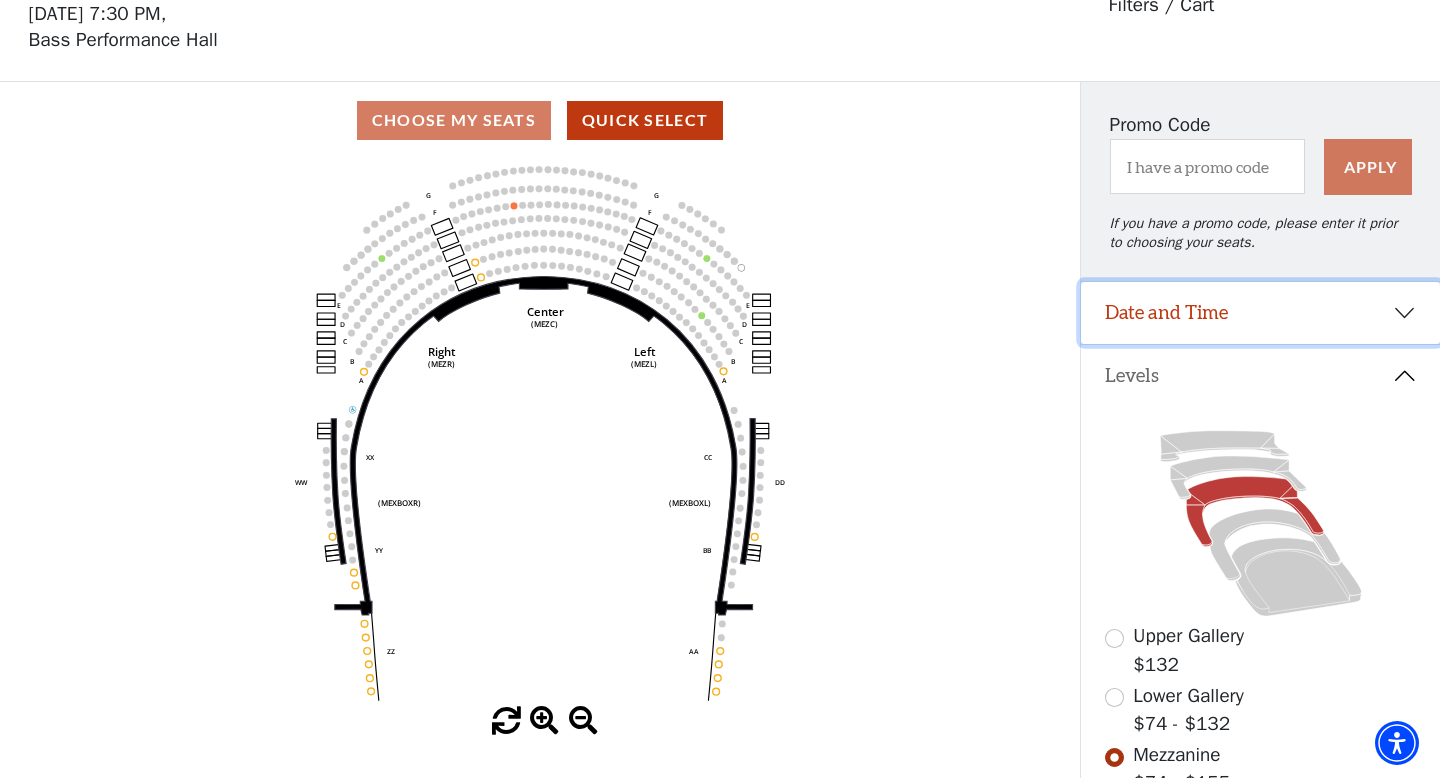 click on "Date and Time" at bounding box center [1260, 313] 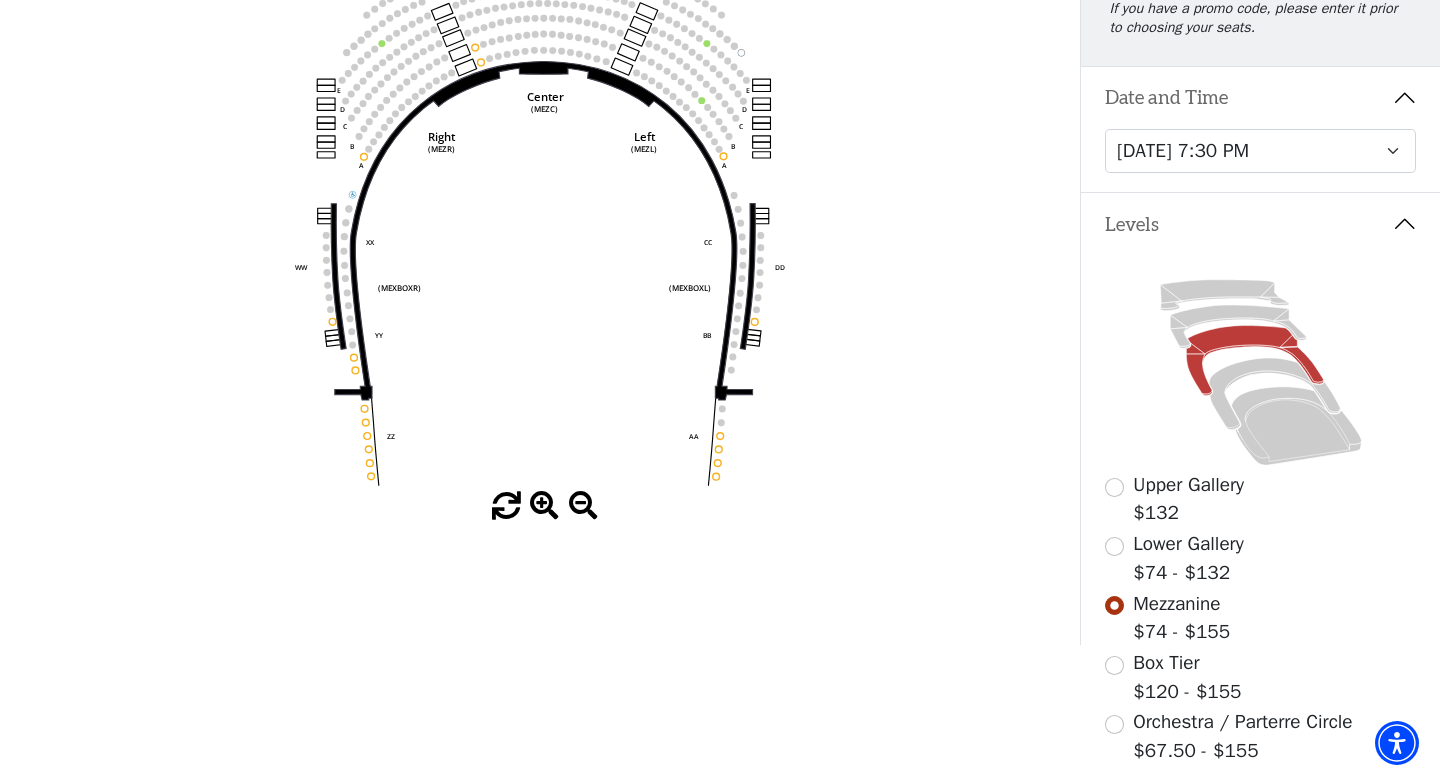 scroll, scrollTop: 505, scrollLeft: 0, axis: vertical 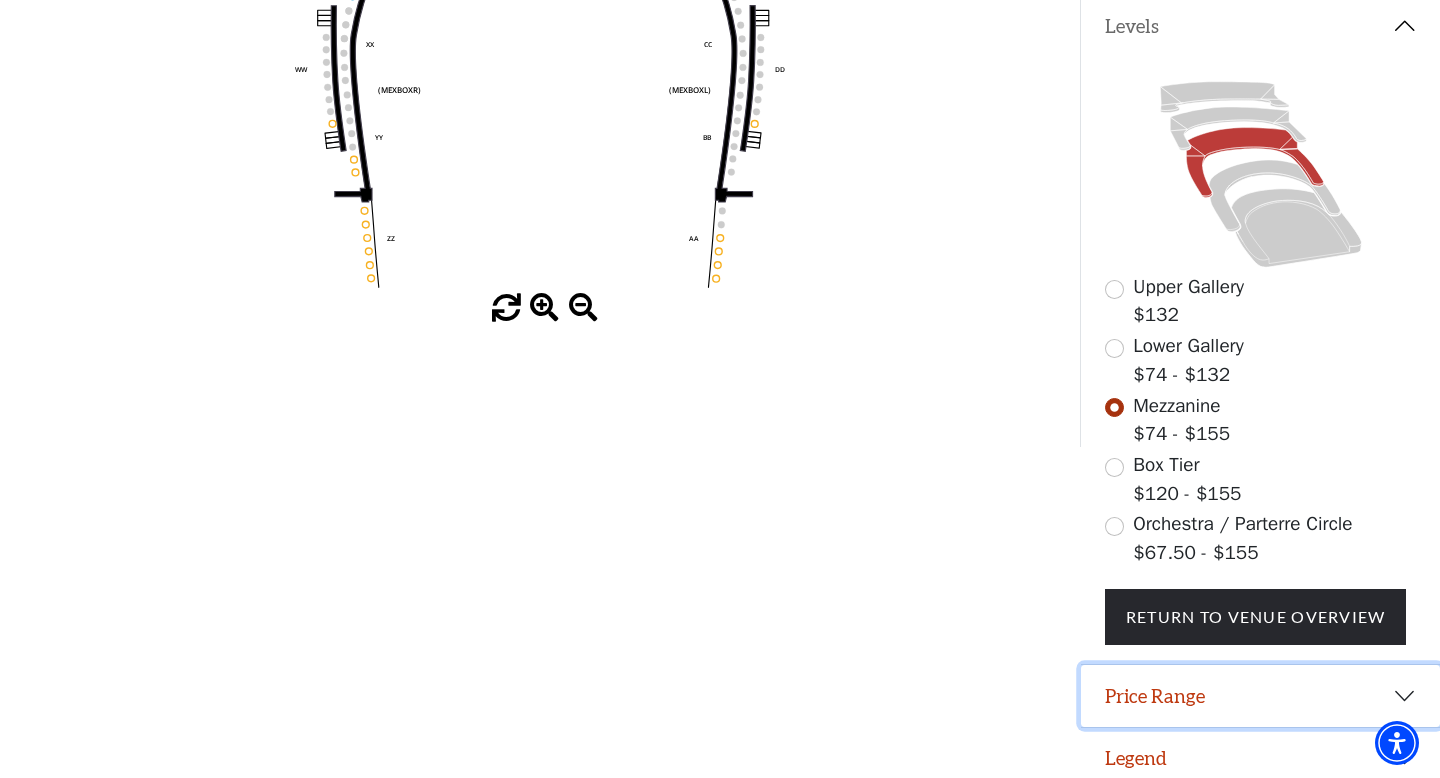 click on "Price Range" at bounding box center (1260, 696) 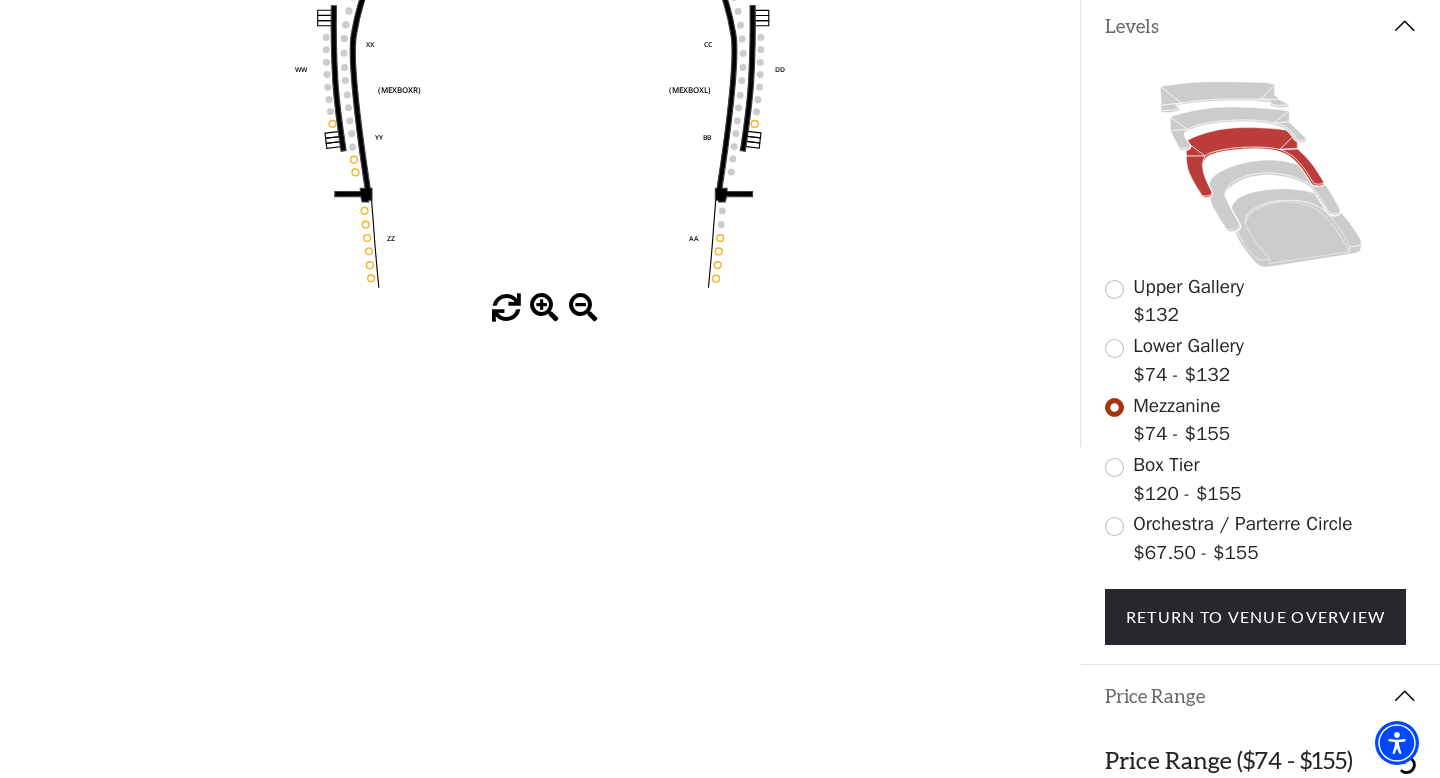 scroll, scrollTop: 605, scrollLeft: 0, axis: vertical 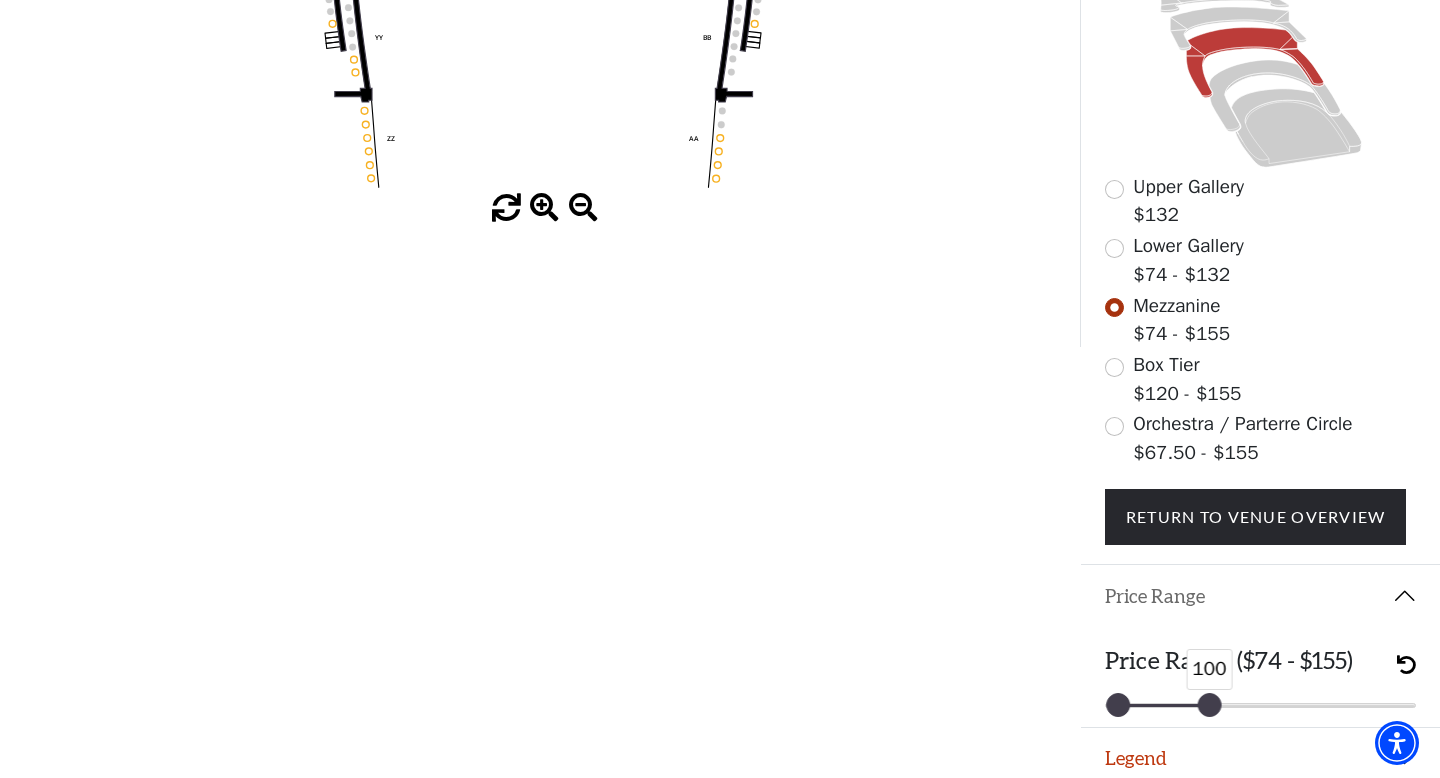 drag, startPoint x: 1404, startPoint y: 698, endPoint x: 1210, endPoint y: 703, distance: 194.06442 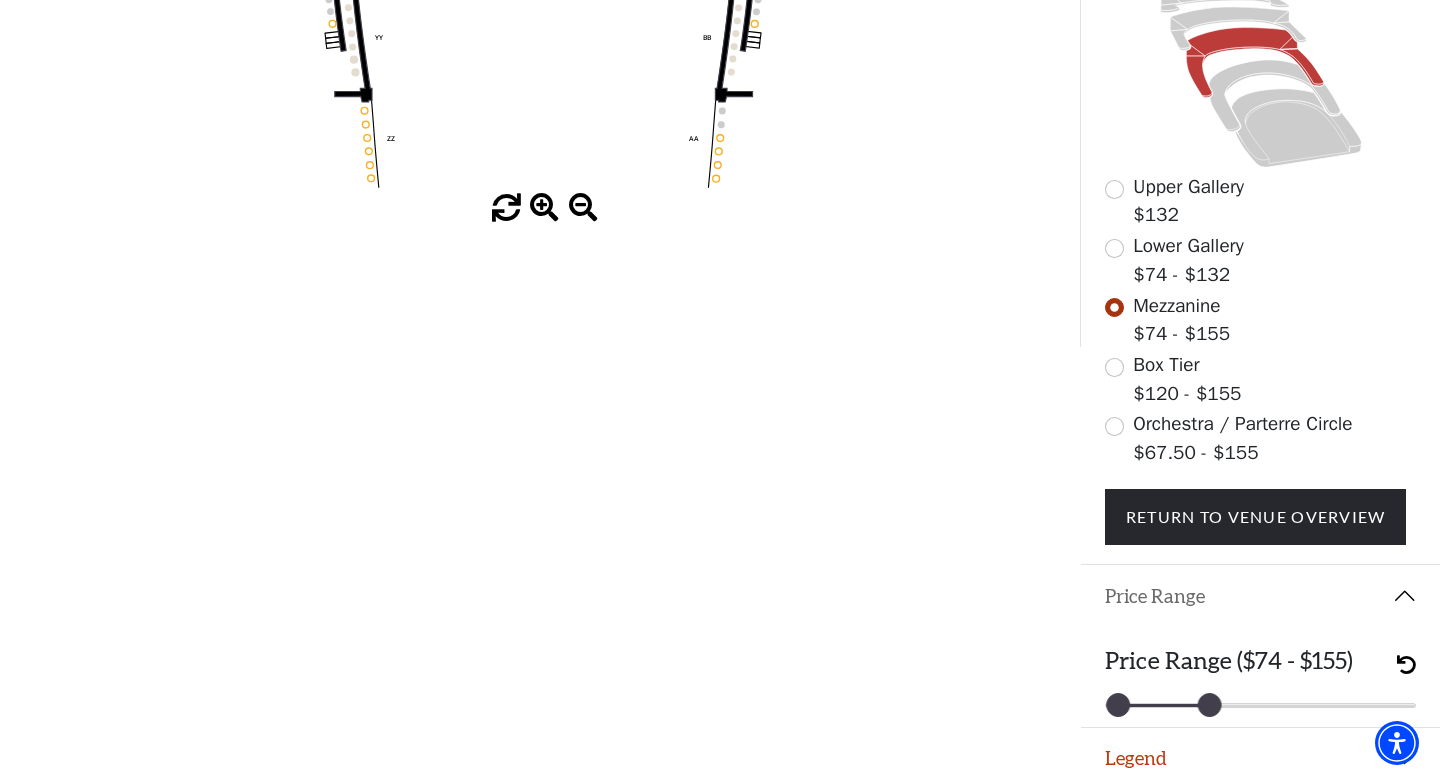 click on "Skip to main content Enable accessibility for low vision Open the accessibility menu
*{
pointer-events: fill;
}
The Wiz   Your Tickets       Filters     Choose Your Own Seats
Saturday, July 19 at 7:30 PM,
Bass Performance Hall
Filters / Cart" 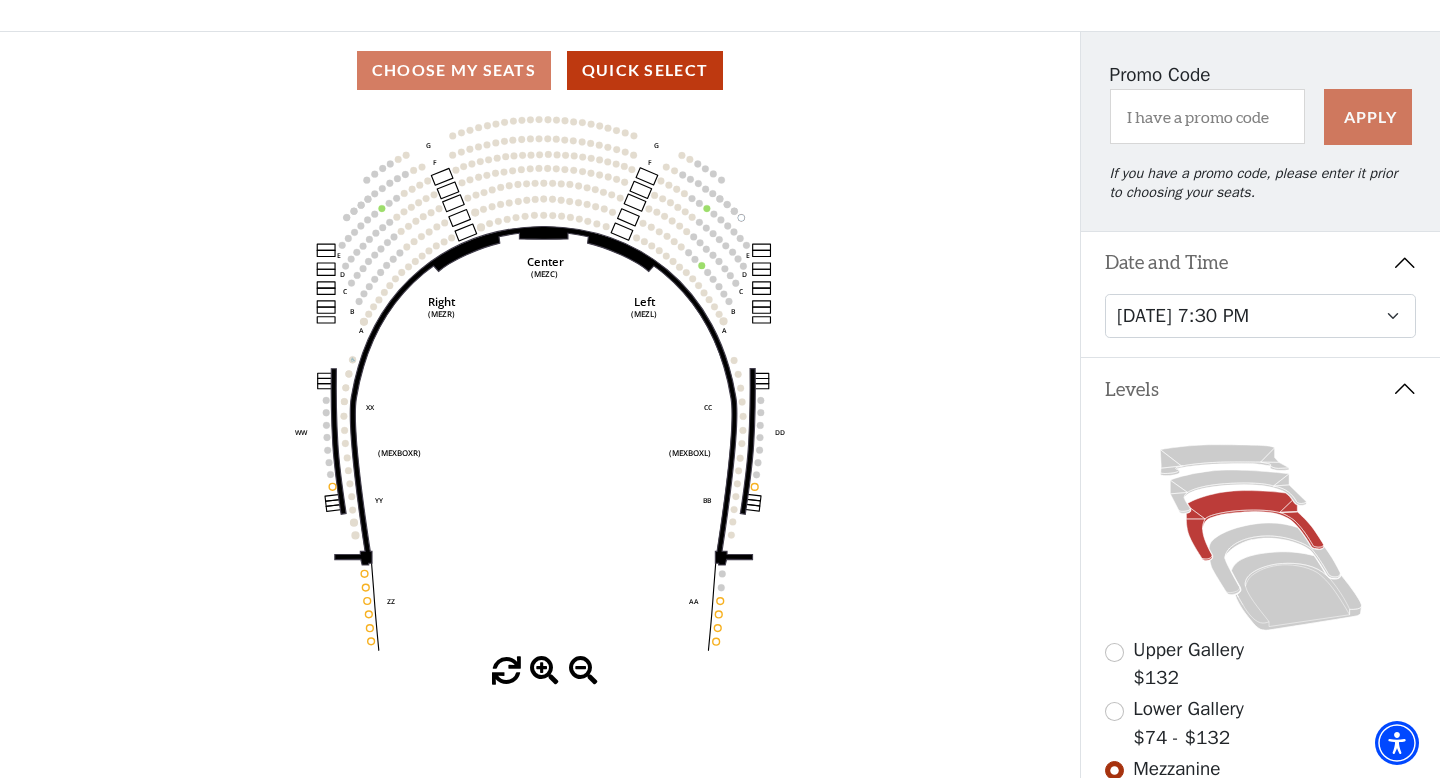 scroll, scrollTop: 143, scrollLeft: 0, axis: vertical 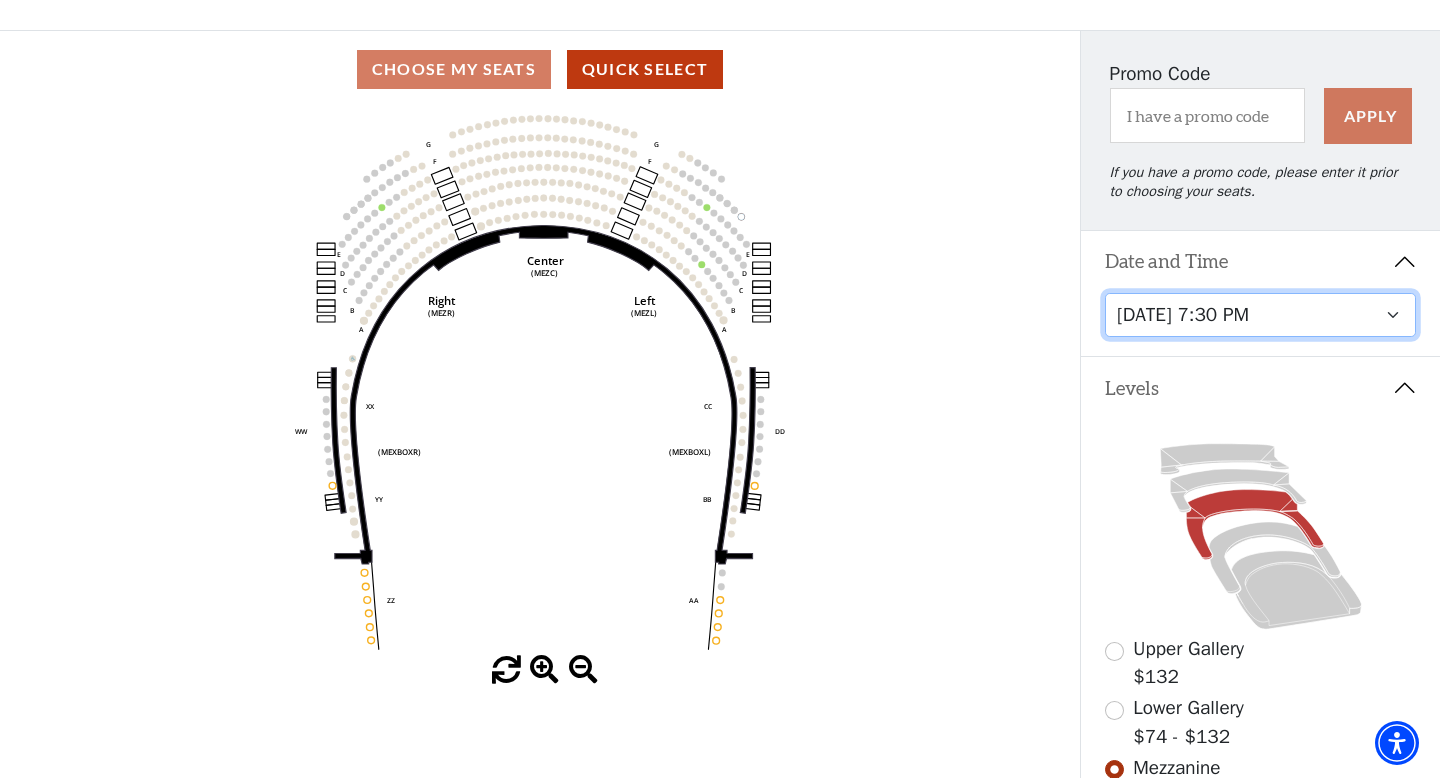 click on "Tuesday, July 15 at 7:30 PM Wednesday, July 16 at 7:30 PM Thursday, July 17 at 7:30 PM Friday, July 18 at 7:30 PM Saturday, July 19 at 1:30 PM Saturday, July 19 at 7:30 PM Sunday, July 20 at 1:30 PM Sunday, July 20 at 6:30 PM" at bounding box center [1261, 315] 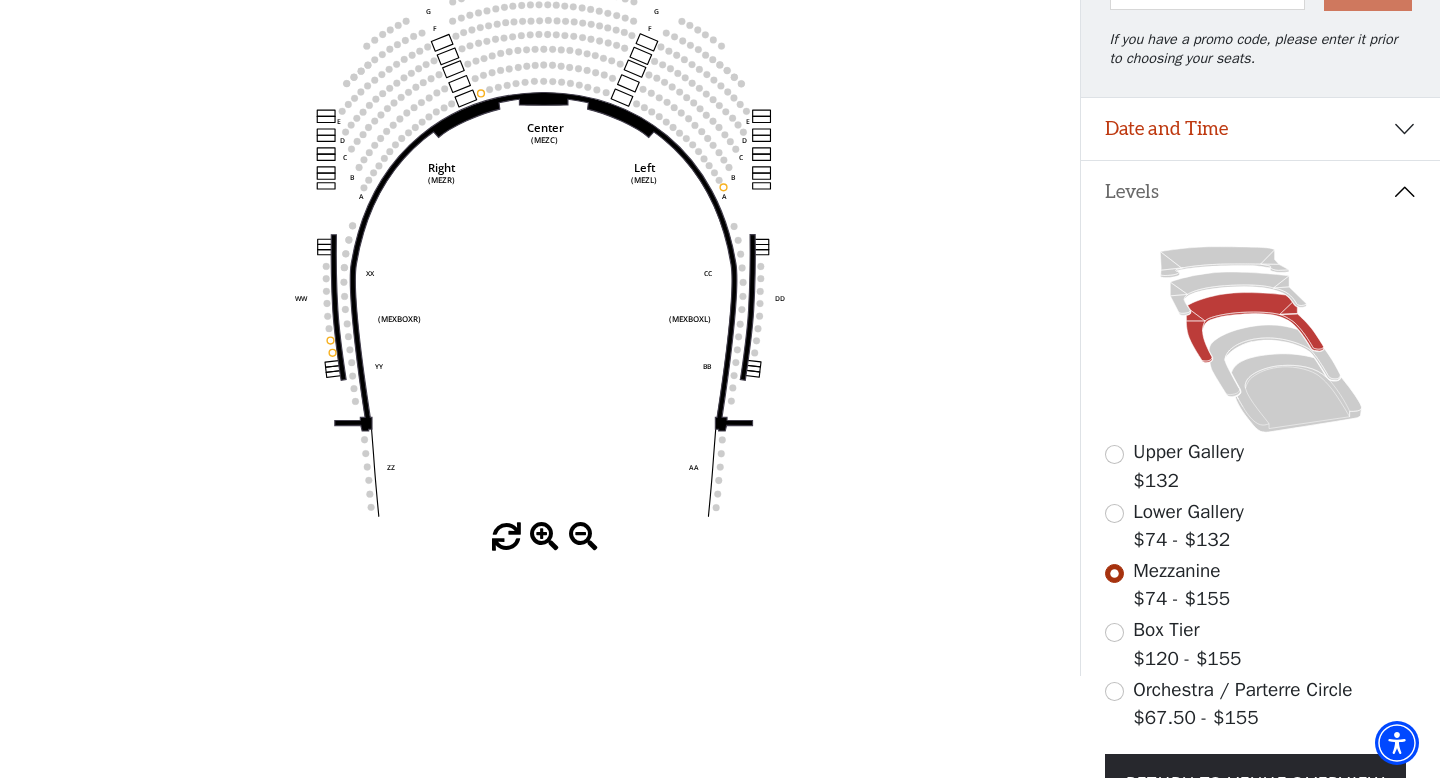scroll, scrollTop: 442, scrollLeft: 0, axis: vertical 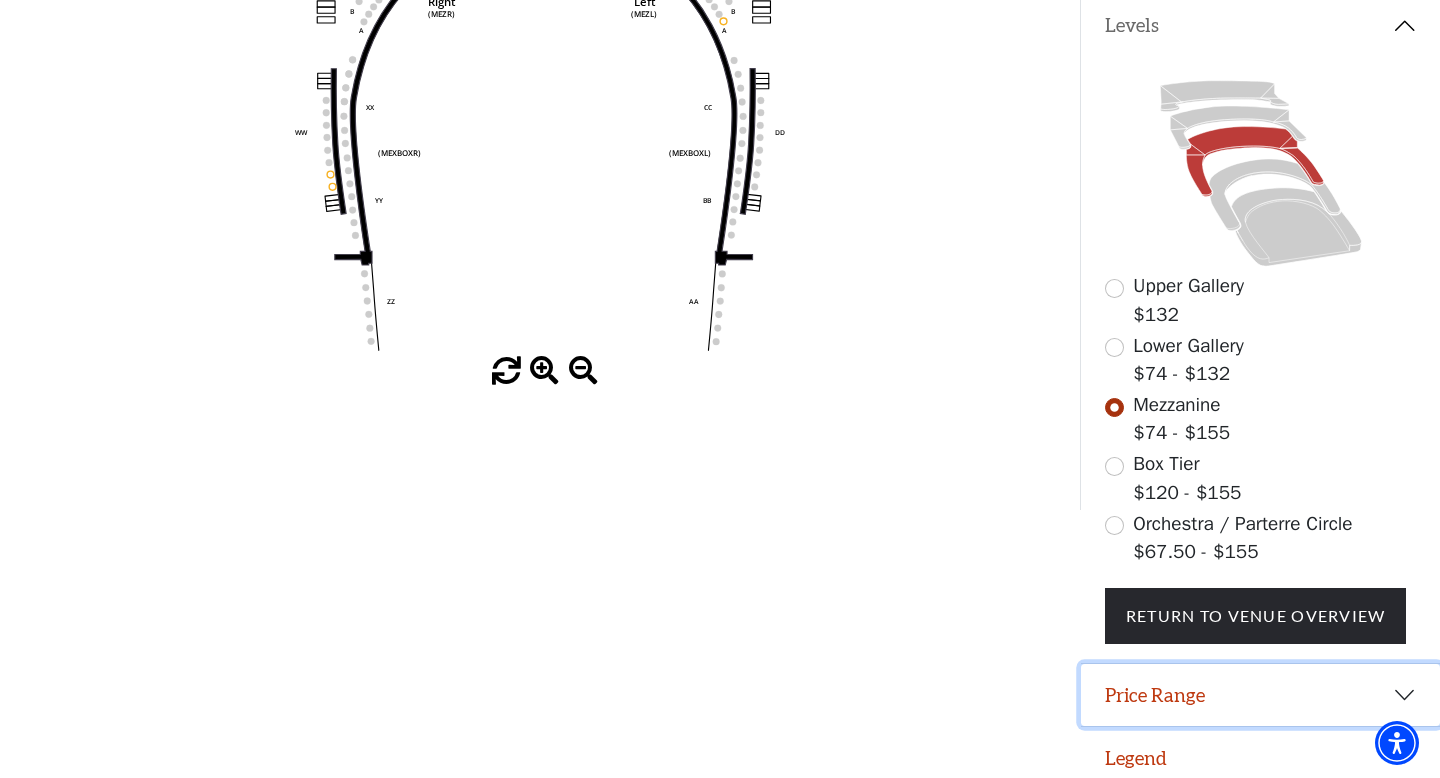 click on "Price Range" at bounding box center [1260, 695] 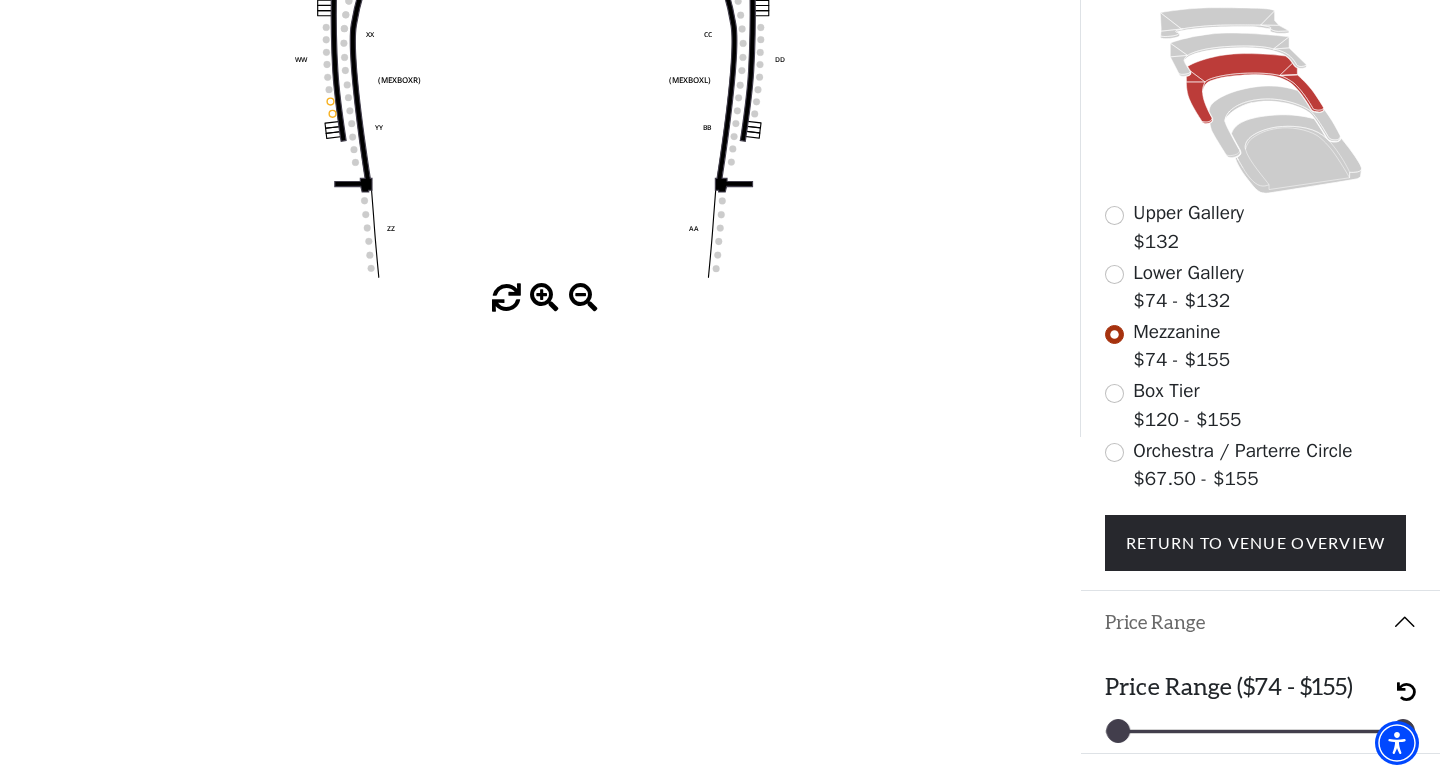 scroll, scrollTop: 542, scrollLeft: 0, axis: vertical 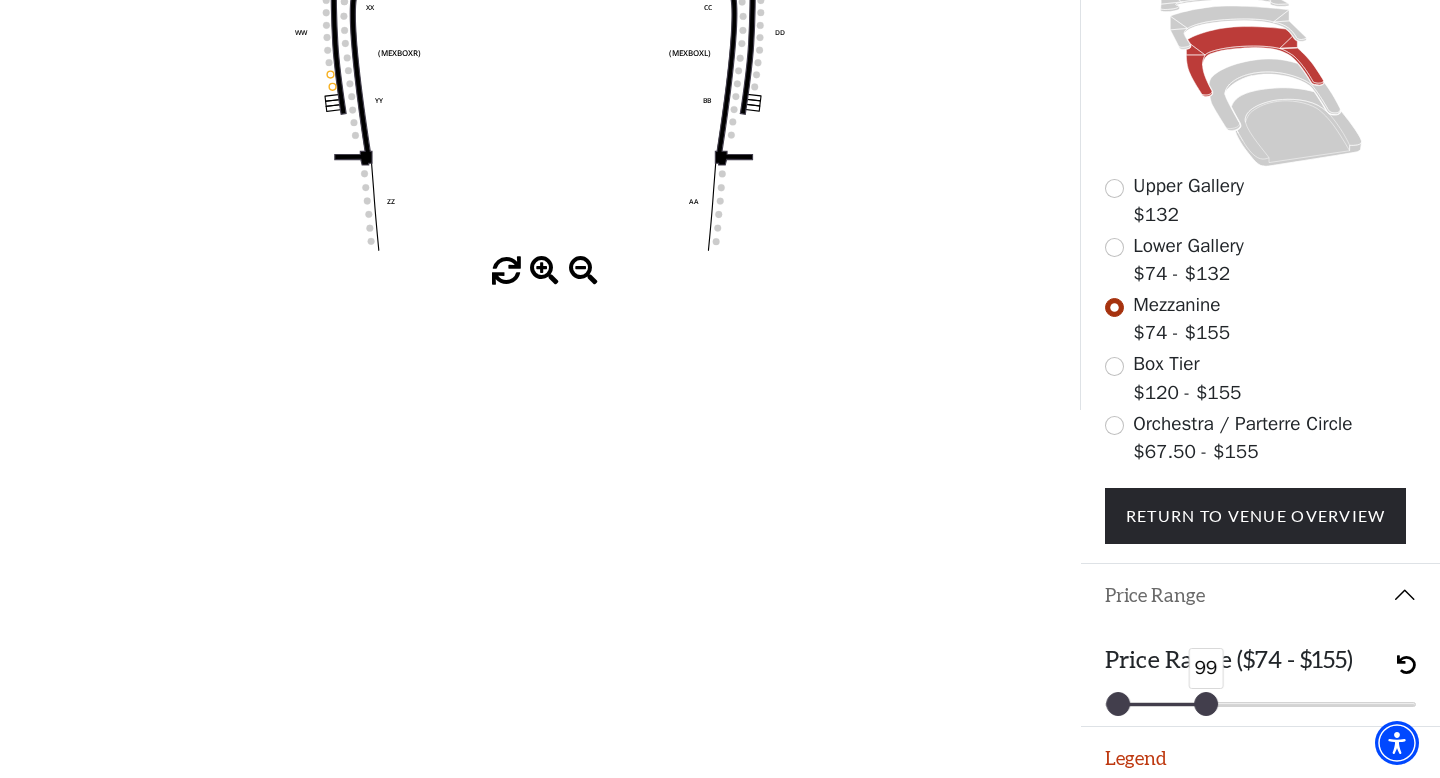 drag, startPoint x: 1401, startPoint y: 692, endPoint x: 1204, endPoint y: 683, distance: 197.20547 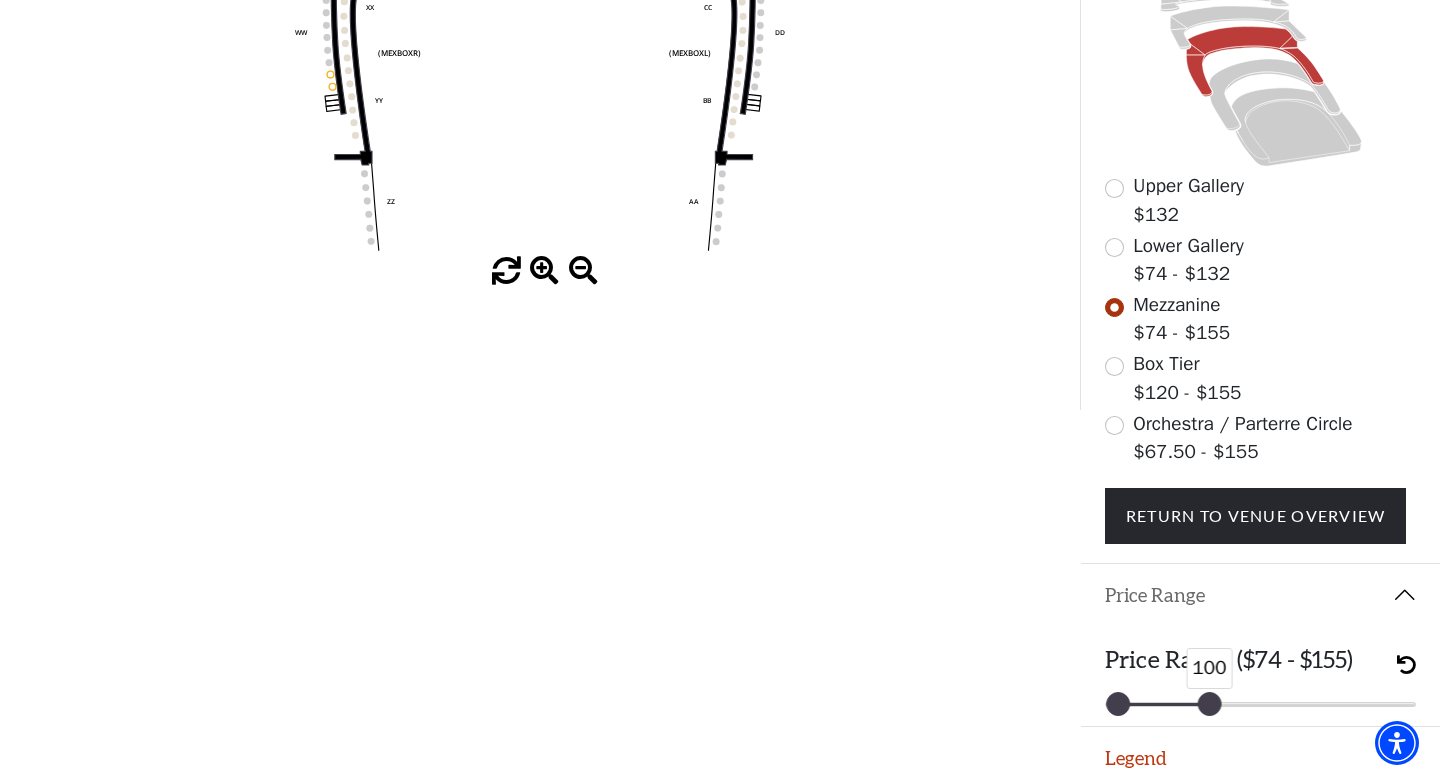 click at bounding box center (1210, 704) 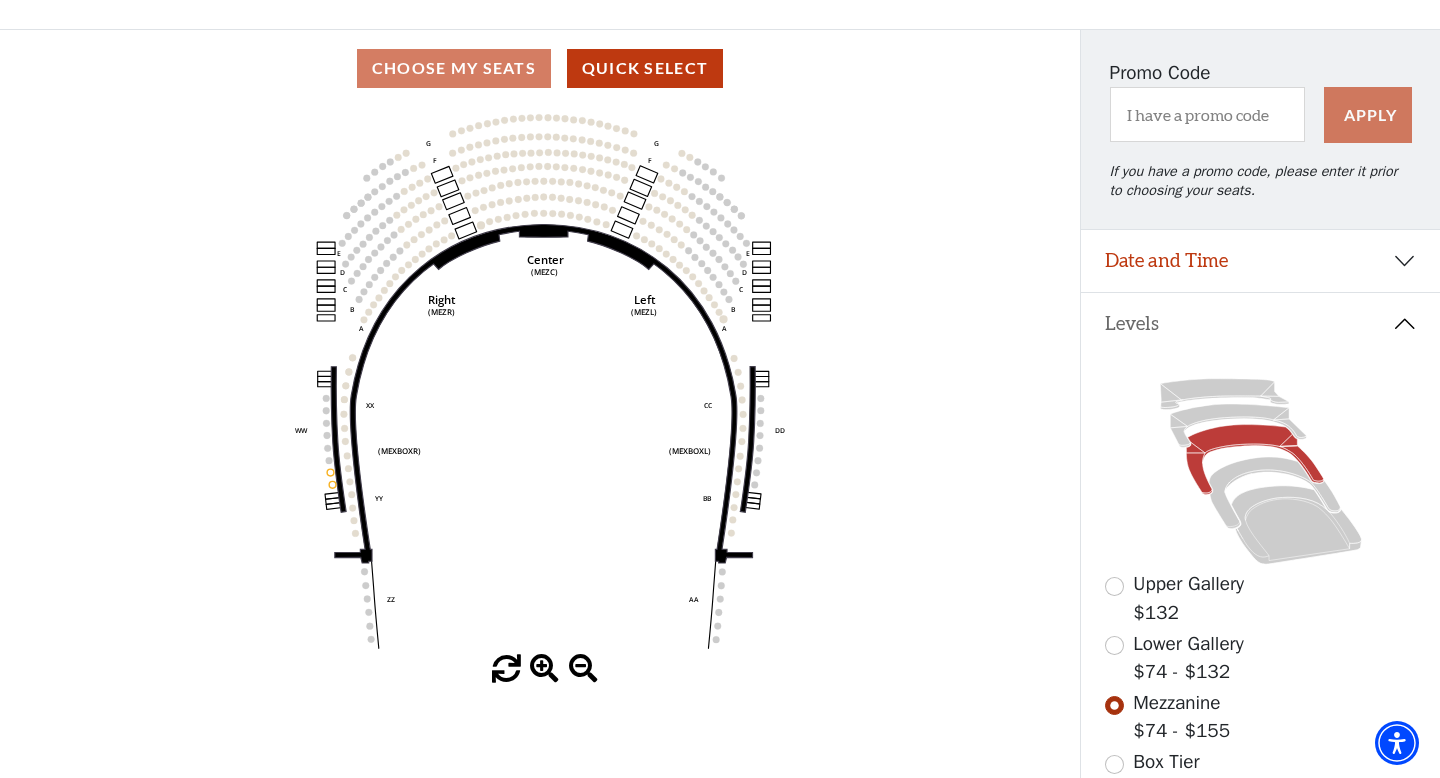 scroll, scrollTop: 145, scrollLeft: 0, axis: vertical 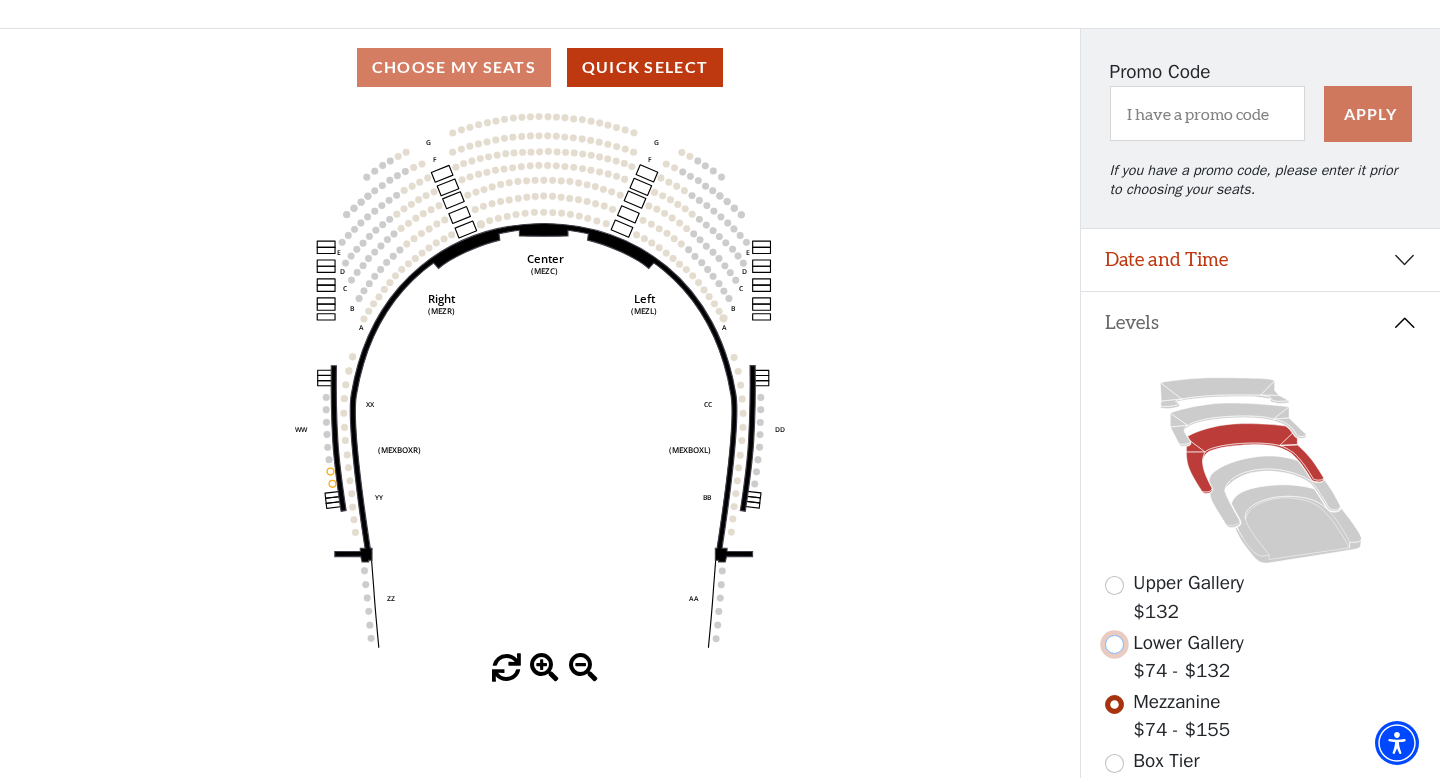 click at bounding box center [1114, 644] 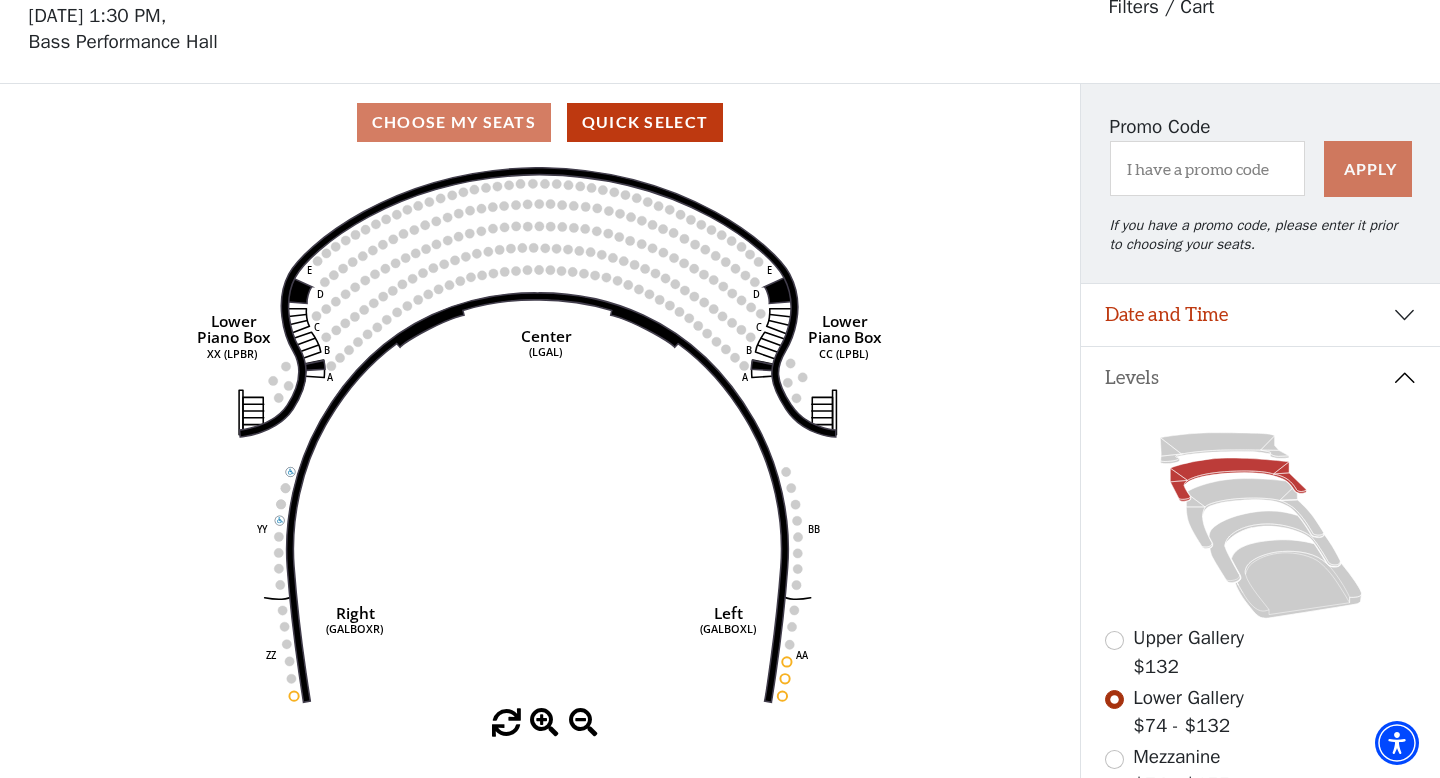 scroll, scrollTop: 92, scrollLeft: 0, axis: vertical 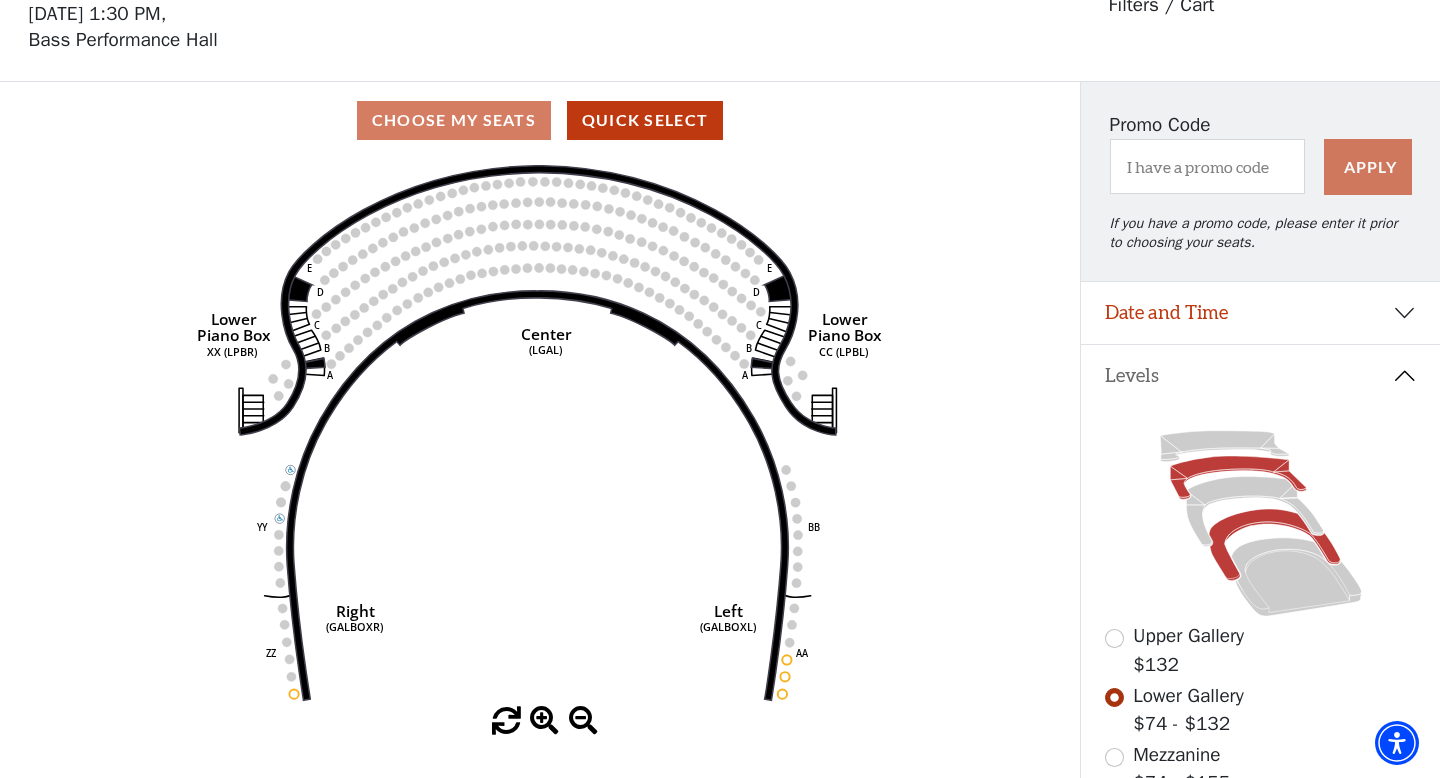 click 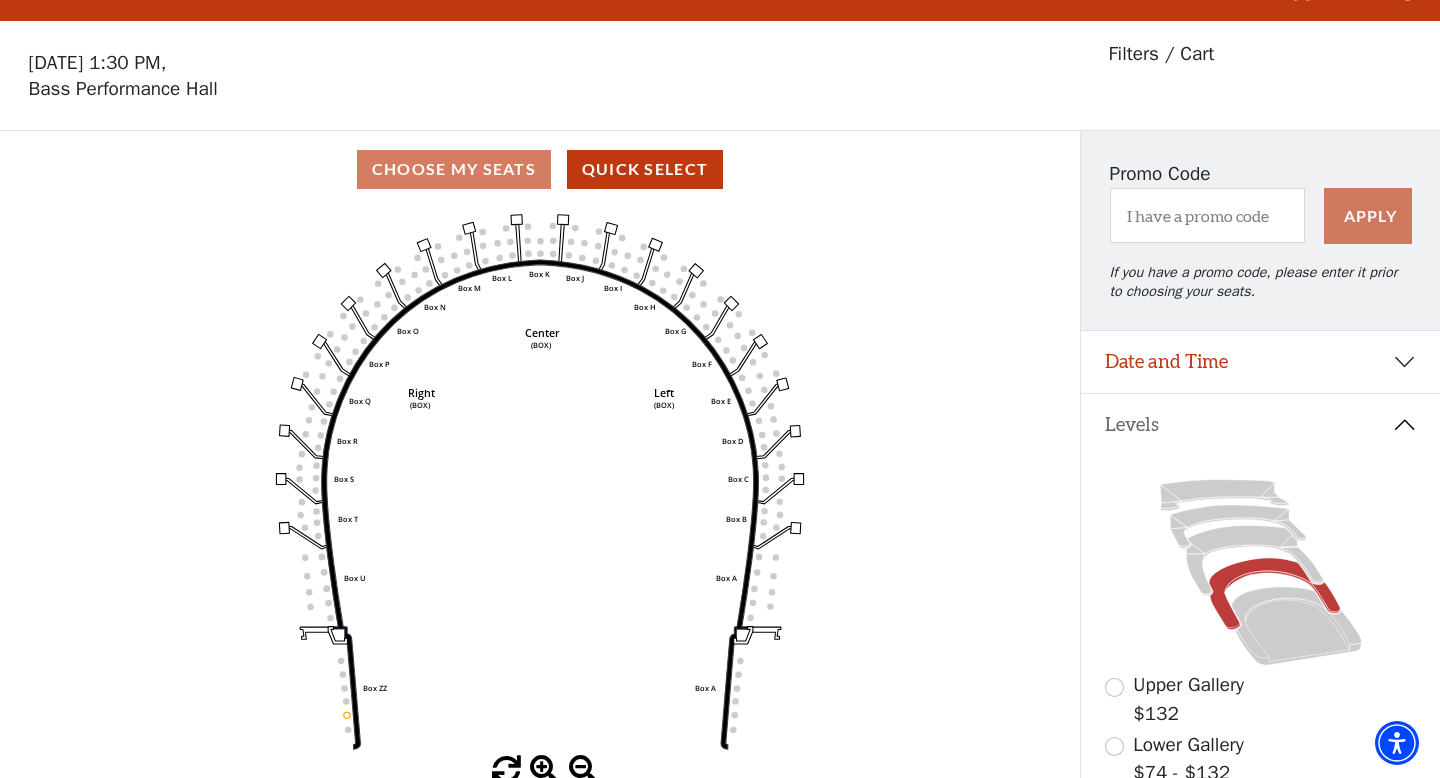 scroll, scrollTop: 45, scrollLeft: 0, axis: vertical 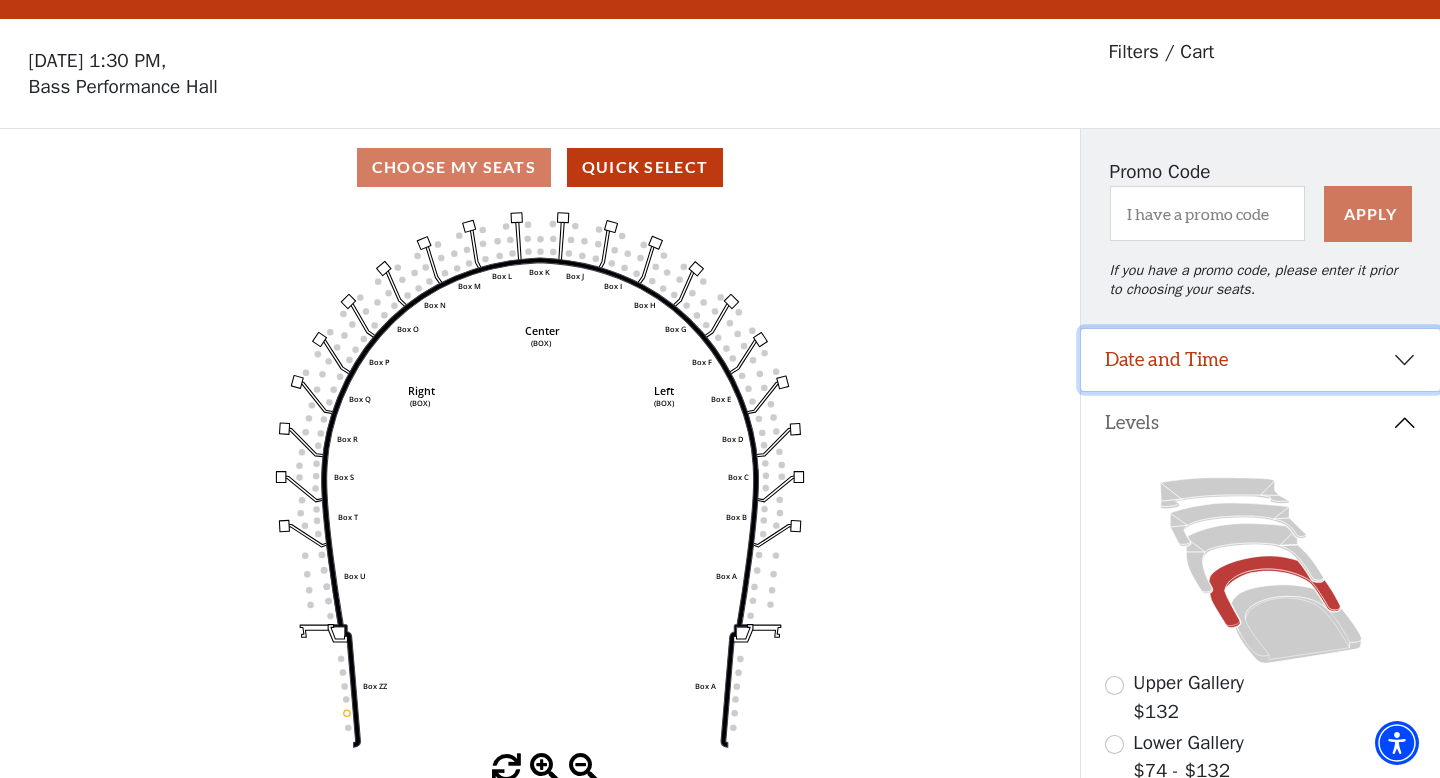 click on "Date and Time" at bounding box center (1260, 360) 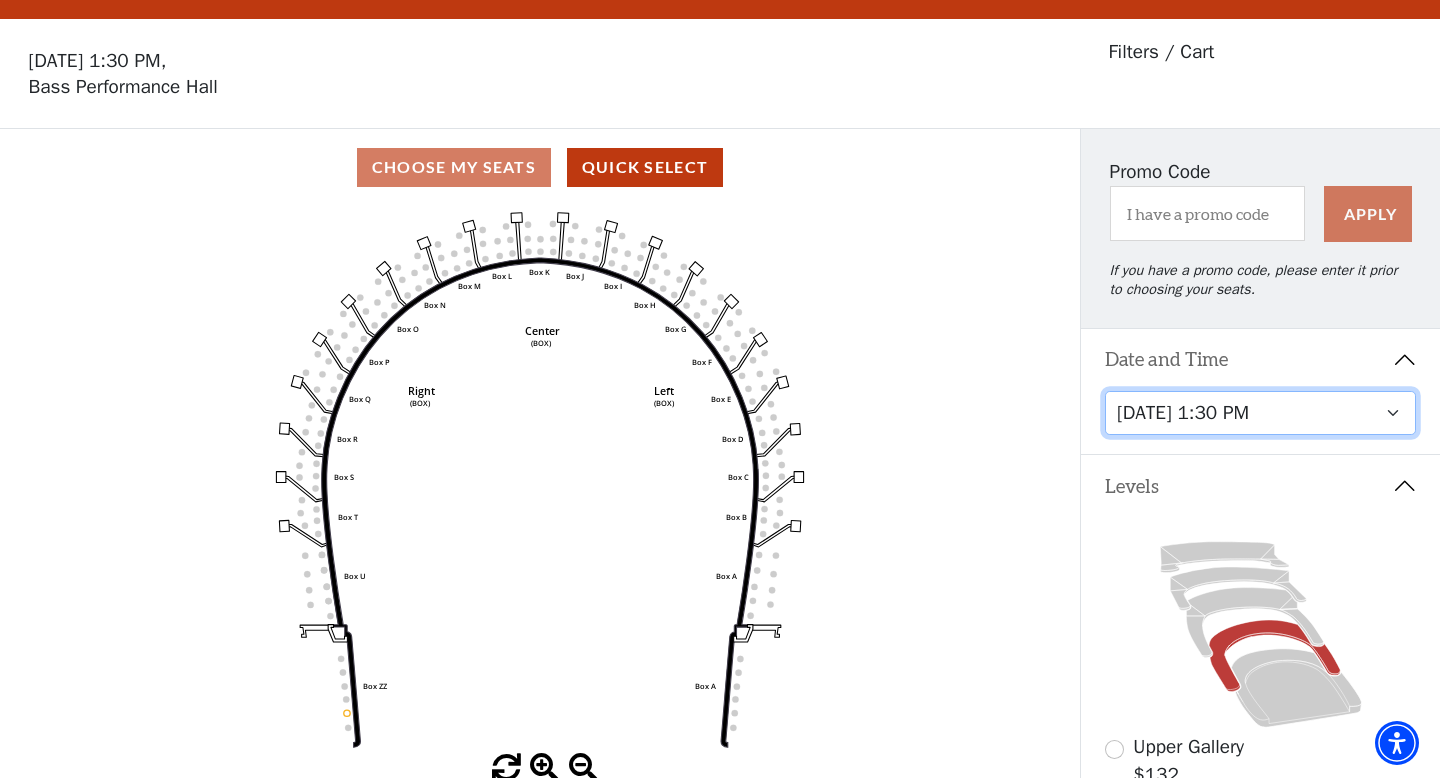 click on "Tuesday, July 15 at 7:30 PM Wednesday, July 16 at 7:30 PM Thursday, July 17 at 7:30 PM Friday, July 18 at 7:30 PM Saturday, July 19 at 1:30 PM Saturday, July 19 at 7:30 PM Sunday, July 20 at 1:30 PM Sunday, July 20 at 6:30 PM" at bounding box center [1261, 413] 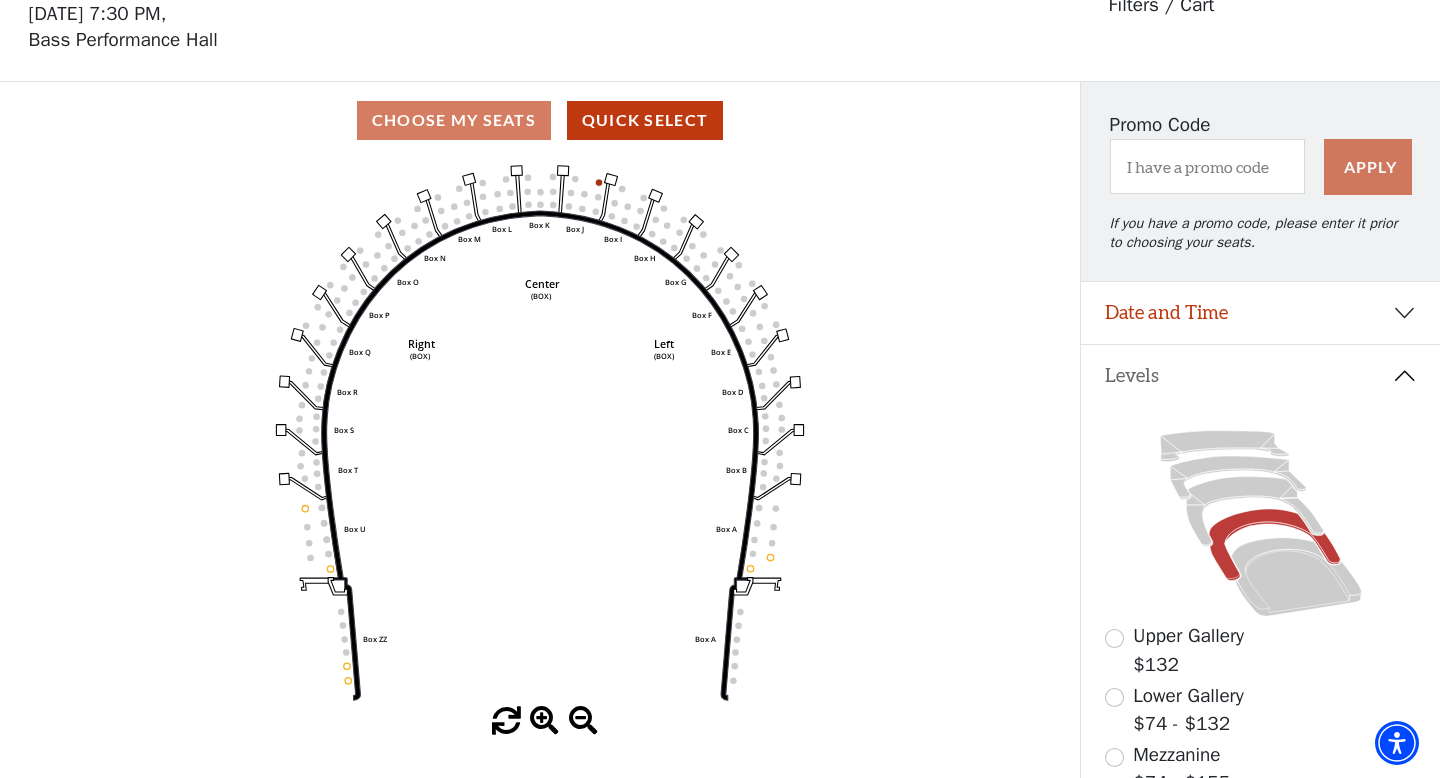 scroll, scrollTop: 92, scrollLeft: 0, axis: vertical 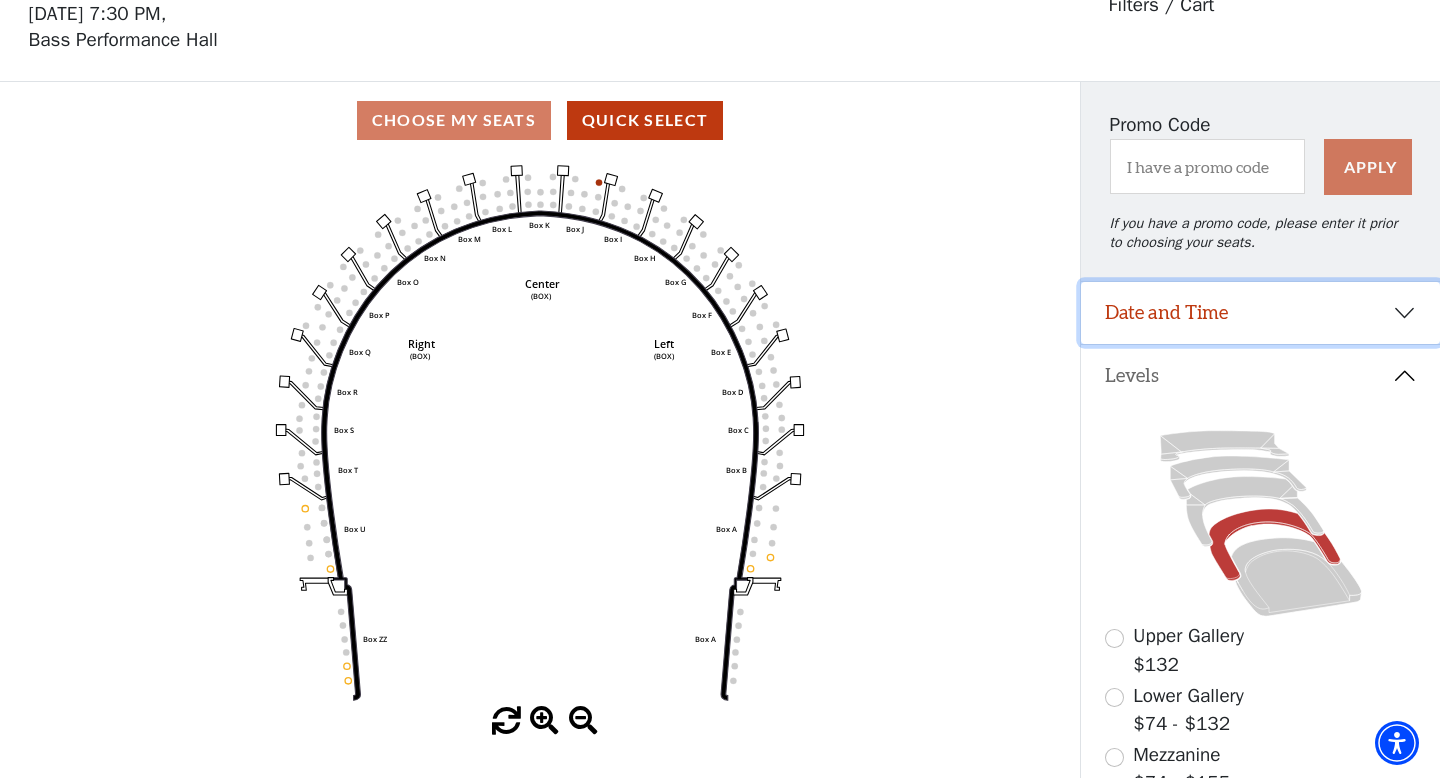 click on "Date and Time" at bounding box center [1260, 313] 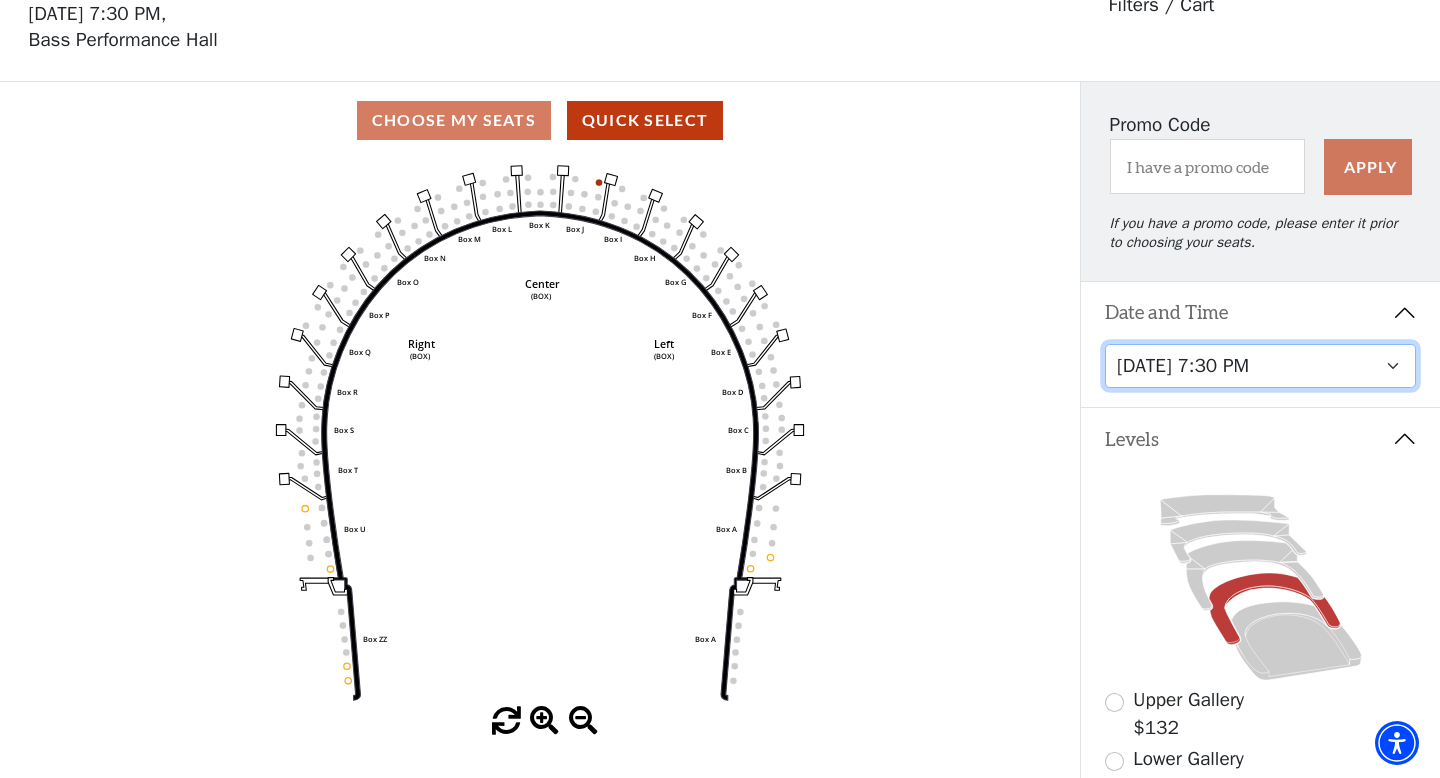 click on "Tuesday, July 15 at 7:30 PM Wednesday, July 16 at 7:30 PM Thursday, July 17 at 7:30 PM Friday, July 18 at 7:30 PM Saturday, July 19 at 1:30 PM Saturday, July 19 at 7:30 PM Sunday, July 20 at 1:30 PM Sunday, July 20 at 6:30 PM" at bounding box center (1261, 366) 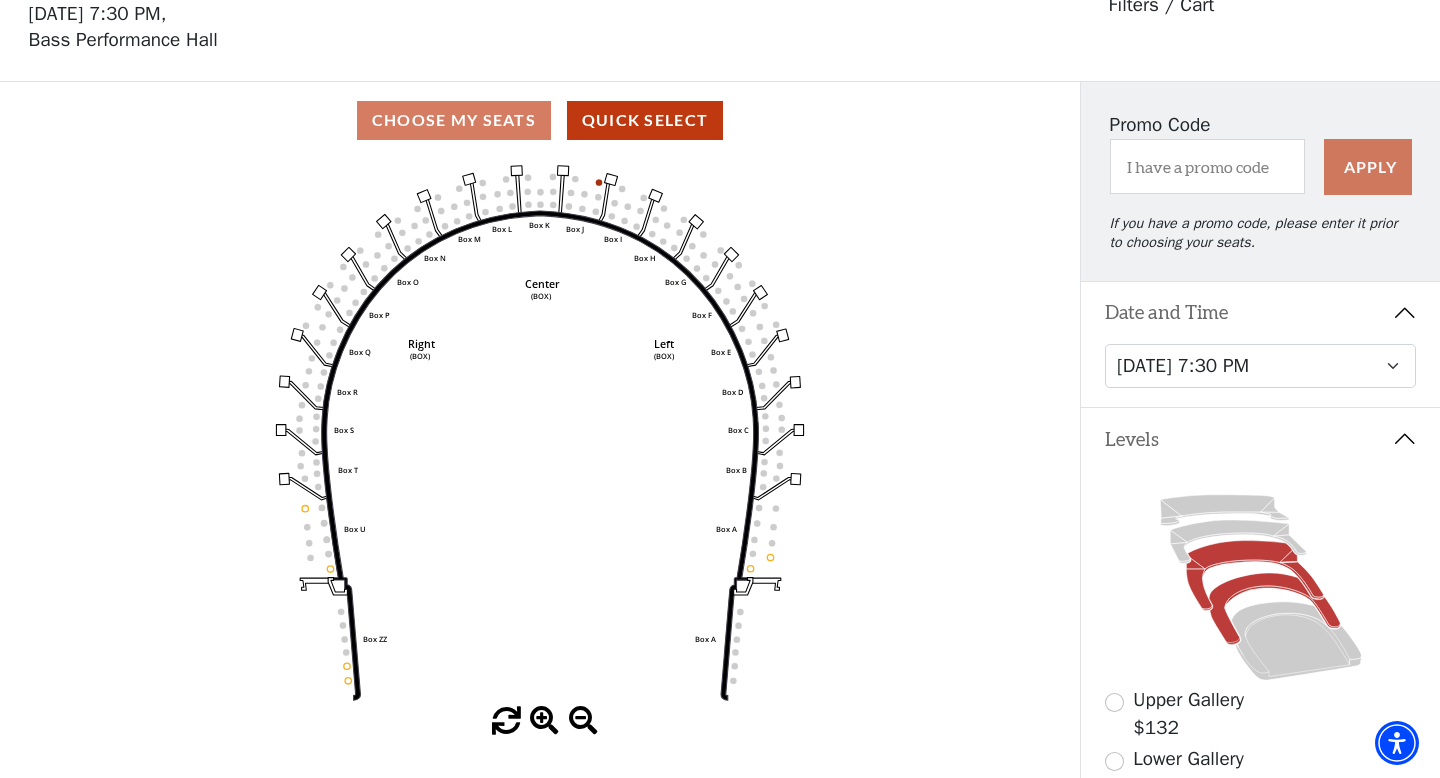 click 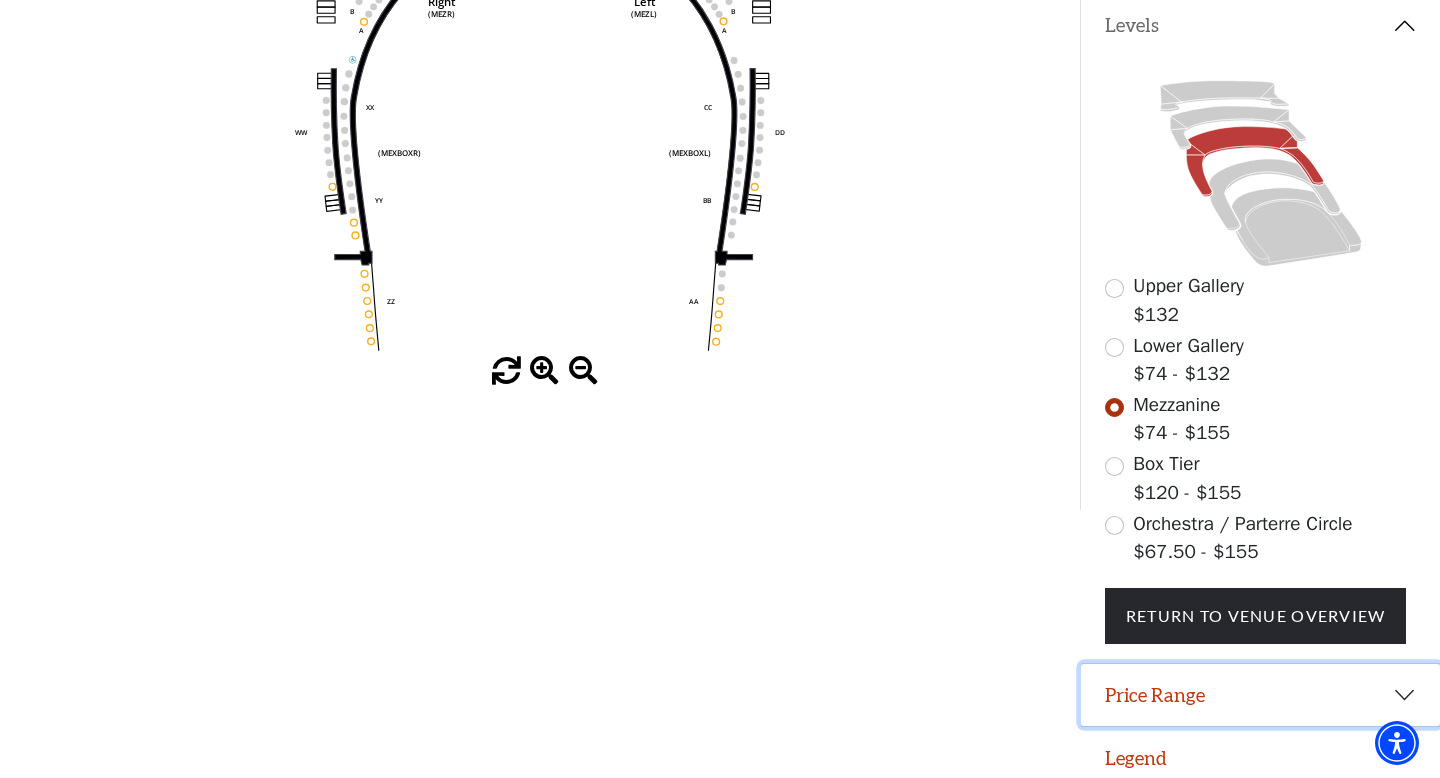 click on "Price Range" at bounding box center (1260, 695) 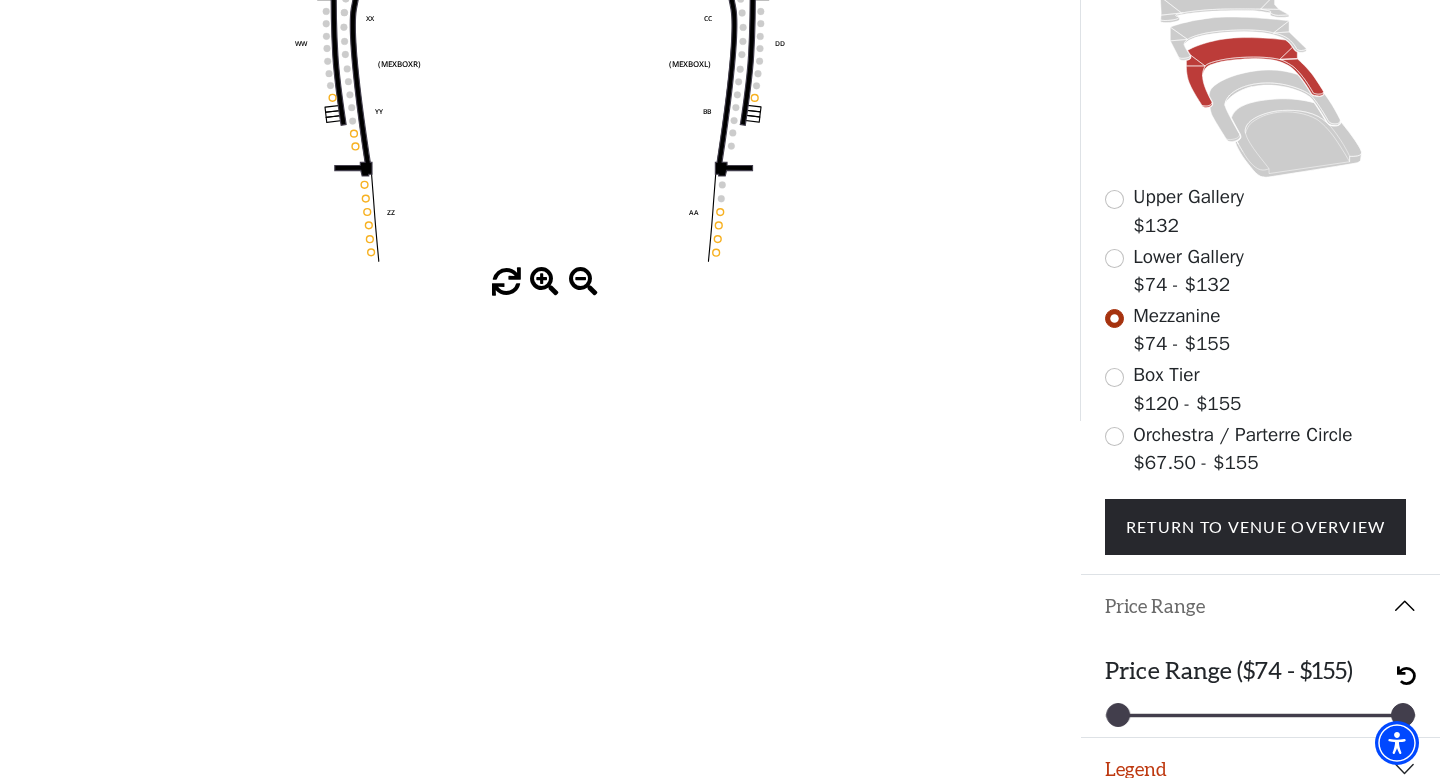 scroll, scrollTop: 542, scrollLeft: 0, axis: vertical 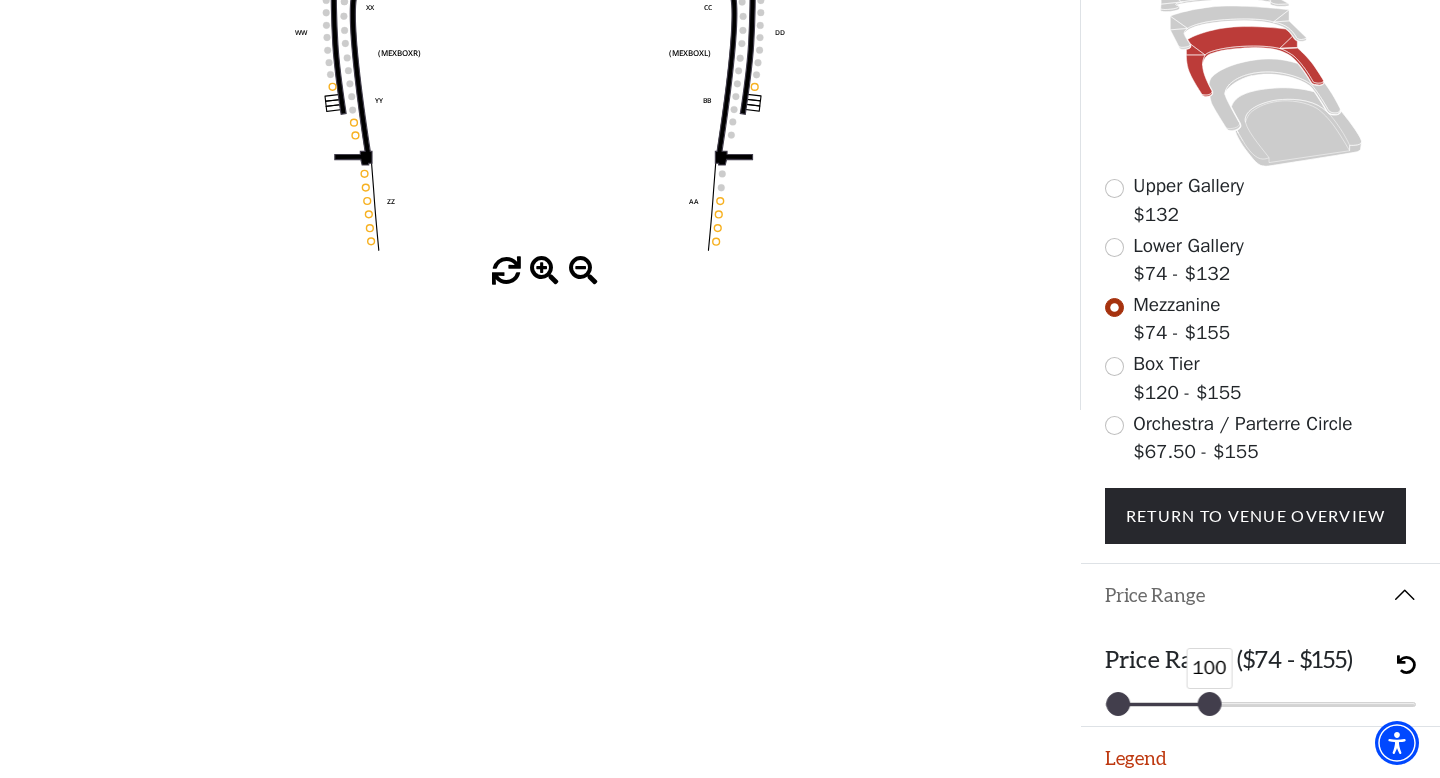 drag, startPoint x: 1391, startPoint y: 695, endPoint x: 1198, endPoint y: 689, distance: 193.09325 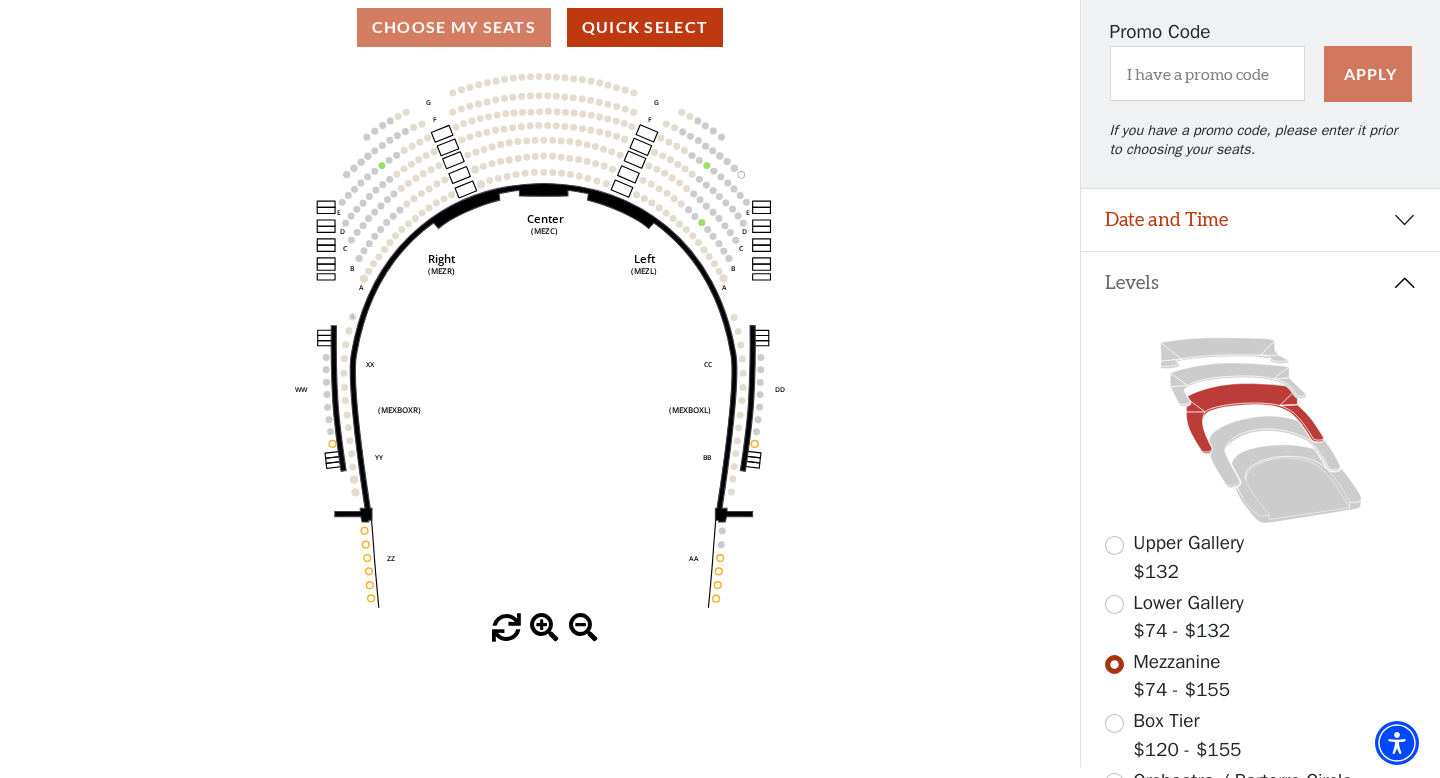 scroll, scrollTop: 188, scrollLeft: 0, axis: vertical 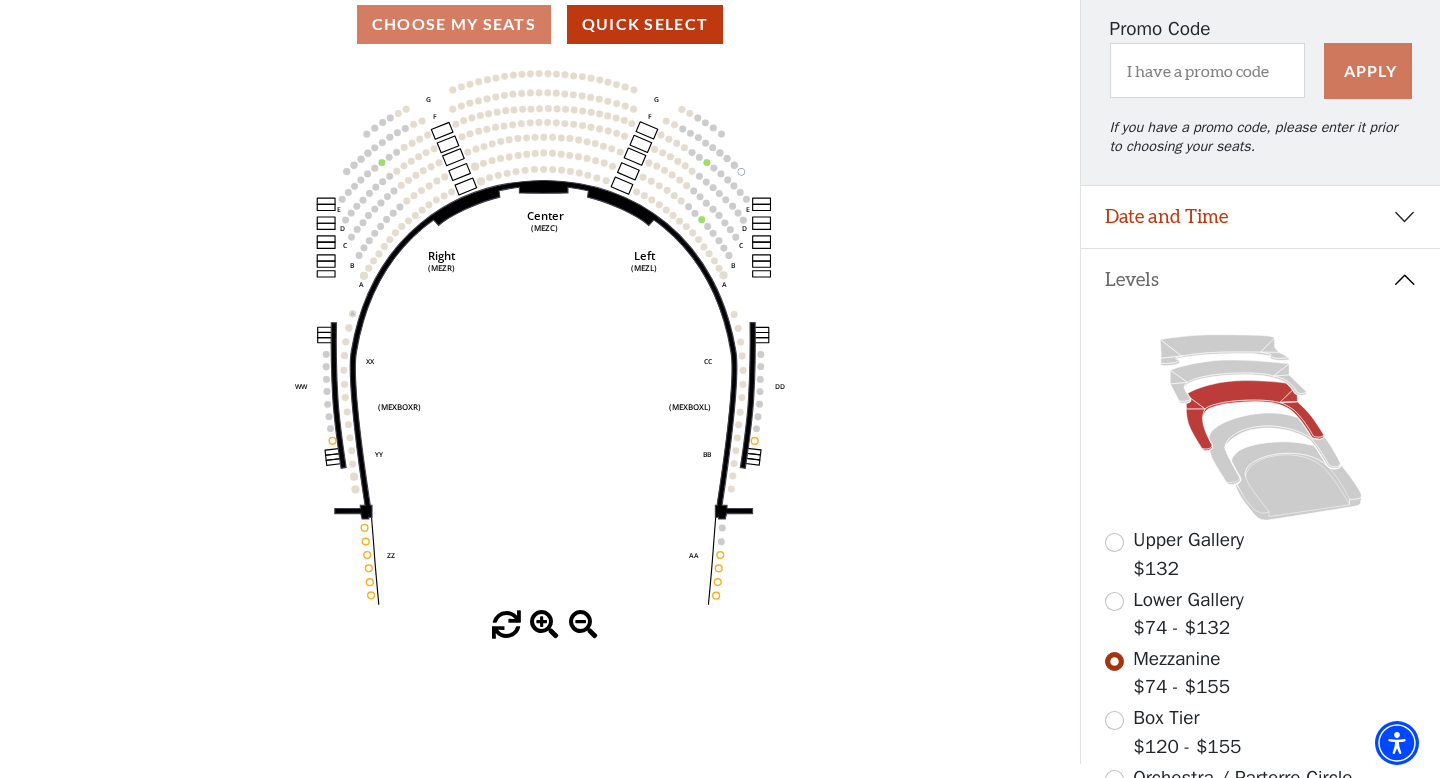 click at bounding box center [583, 625] 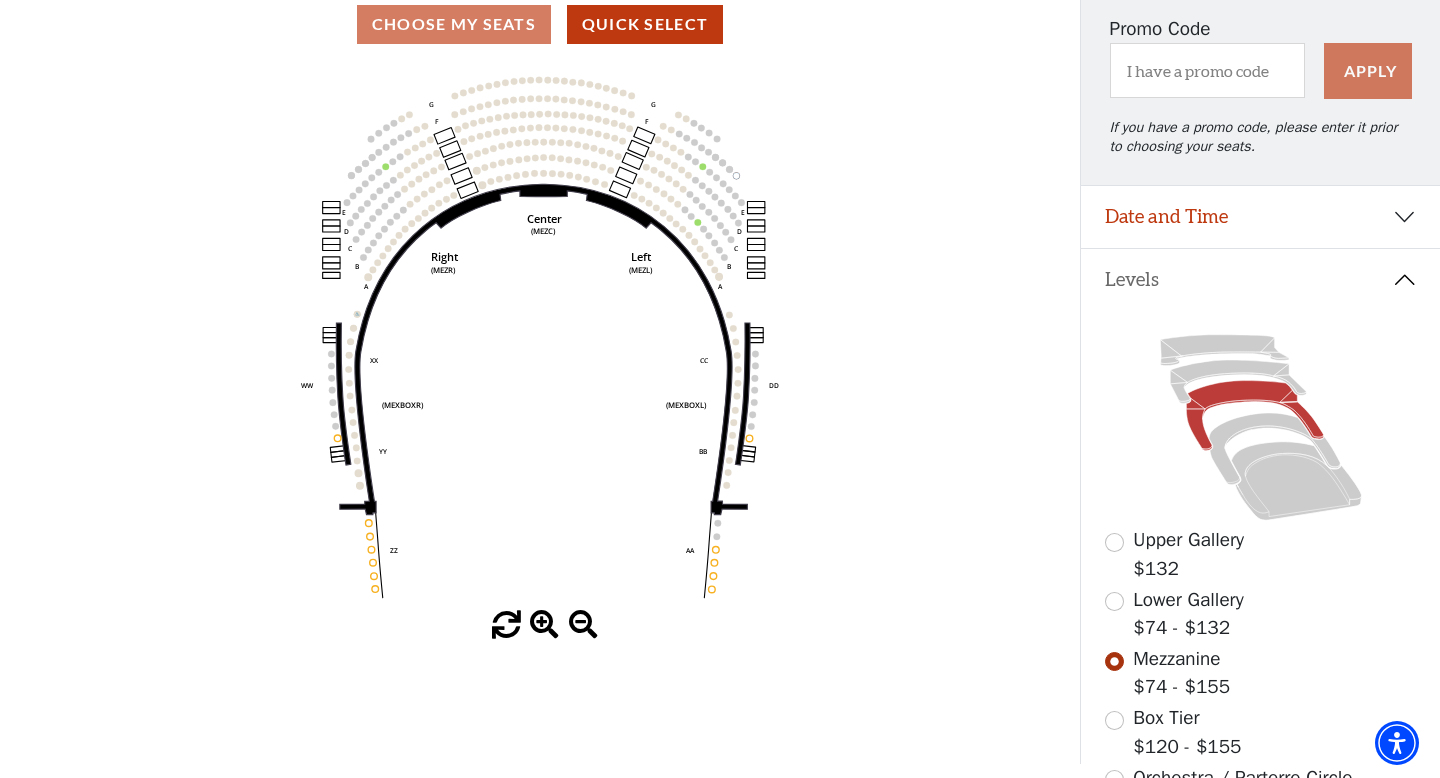 click at bounding box center [583, 625] 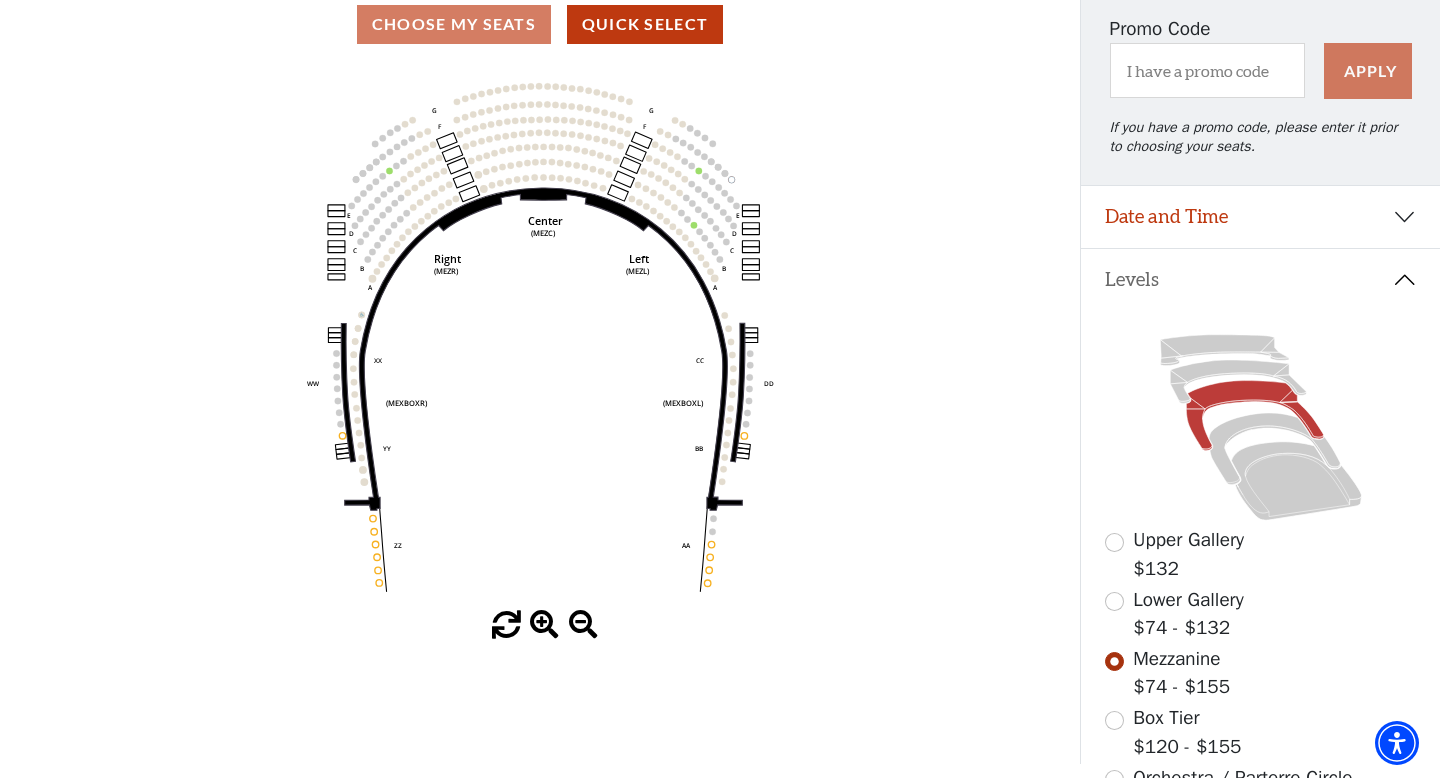 click at bounding box center [583, 625] 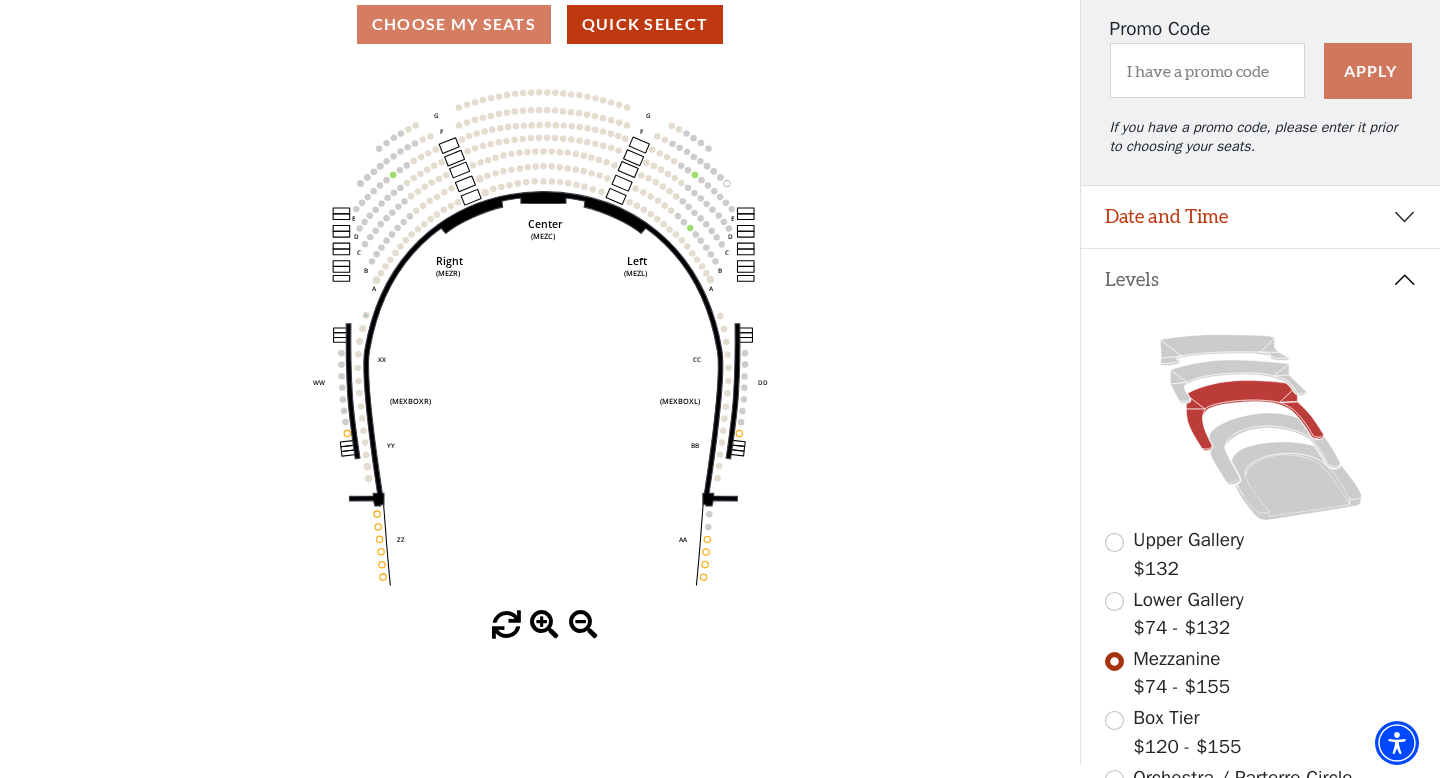 click at bounding box center [583, 625] 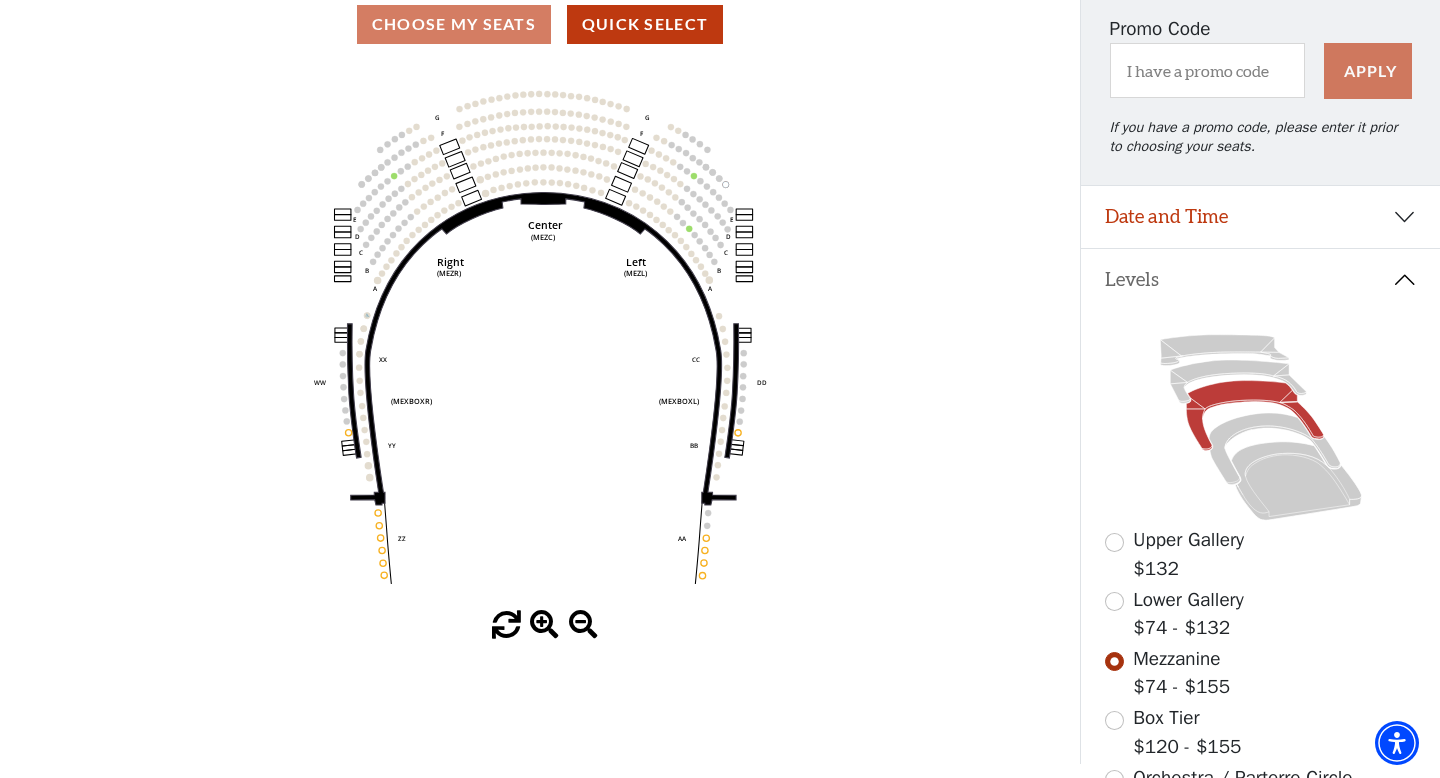 click at bounding box center [583, 625] 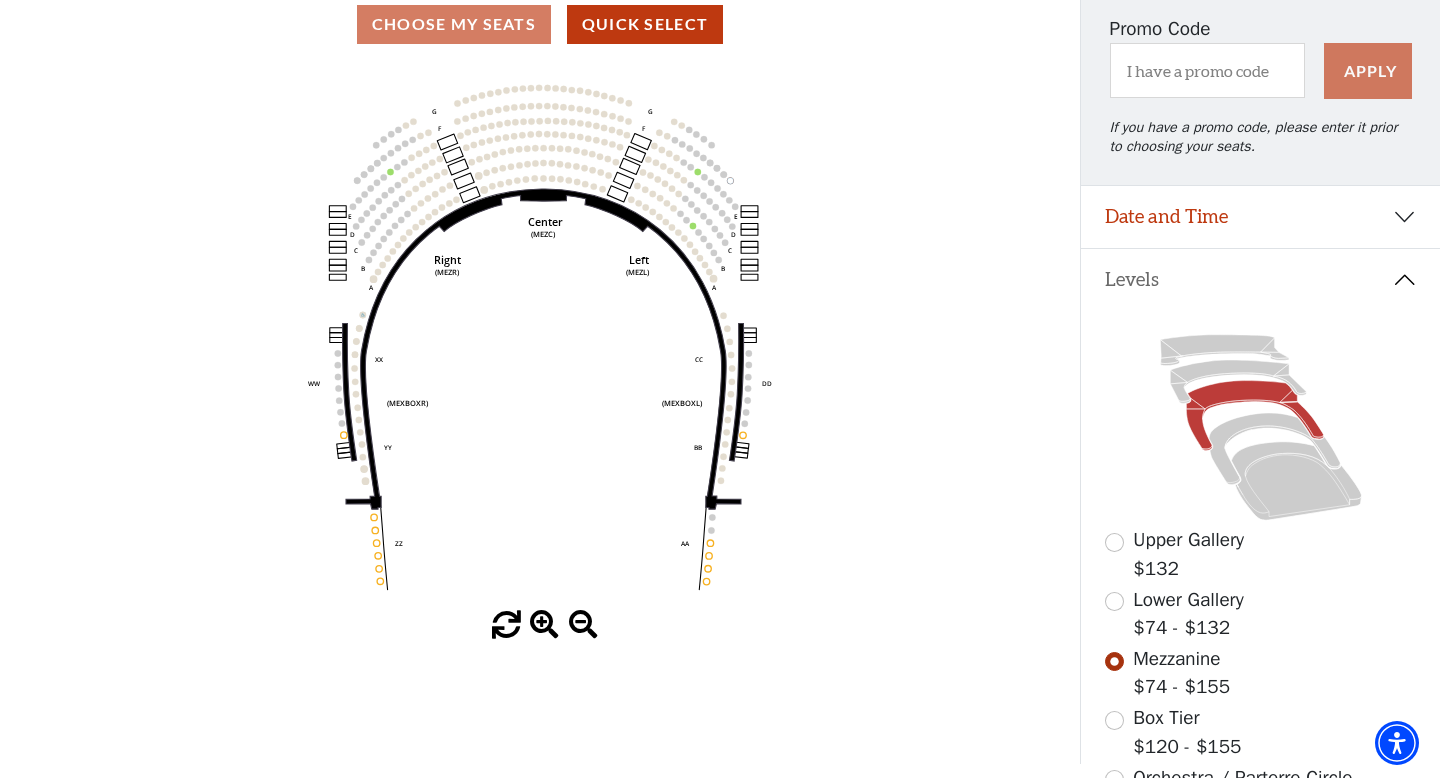 click at bounding box center [544, 625] 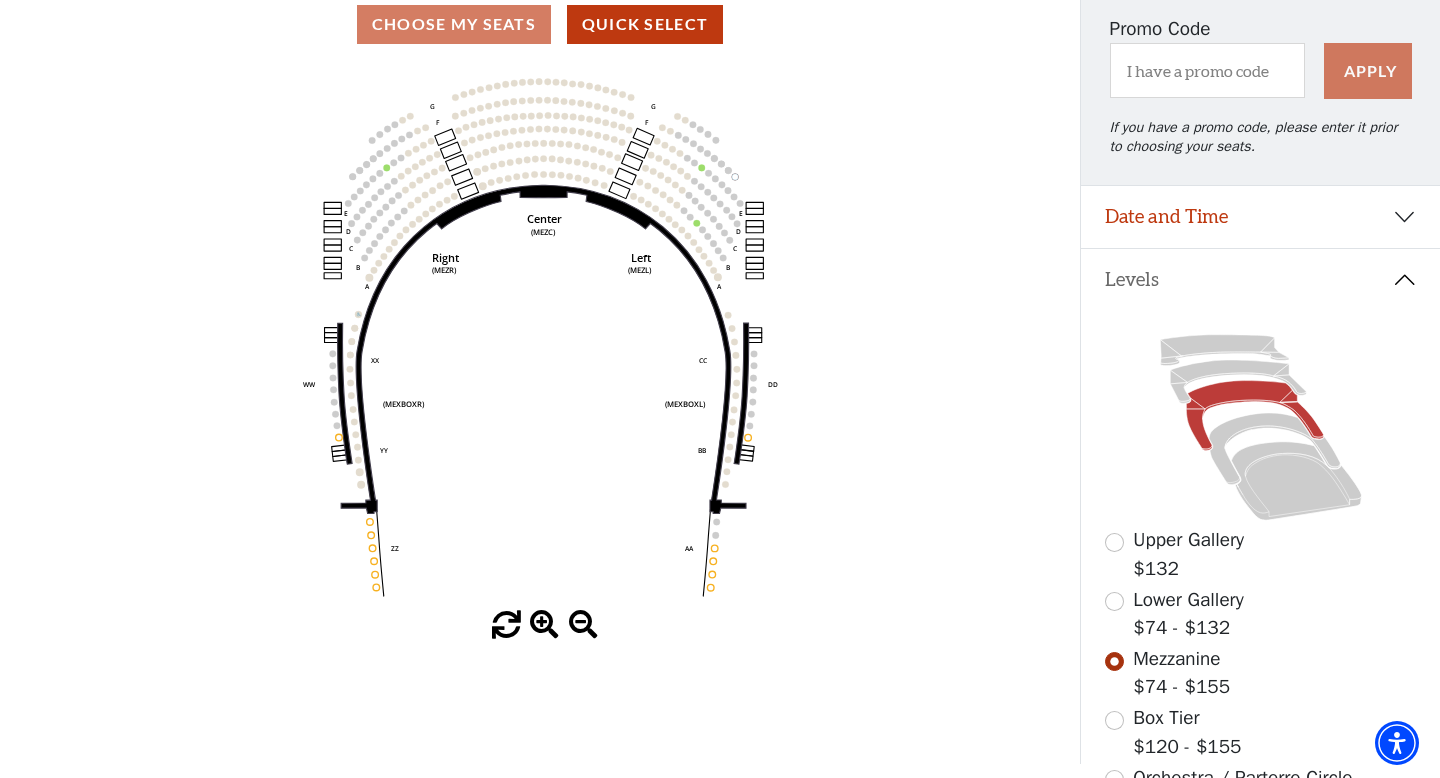 click at bounding box center [544, 625] 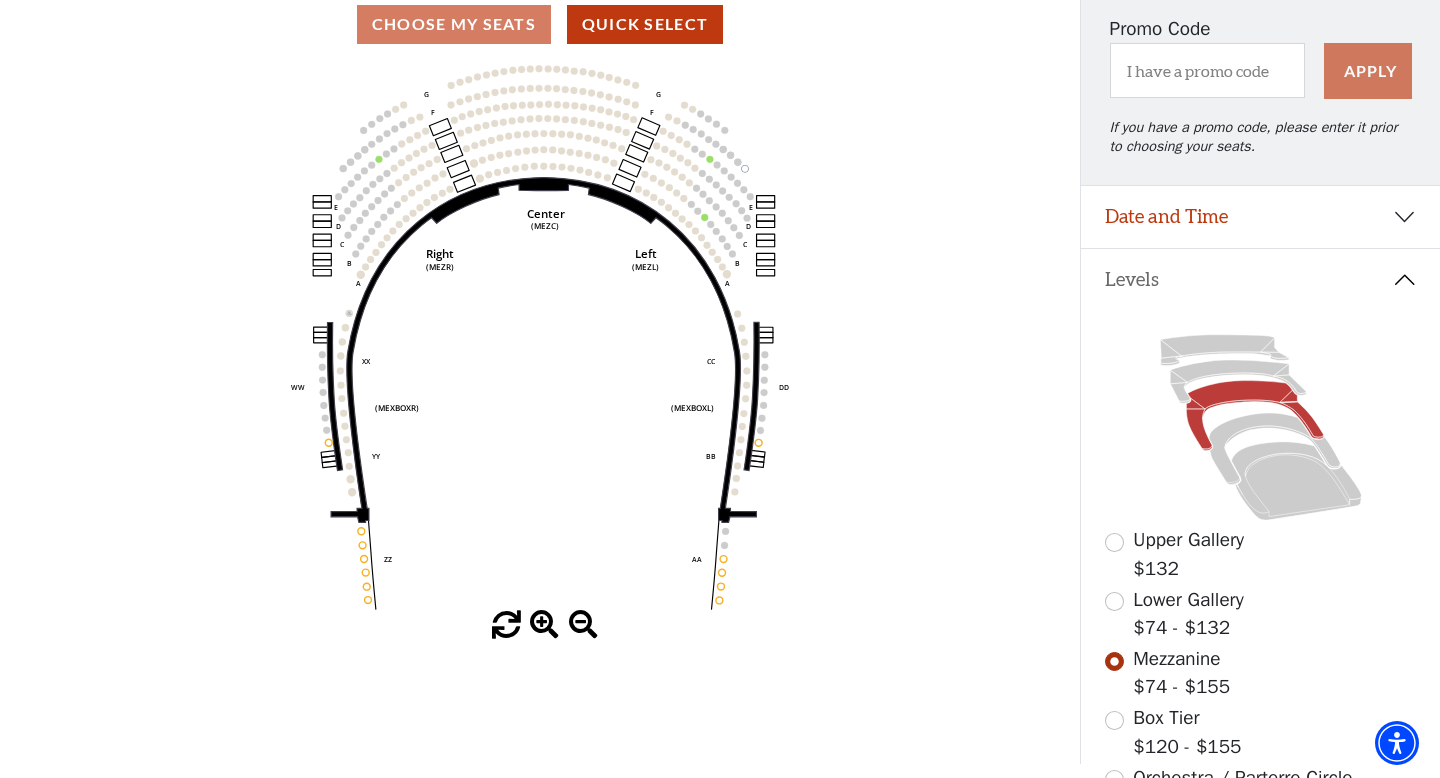 click at bounding box center [544, 625] 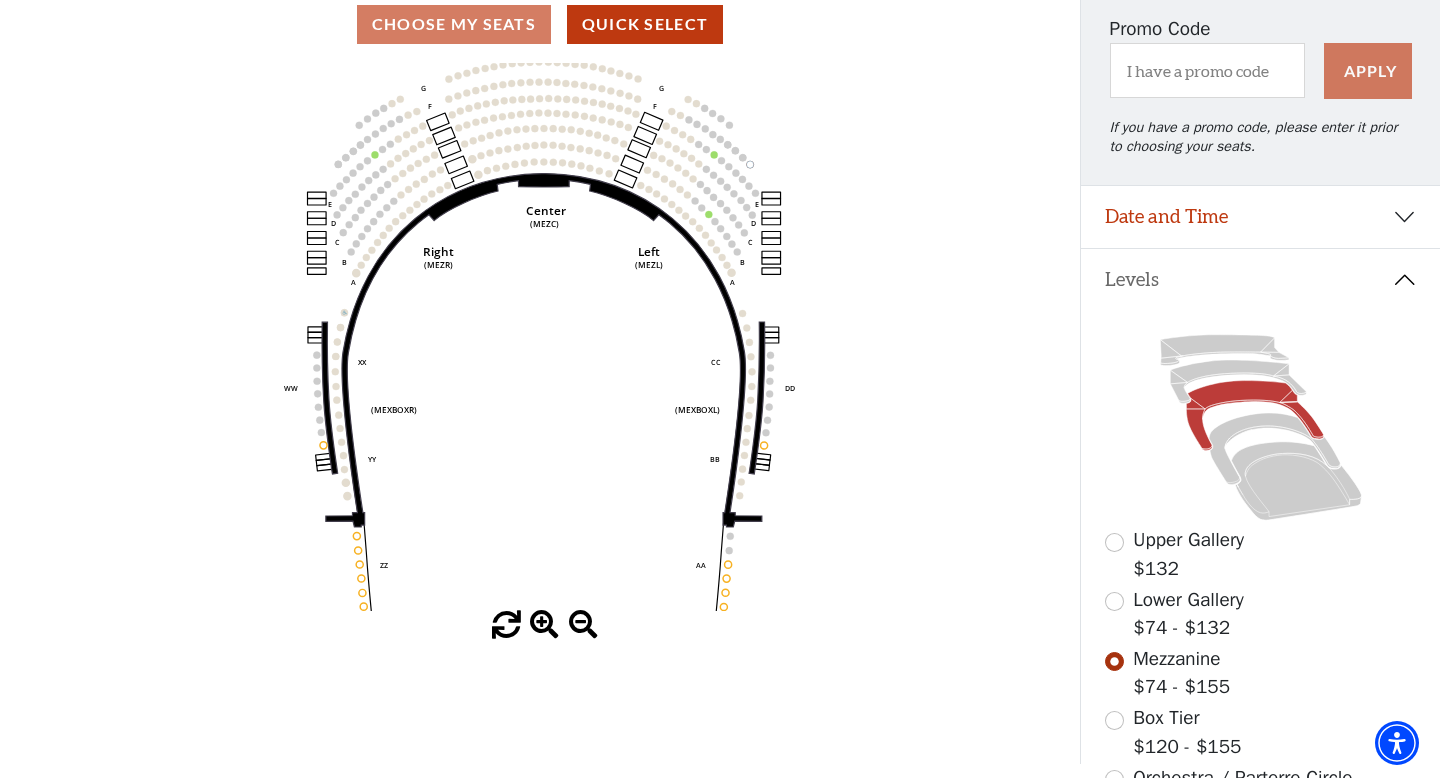 click at bounding box center (544, 625) 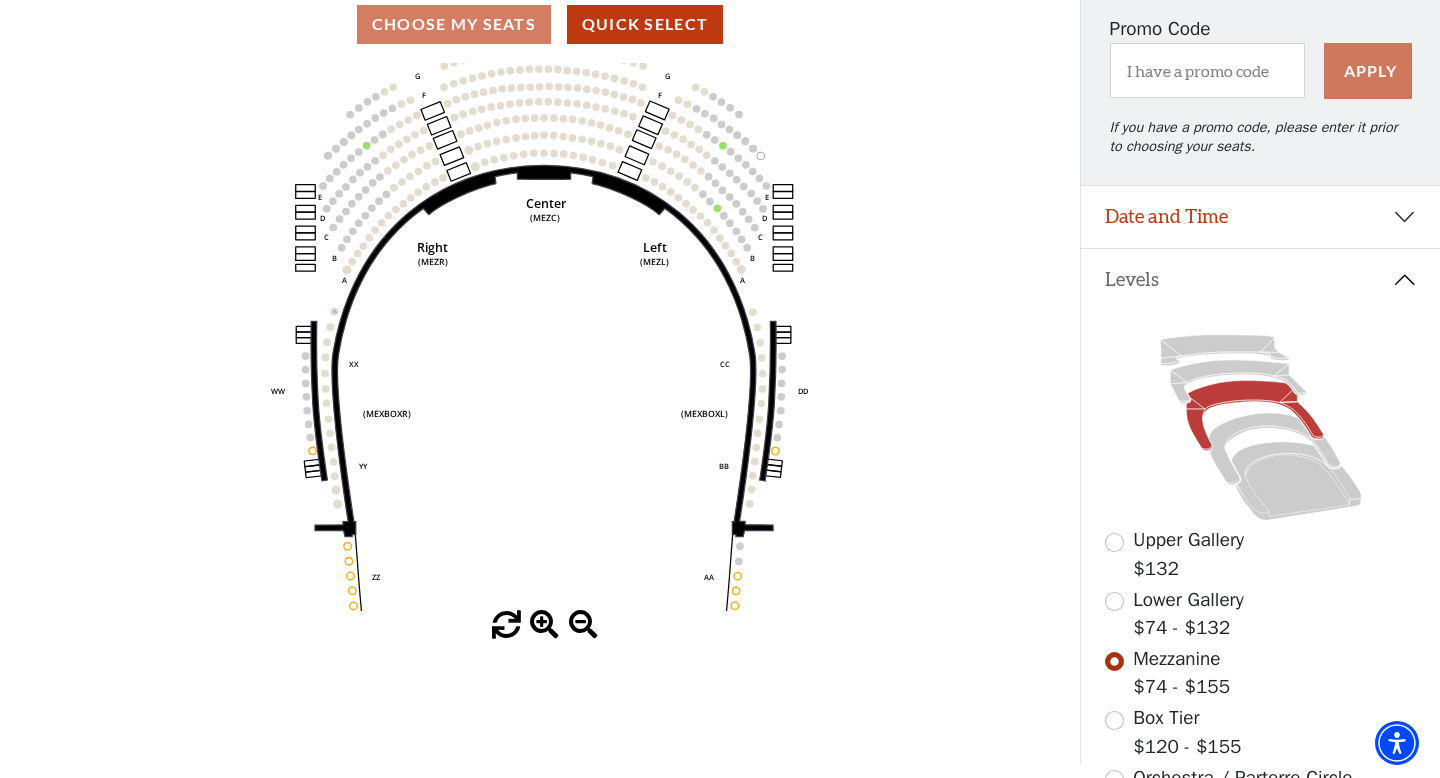 click at bounding box center [544, 625] 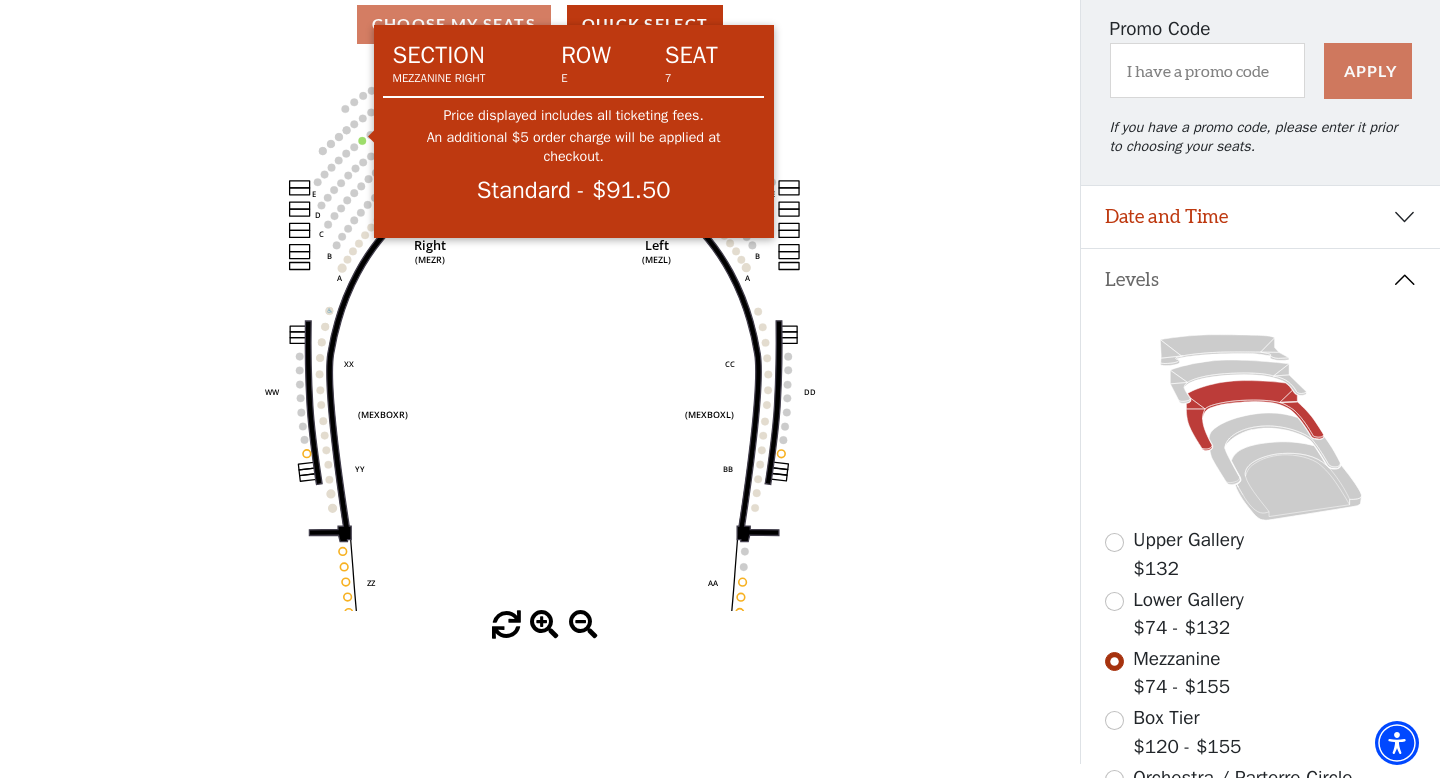click 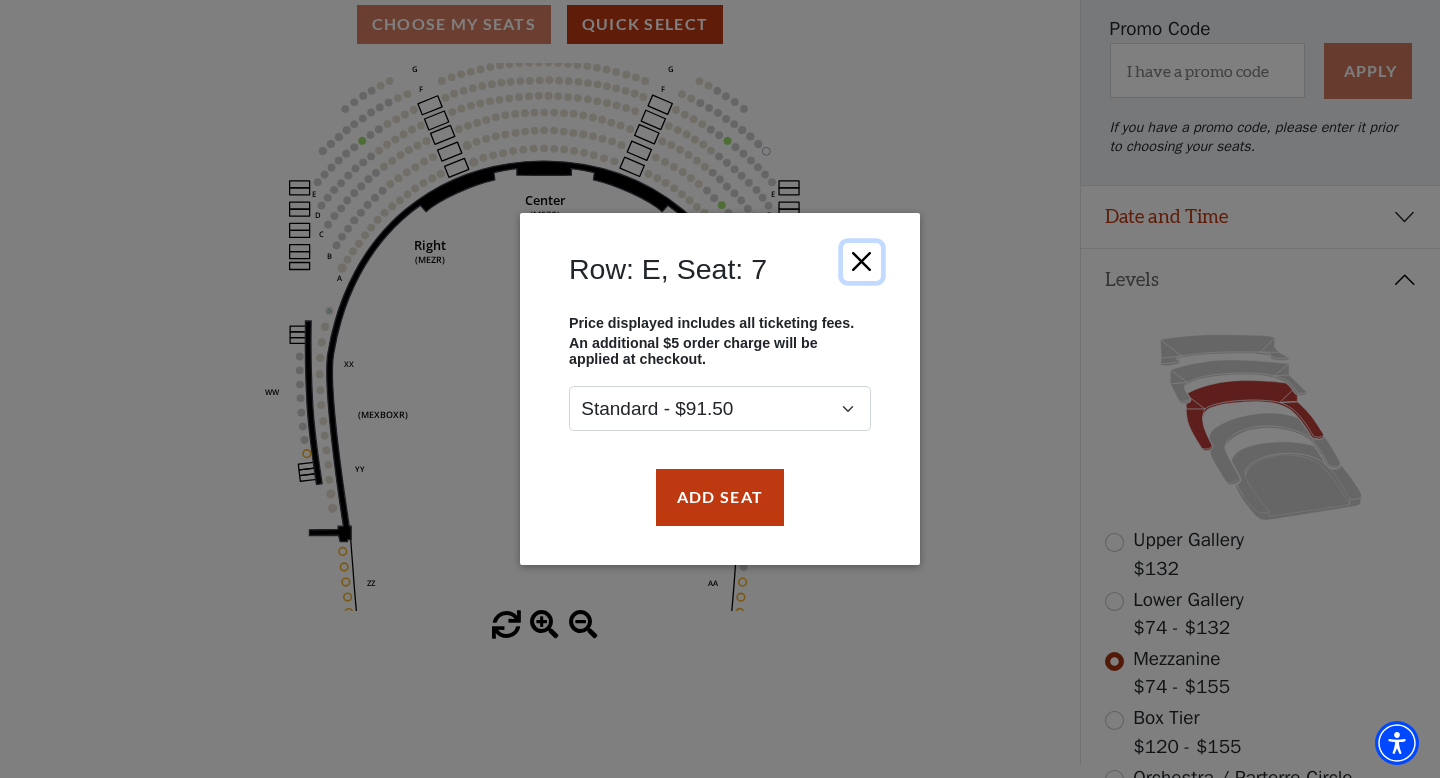 click at bounding box center [862, 262] 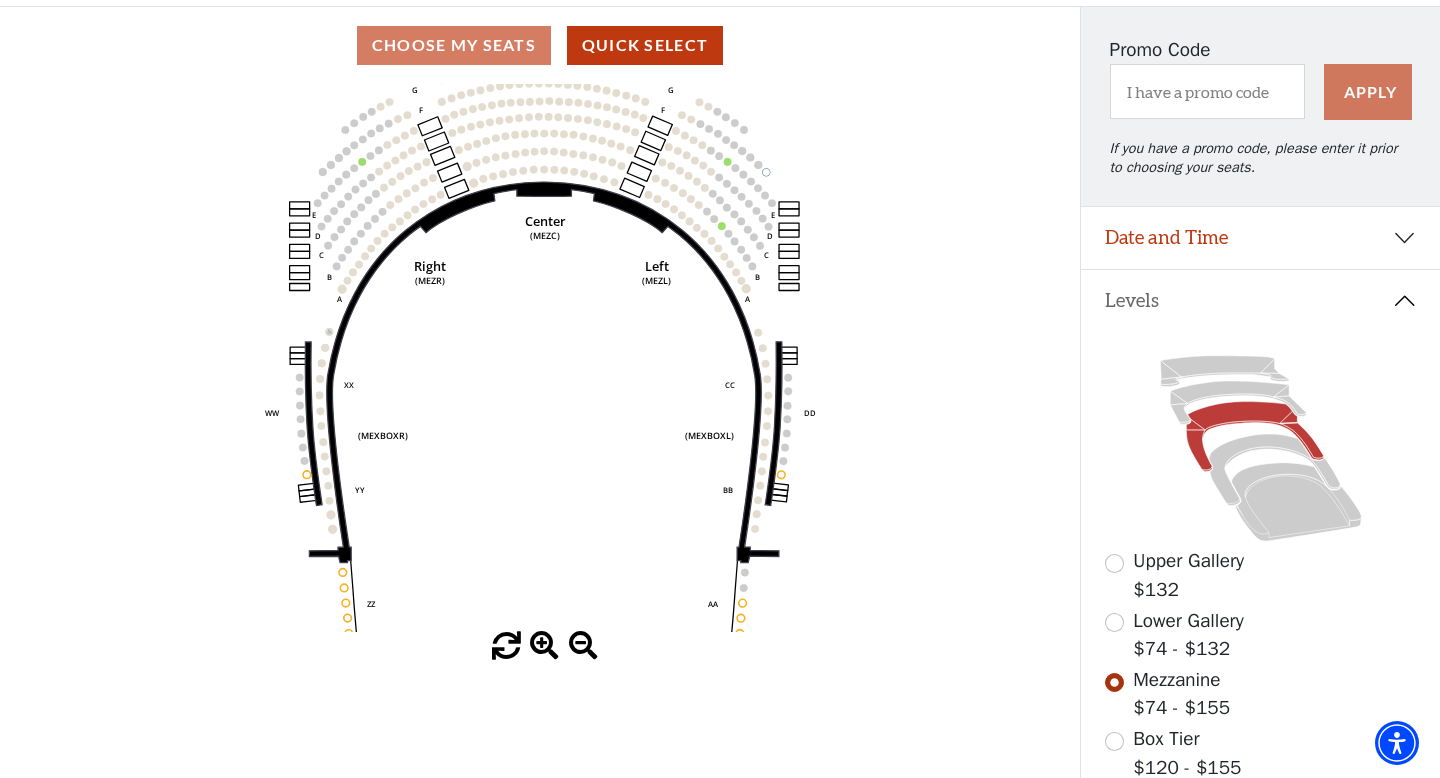 scroll, scrollTop: 182, scrollLeft: 0, axis: vertical 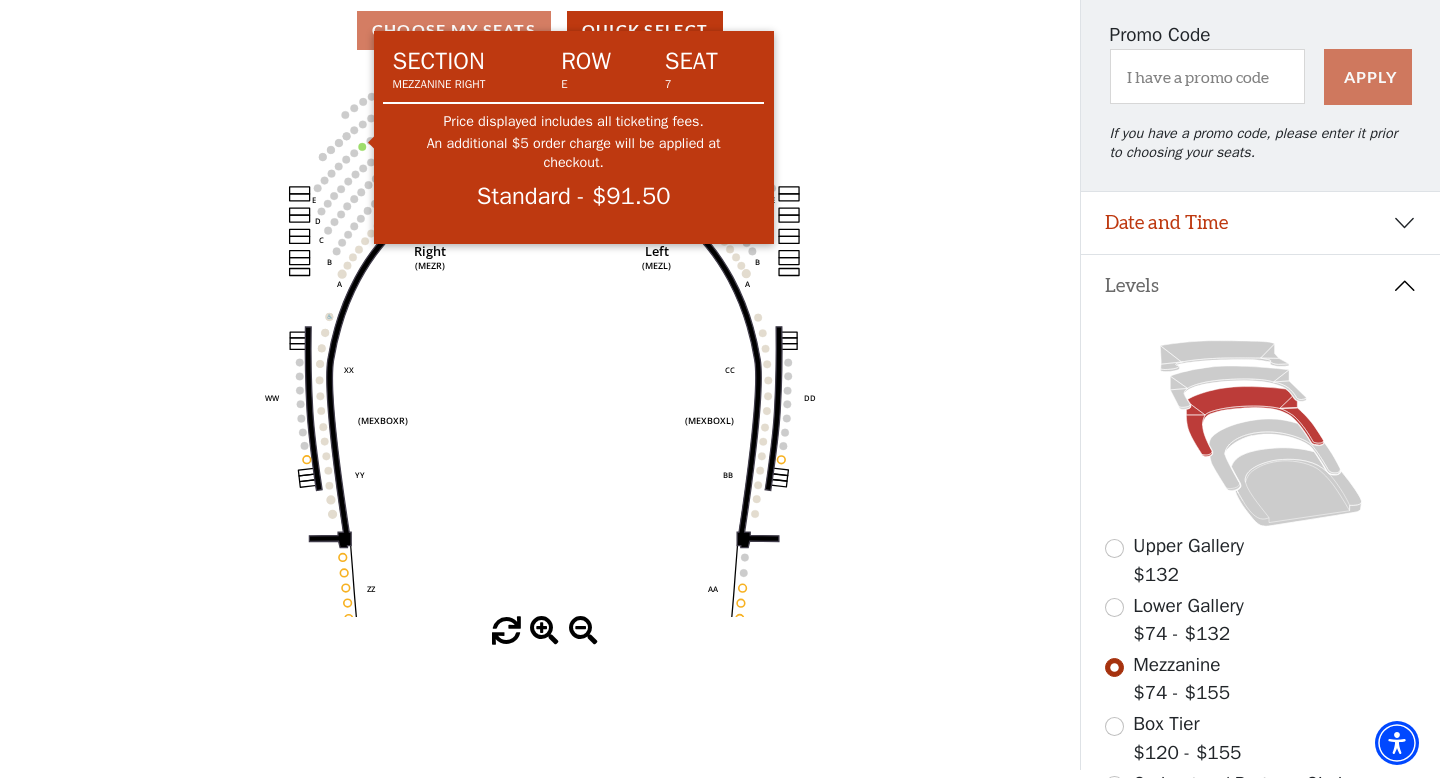 click 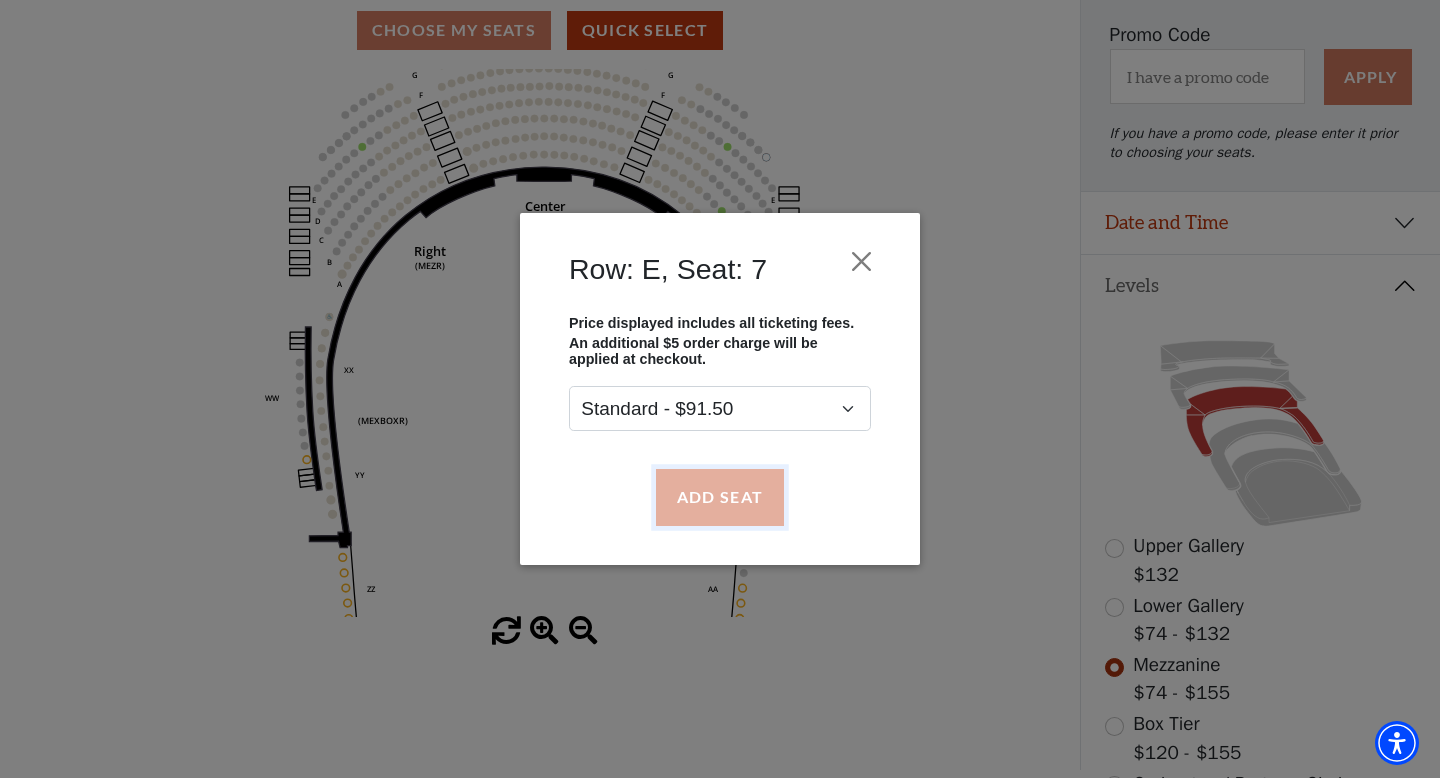 click on "Add Seat" at bounding box center [720, 497] 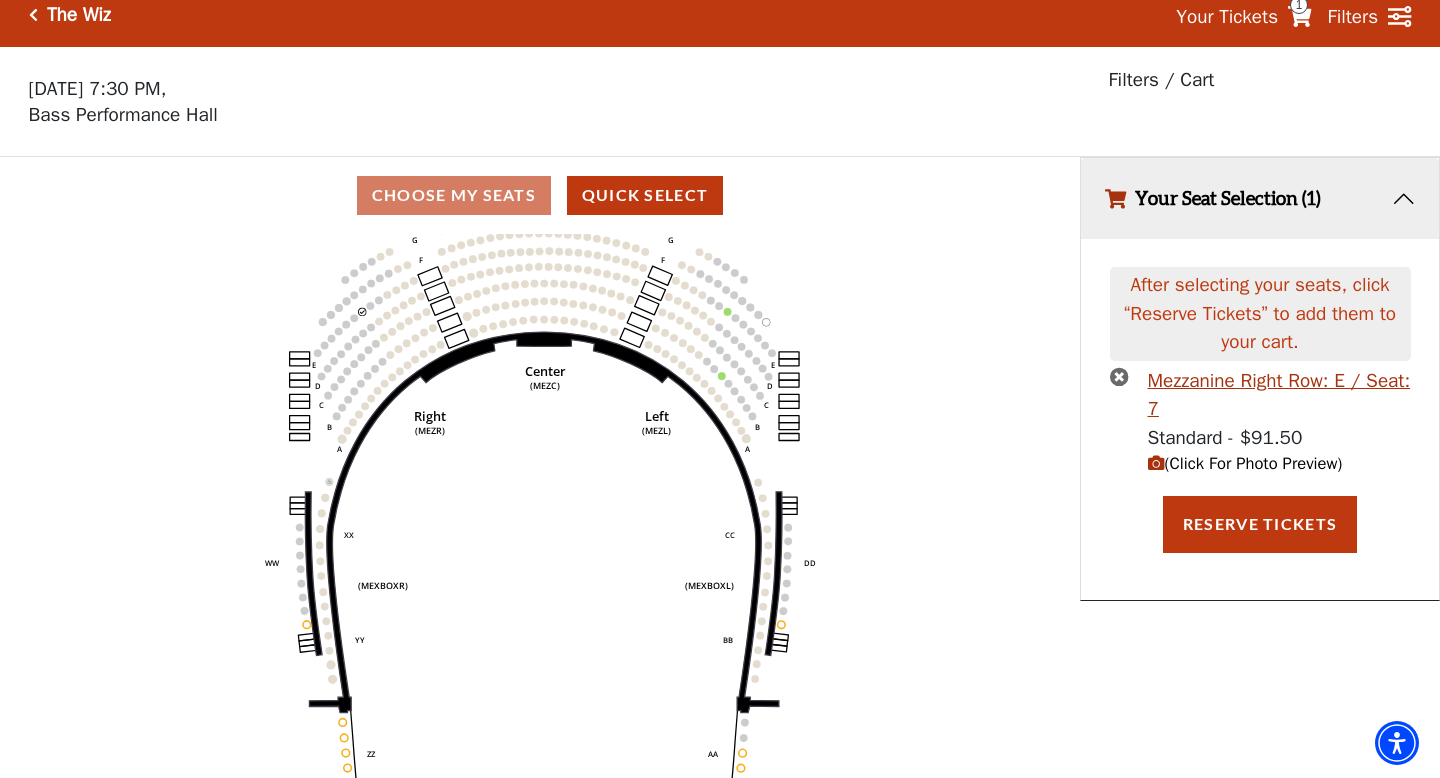 scroll, scrollTop: 0, scrollLeft: 0, axis: both 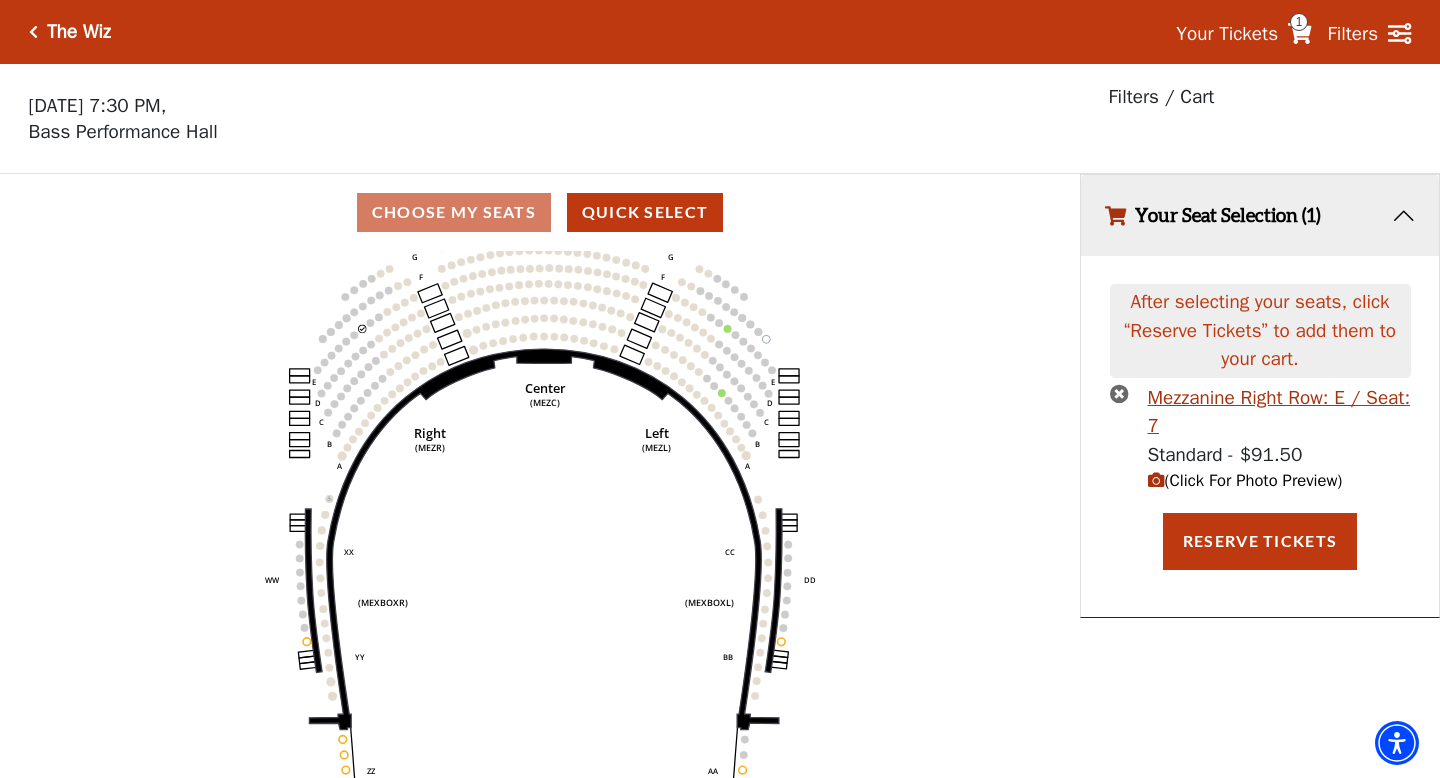 click at bounding box center (1156, 480) 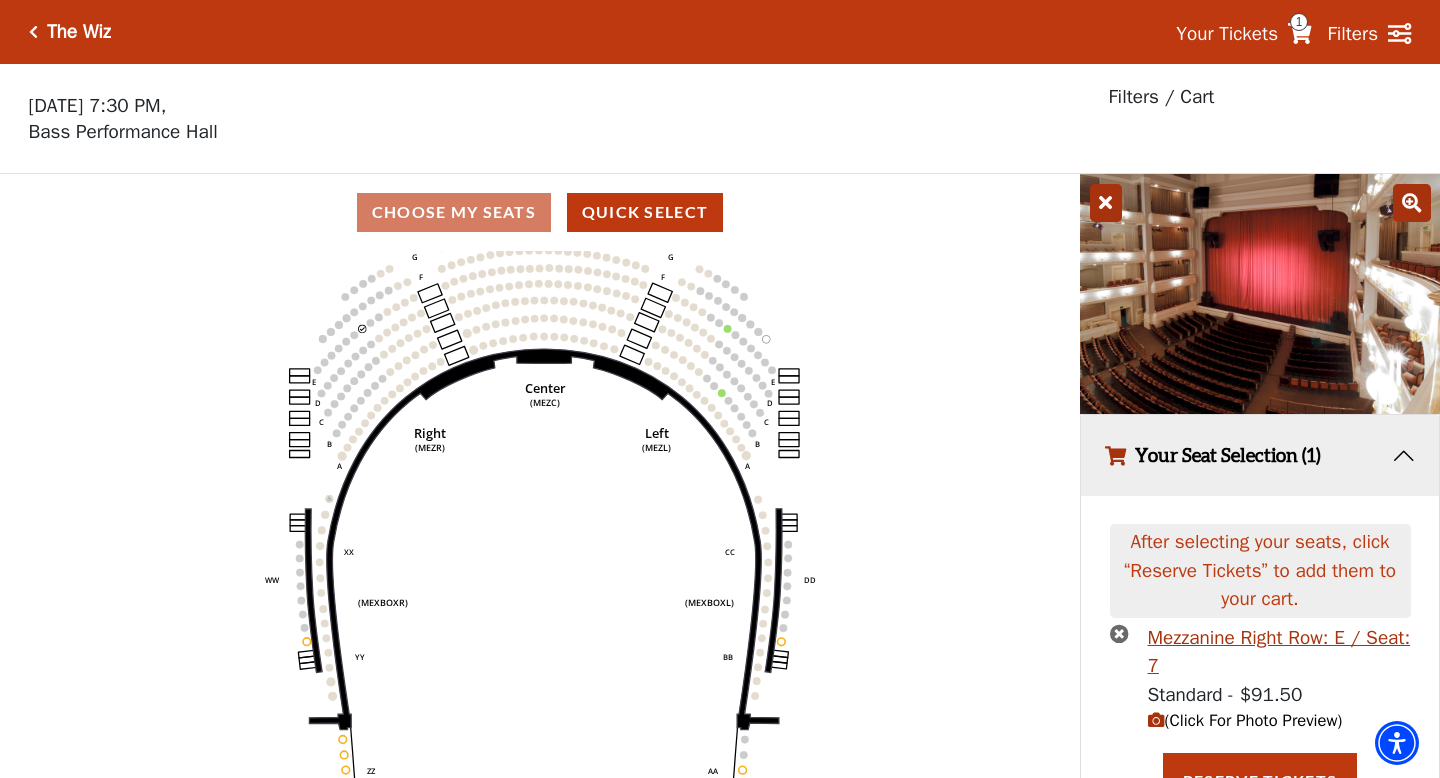 click at bounding box center [1412, 203] 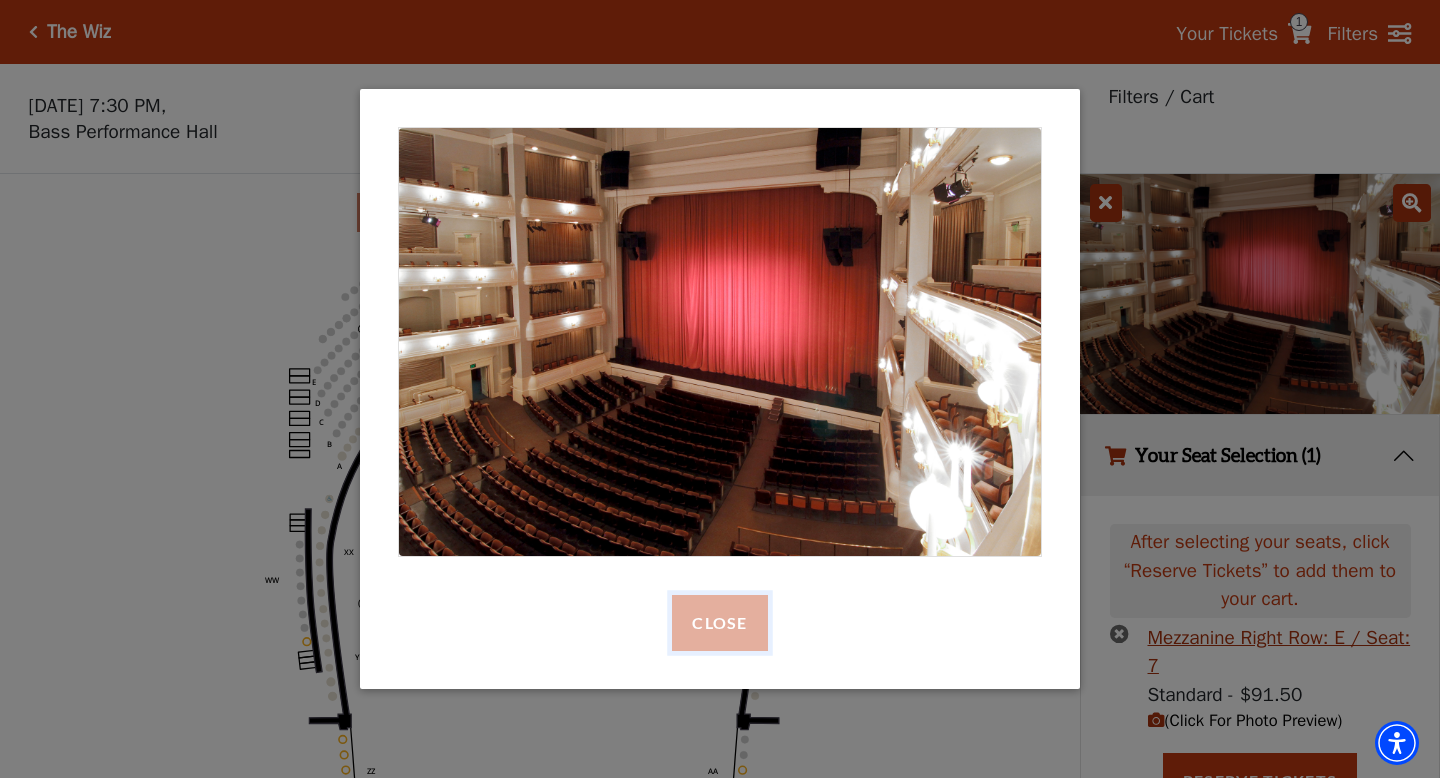 click on "Close" at bounding box center (719, 623) 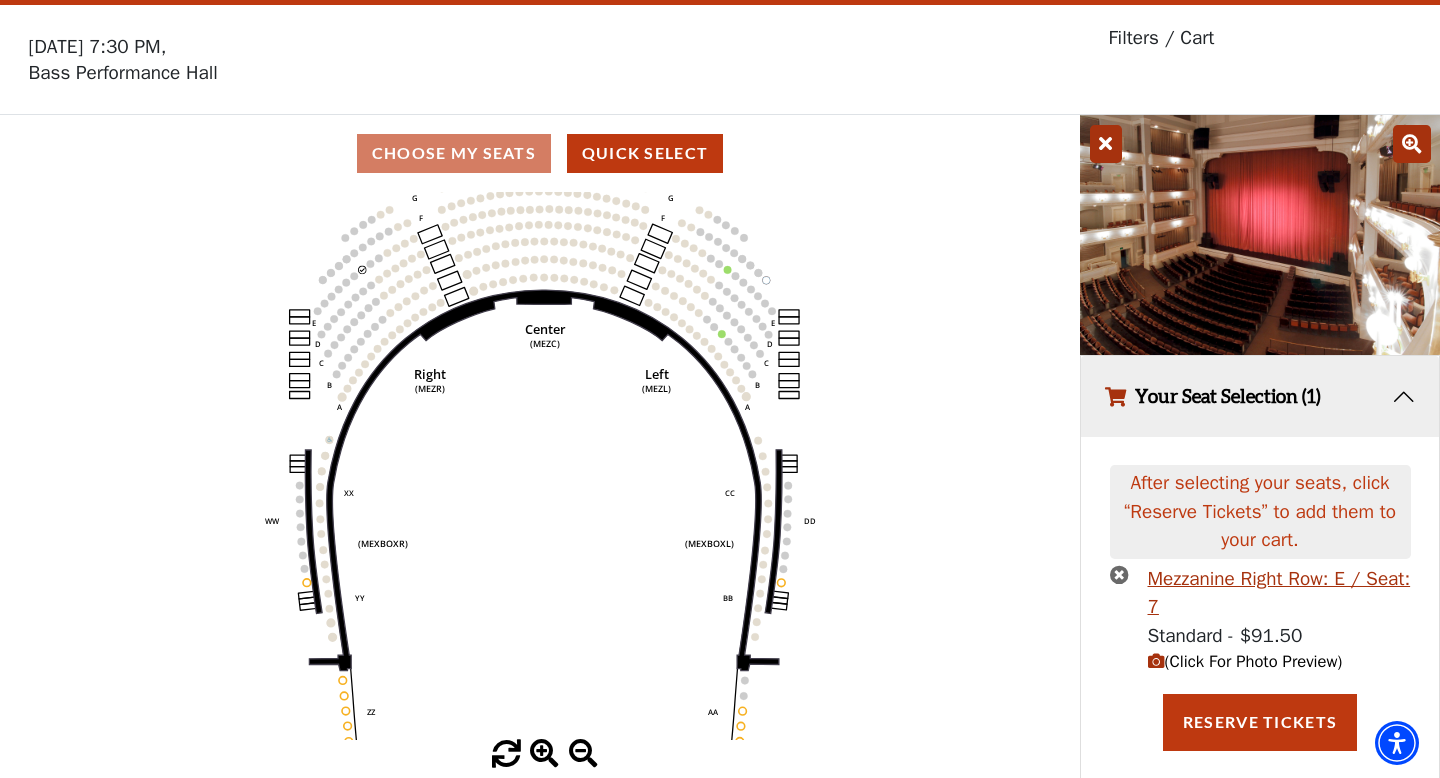 scroll, scrollTop: 73, scrollLeft: 0, axis: vertical 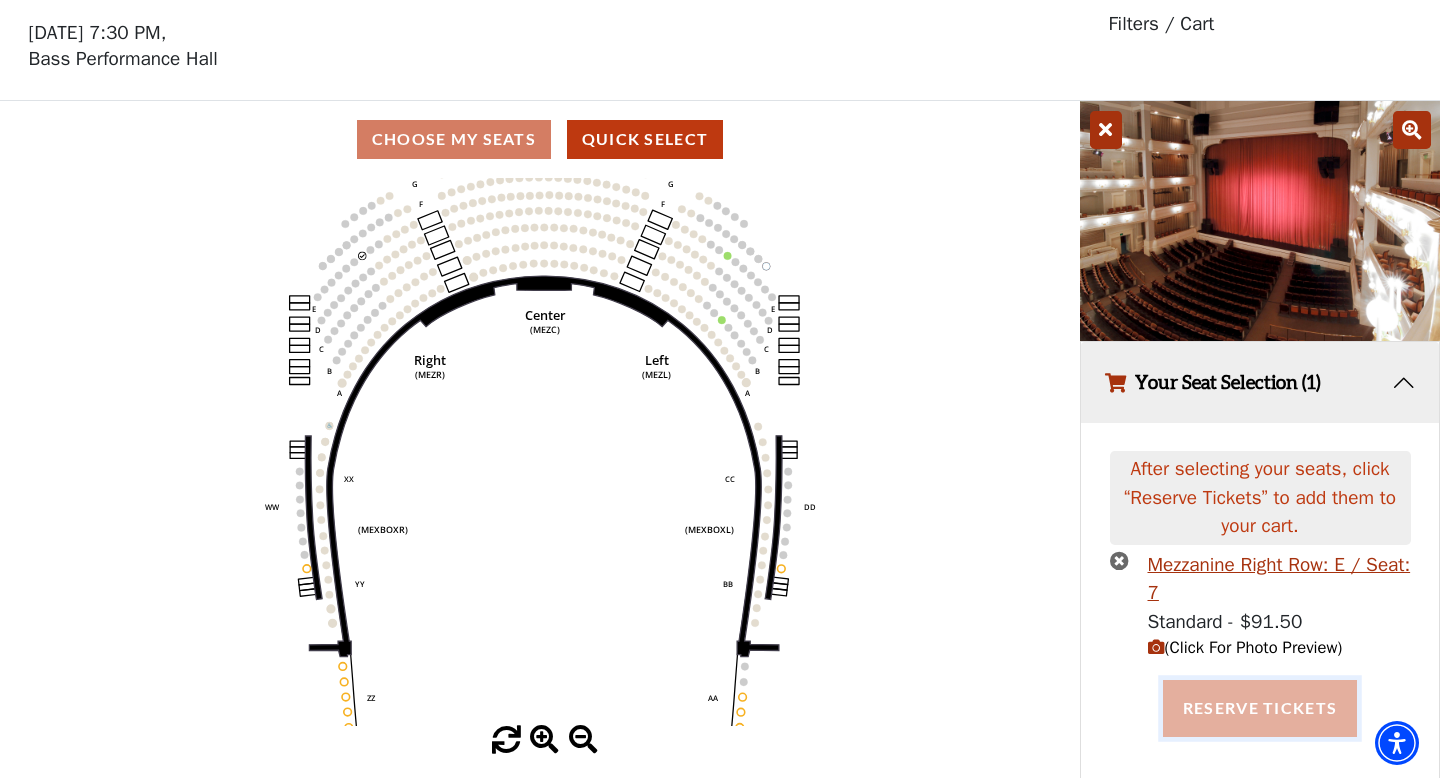 click on "Reserve Tickets" at bounding box center [1260, 708] 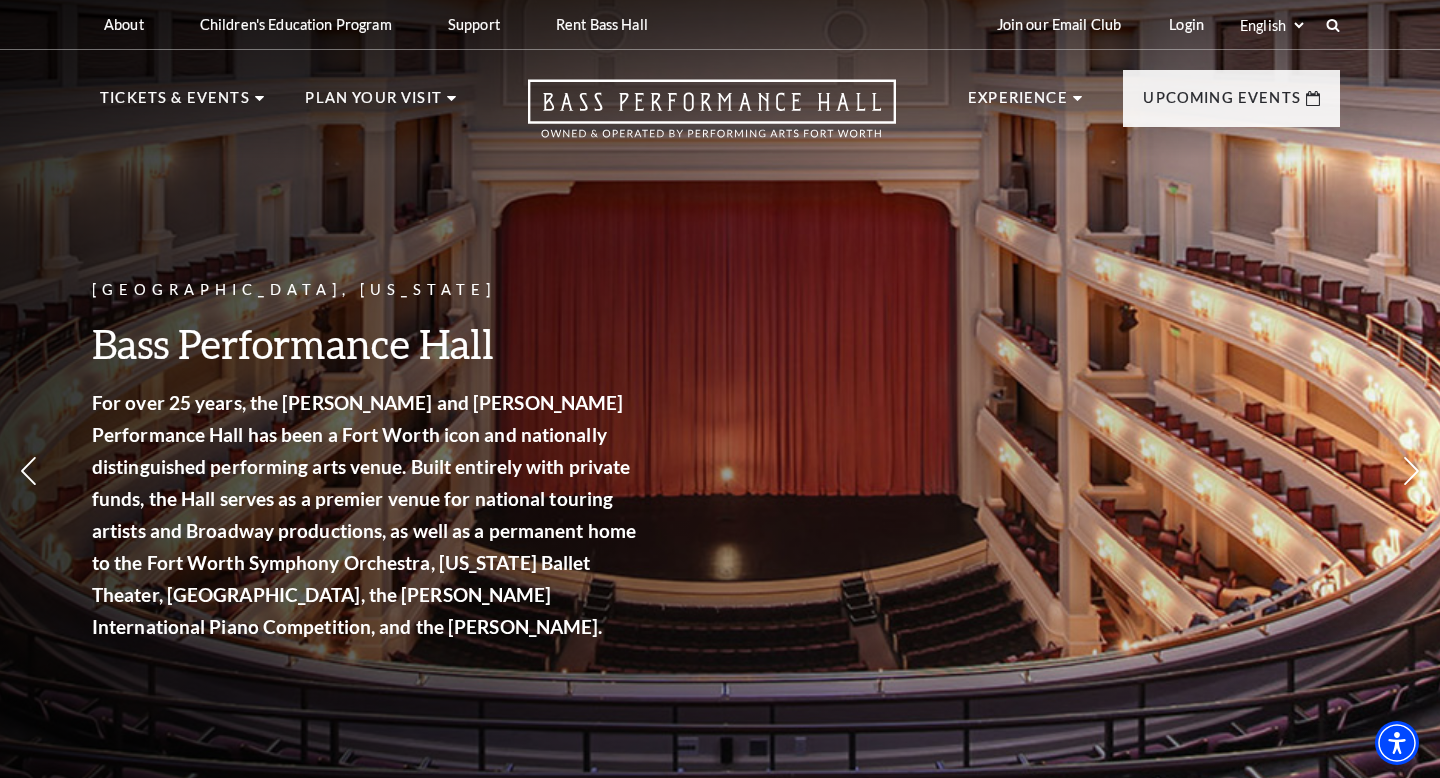 scroll, scrollTop: 0, scrollLeft: 0, axis: both 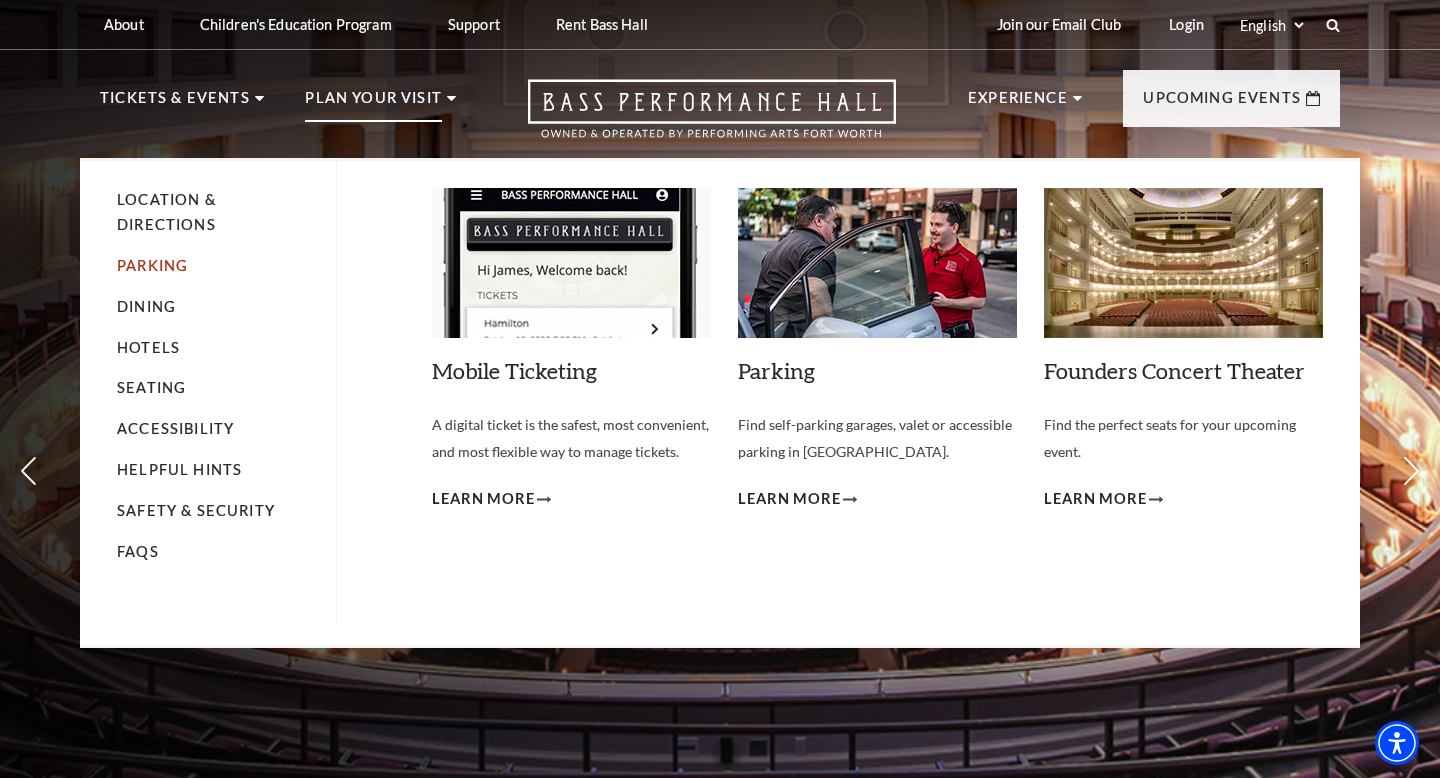 click on "Parking" at bounding box center (152, 265) 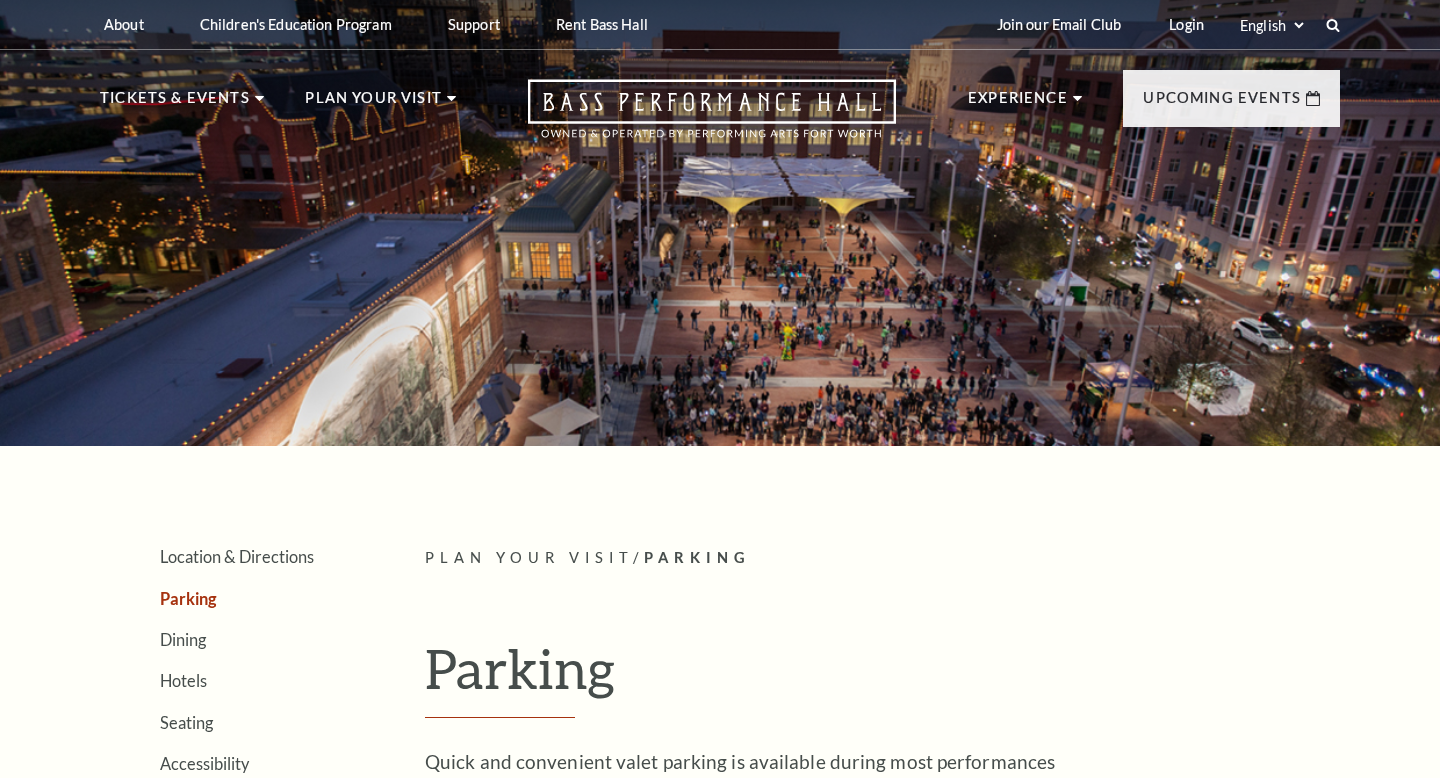 scroll, scrollTop: 0, scrollLeft: 0, axis: both 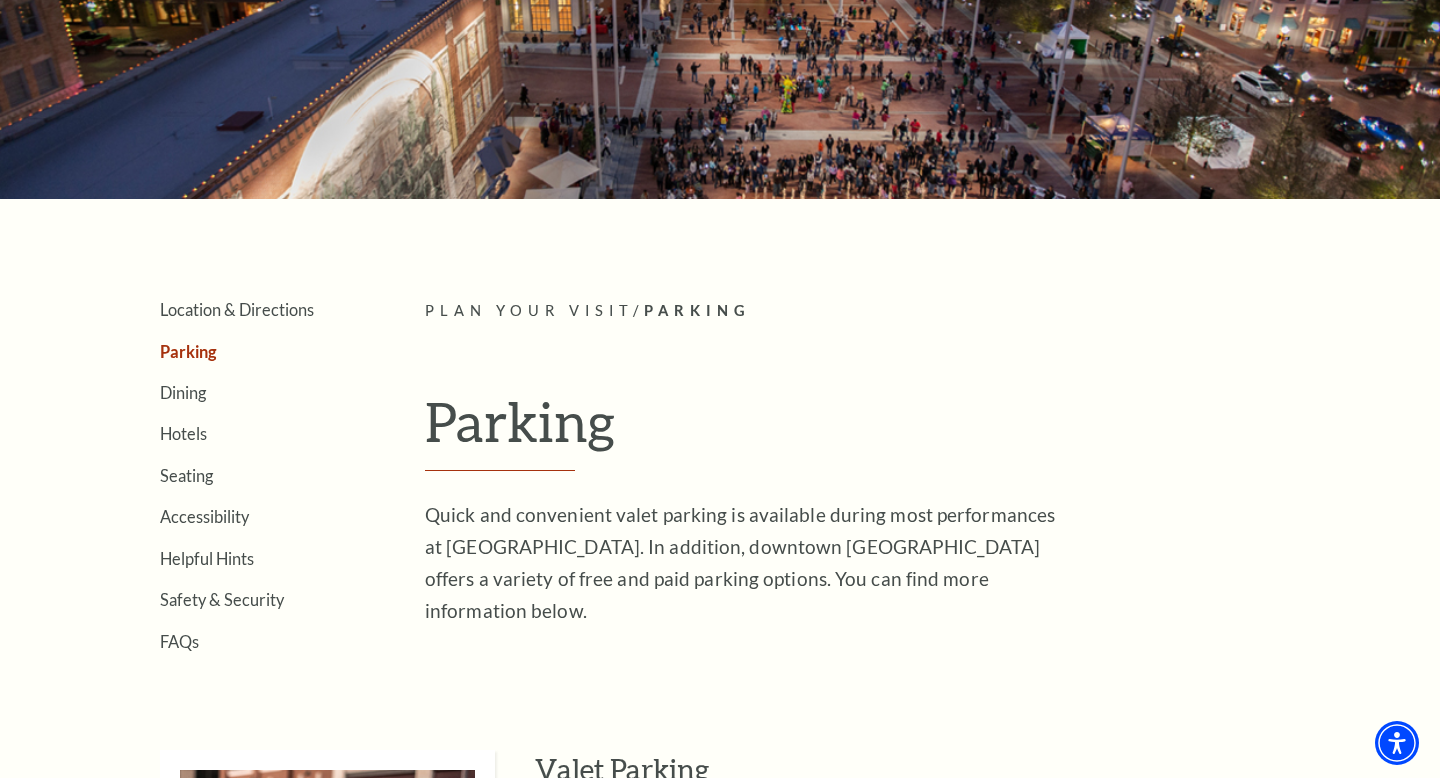 click on "Location & Directions
Parking
Dining
Hotels
Seating
Accessibility
Helpful Hints
Safety & Security
FAQs" at bounding box center (232, 474) 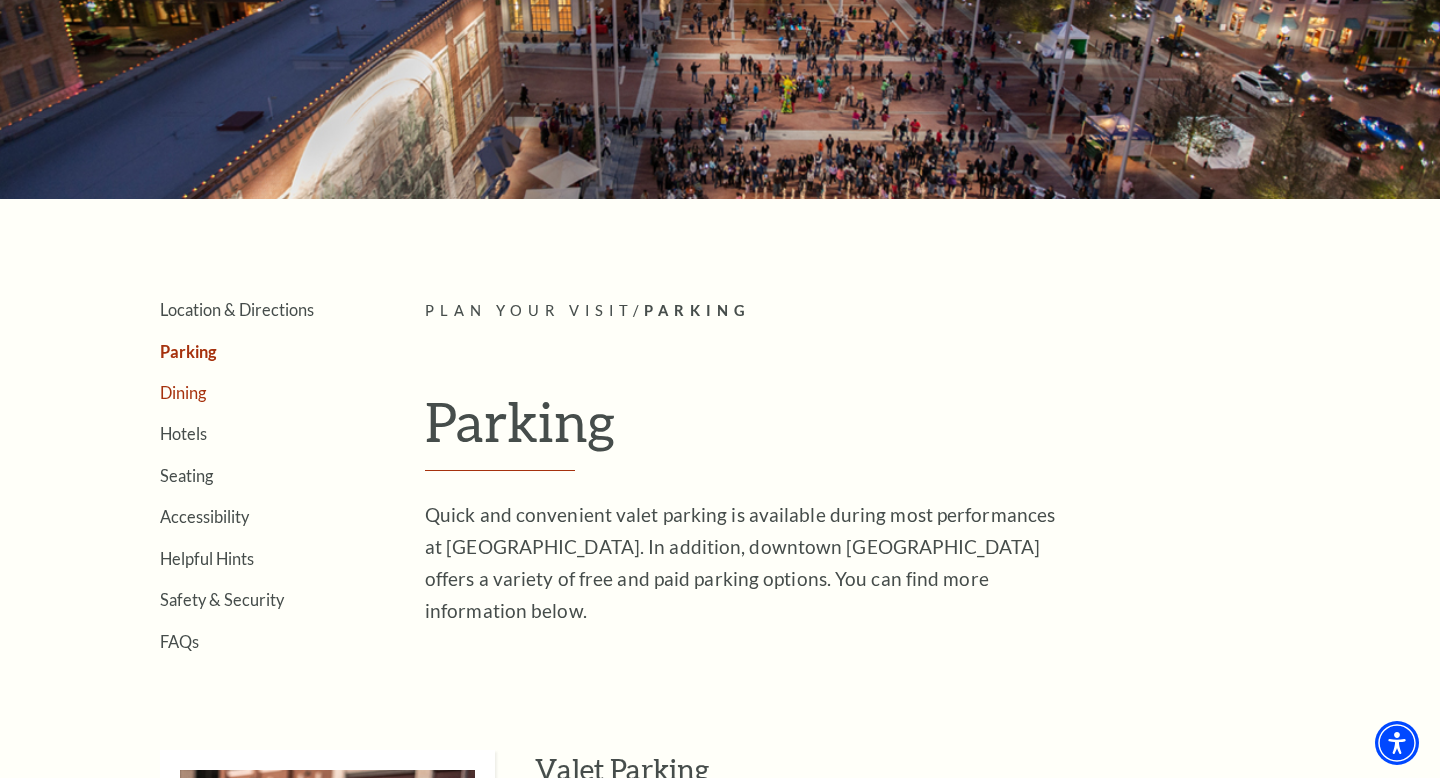 click on "Dining" at bounding box center [183, 392] 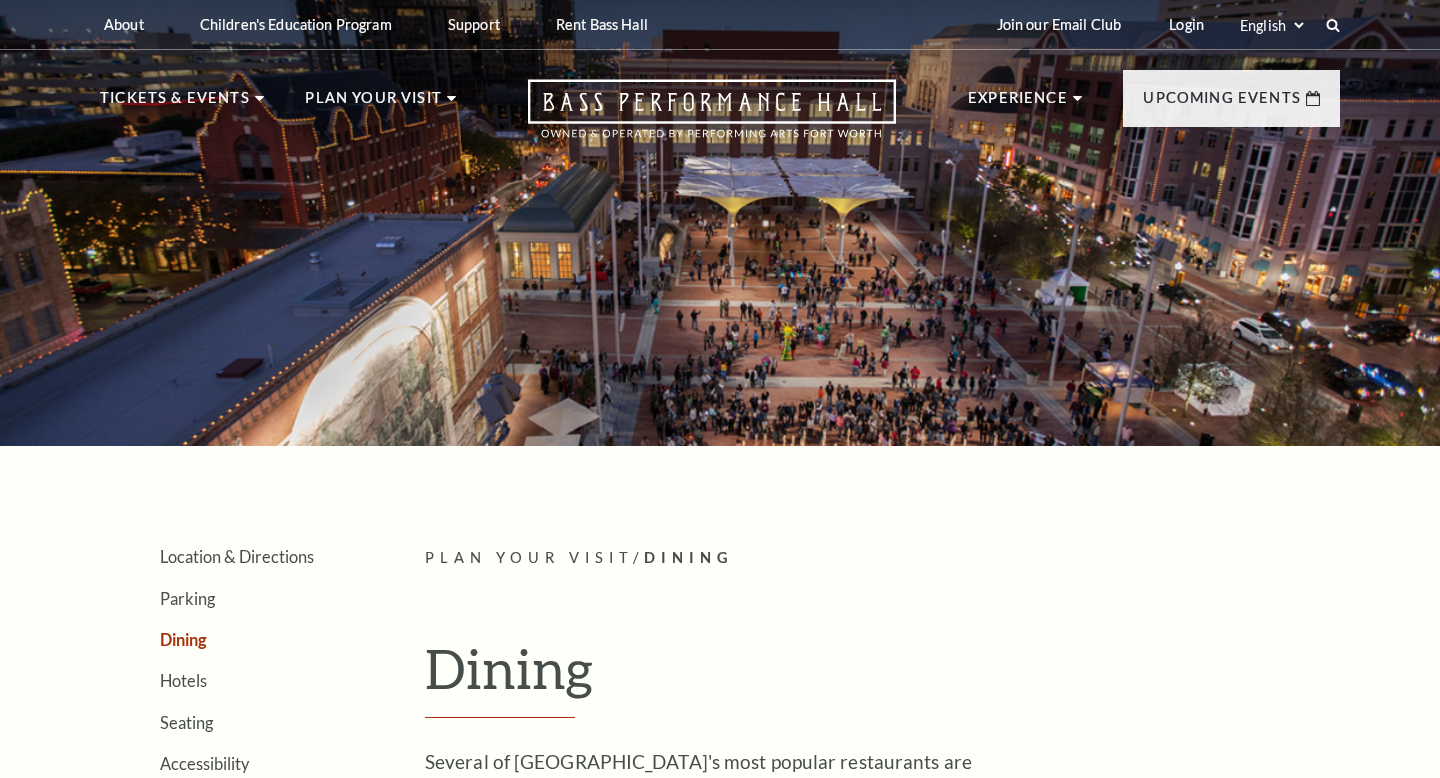 scroll, scrollTop: 0, scrollLeft: 0, axis: both 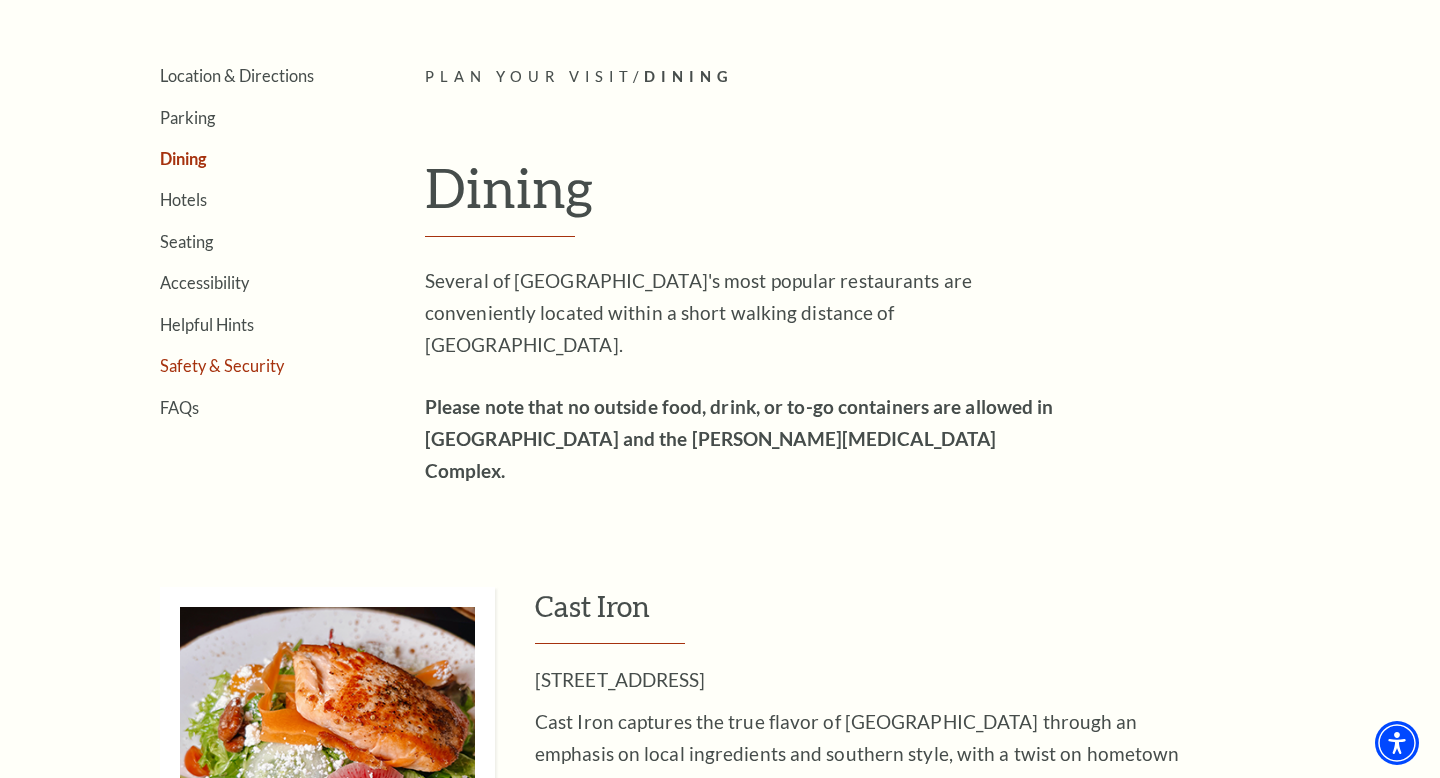 click on "Safety & Security" at bounding box center [222, 365] 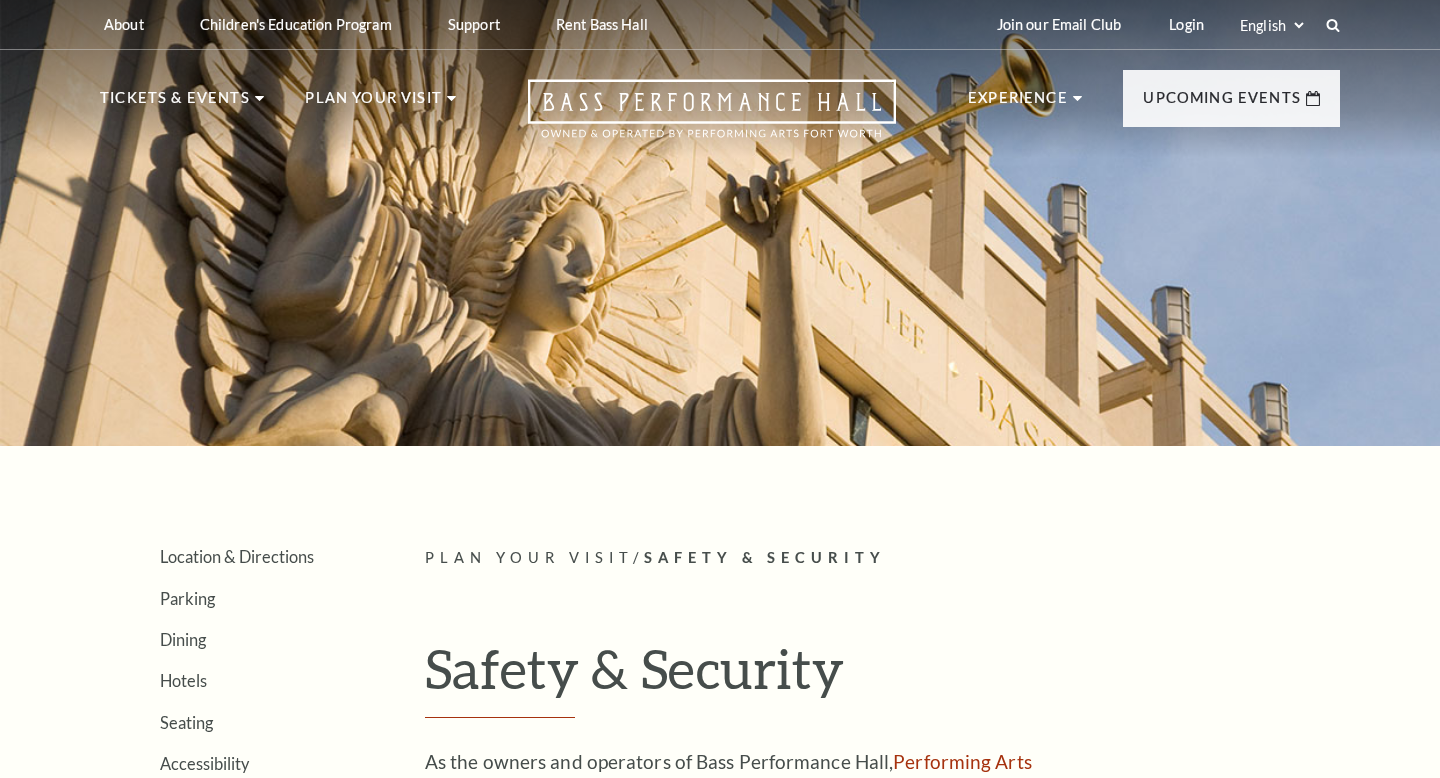 scroll, scrollTop: 0, scrollLeft: 0, axis: both 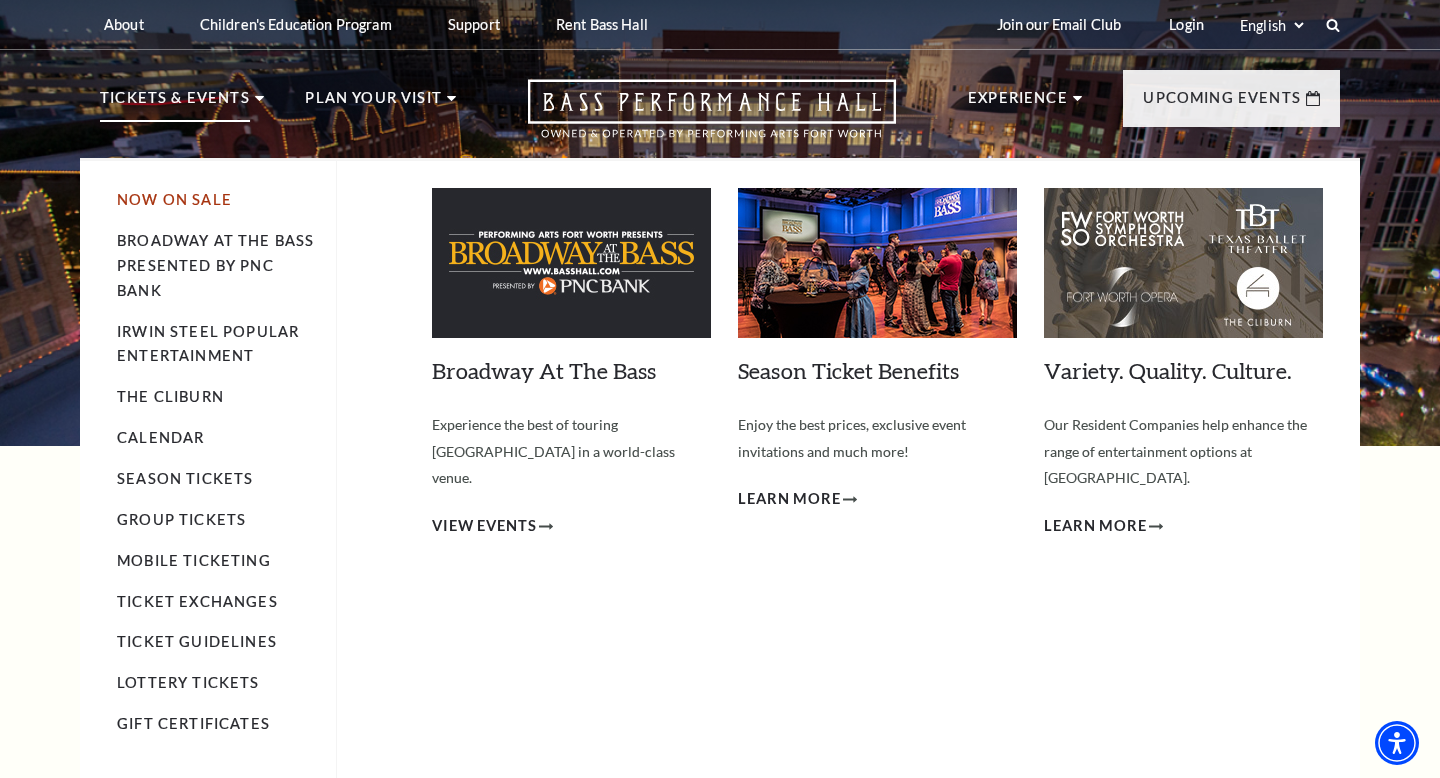 click on "Now On Sale" at bounding box center (174, 199) 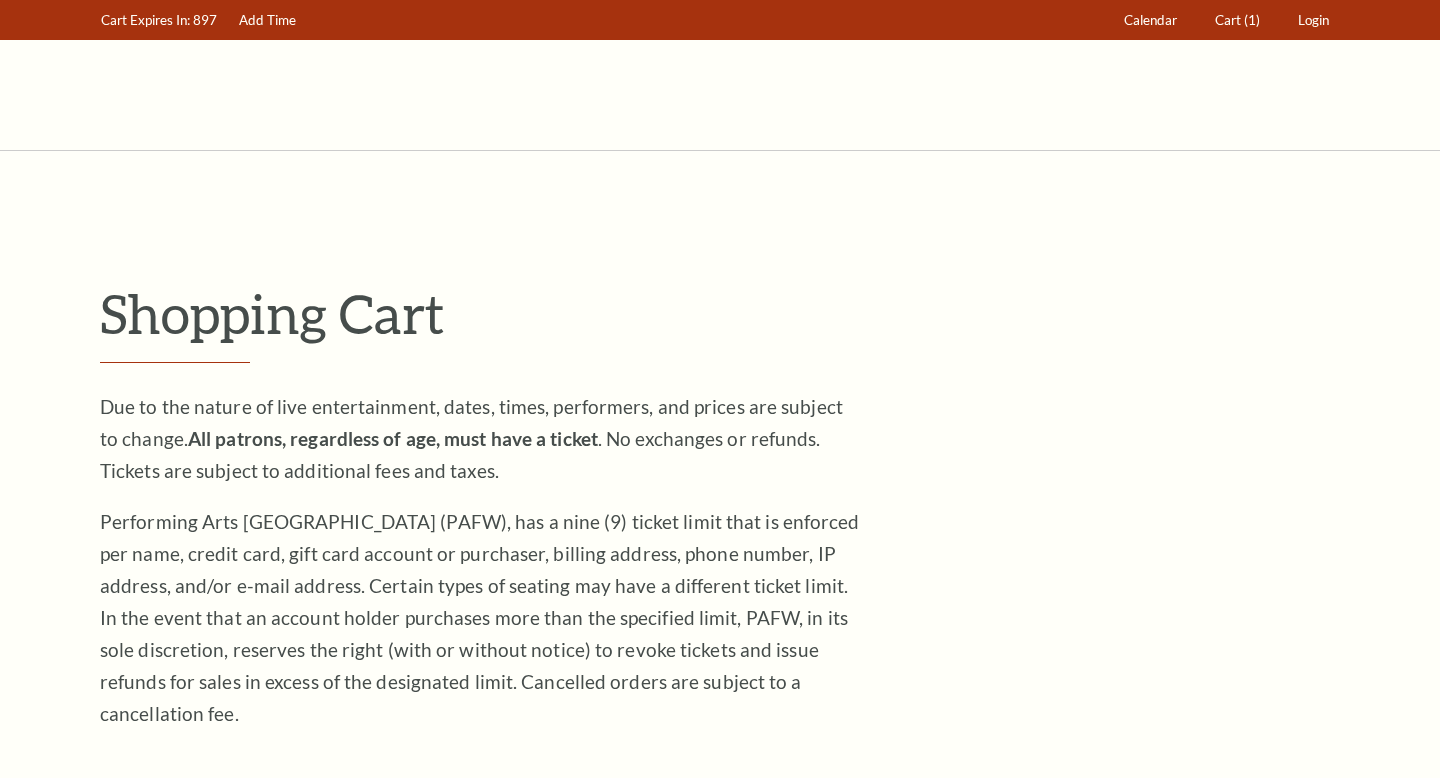 scroll, scrollTop: 0, scrollLeft: 0, axis: both 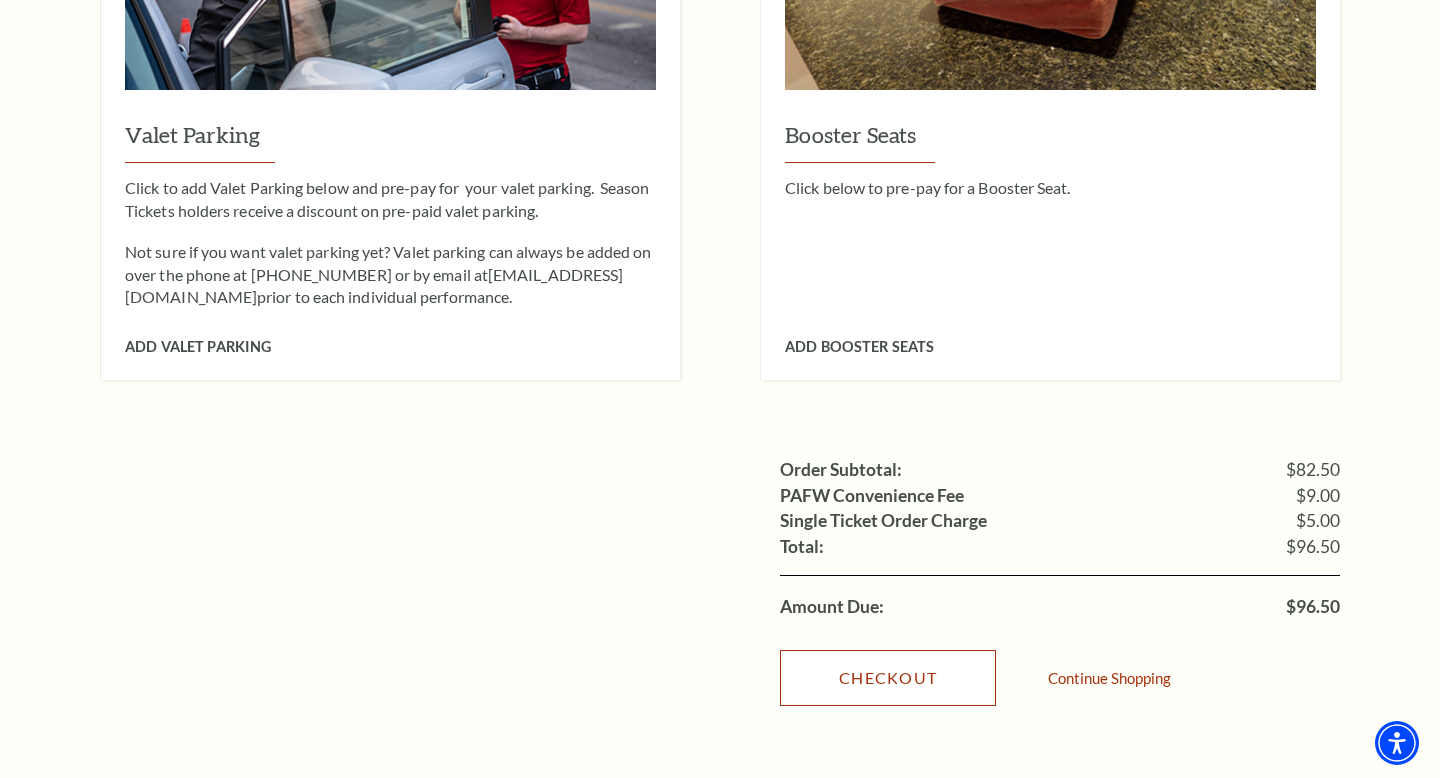 click on "Checkout" at bounding box center [888, 678] 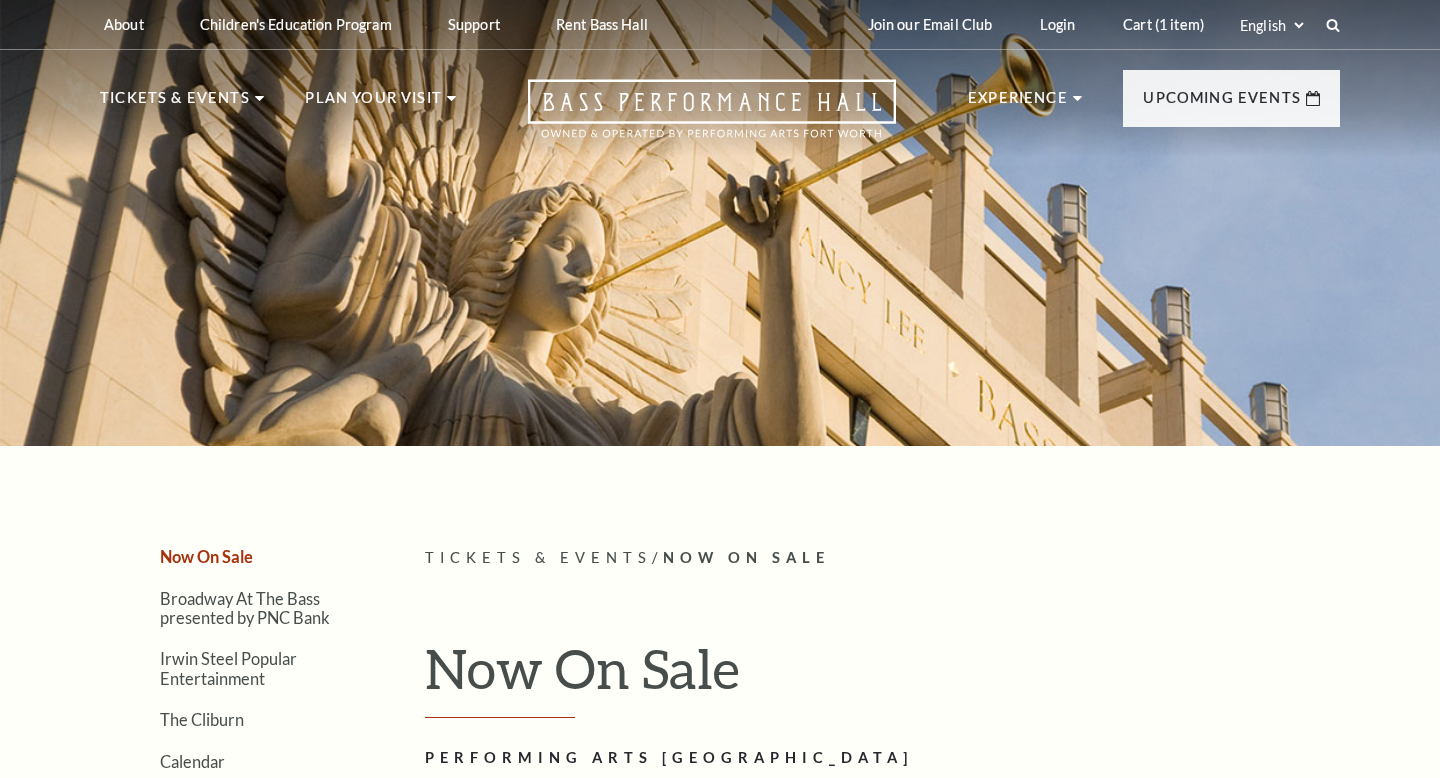 scroll, scrollTop: 0, scrollLeft: 0, axis: both 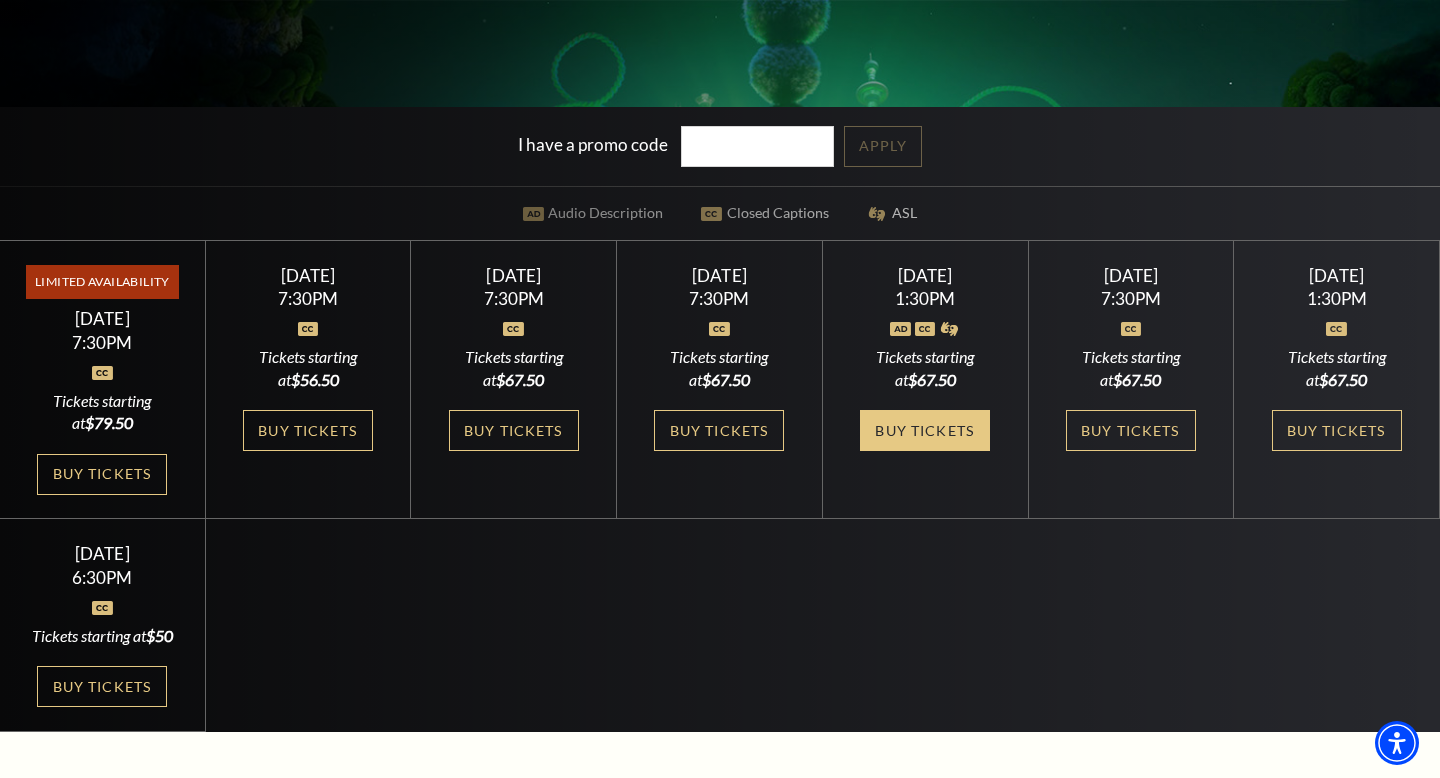 click on "Buy Tickets" at bounding box center [925, 430] 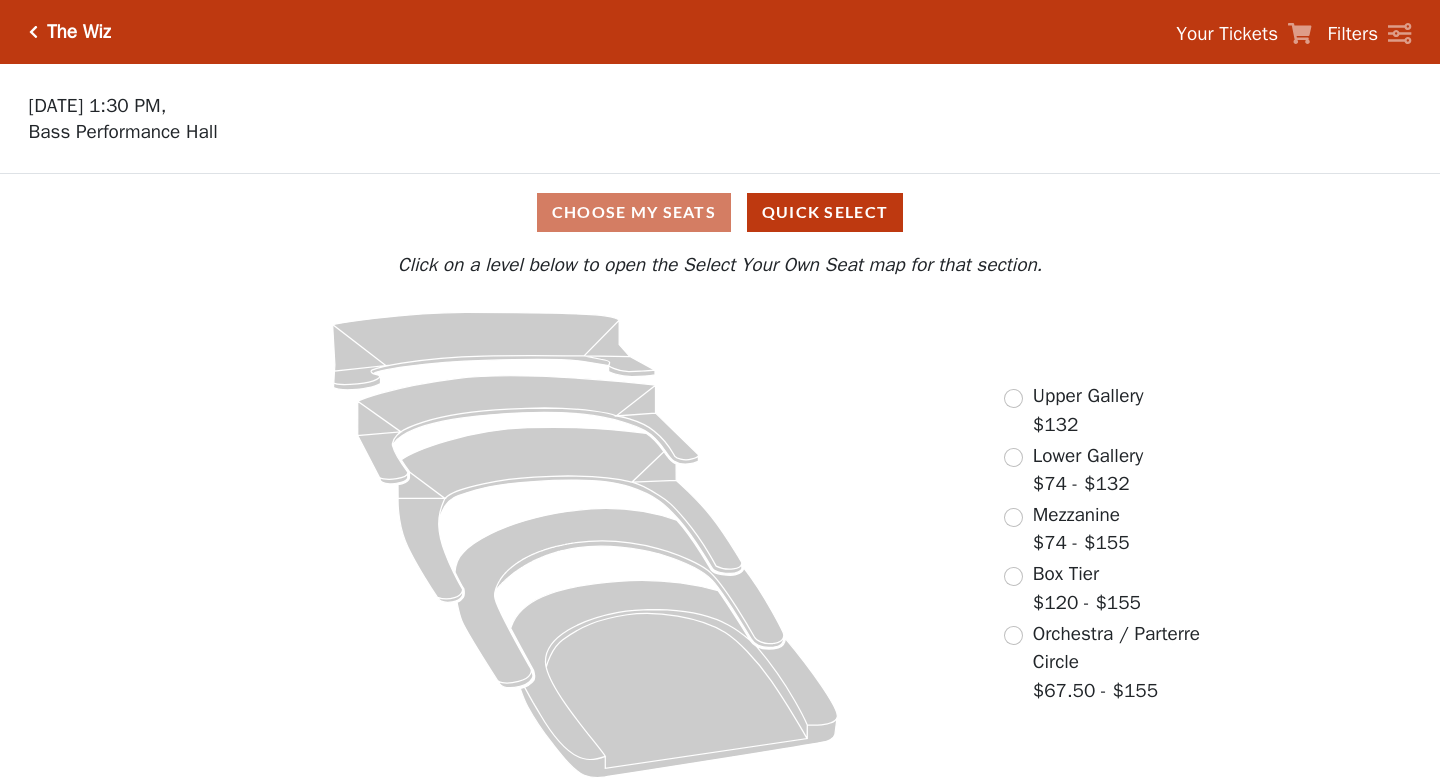 scroll, scrollTop: 0, scrollLeft: 0, axis: both 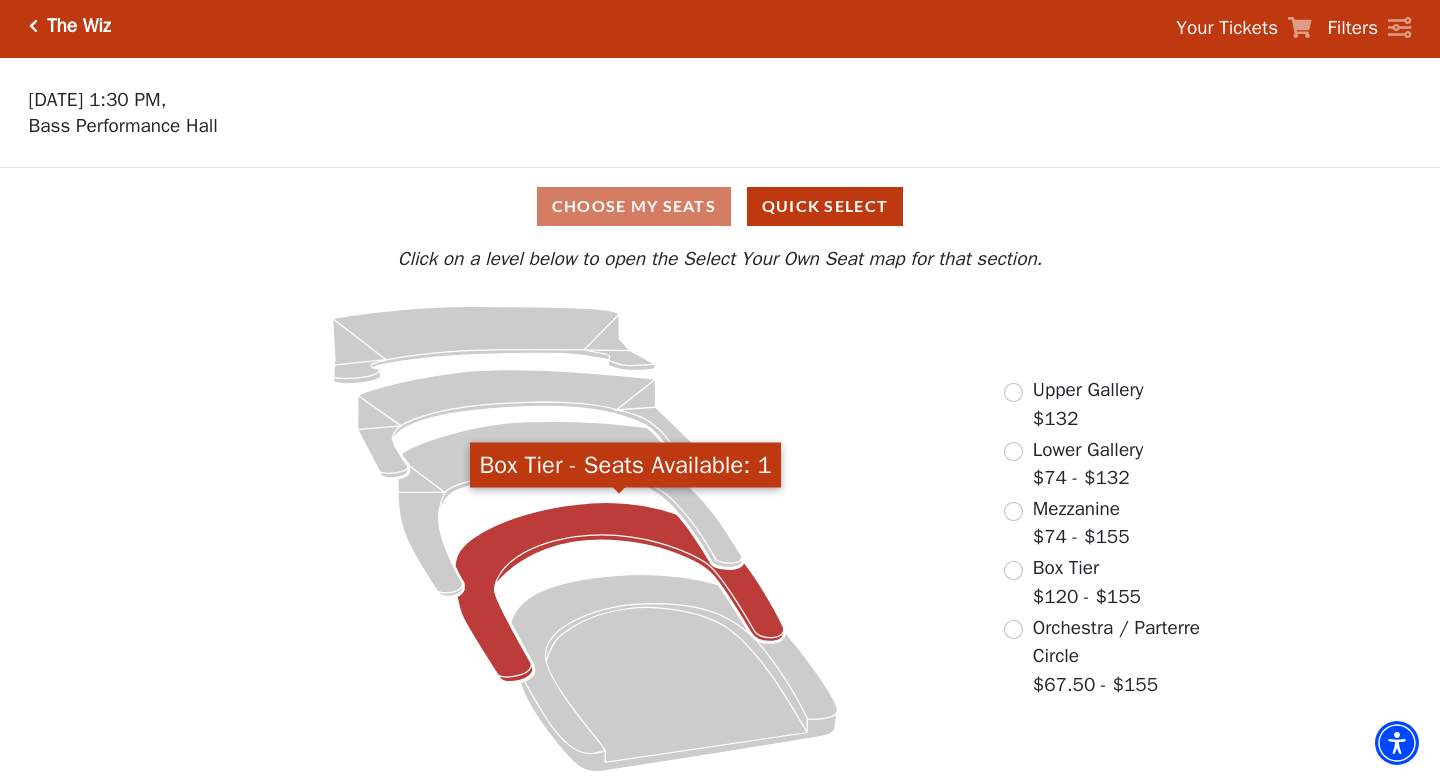 click 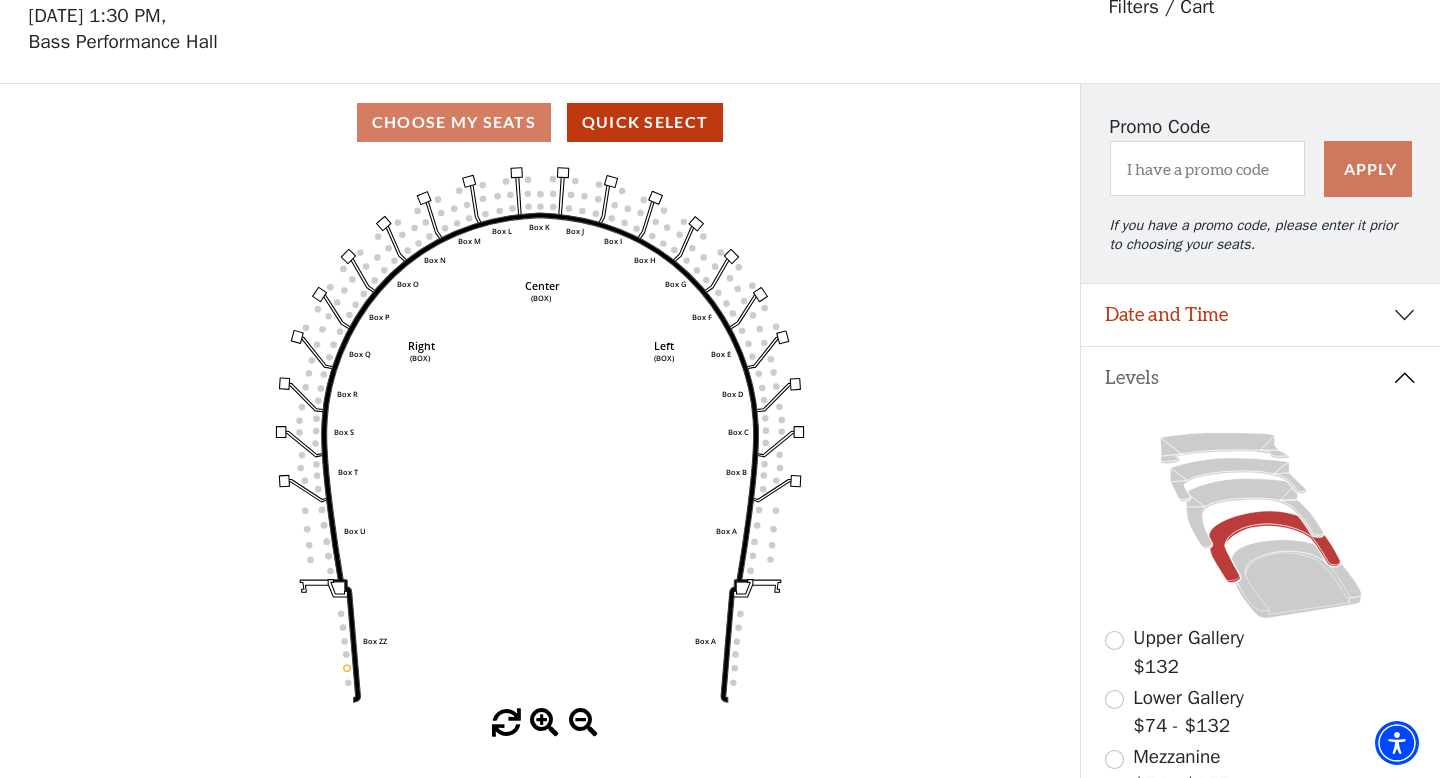 scroll, scrollTop: 92, scrollLeft: 0, axis: vertical 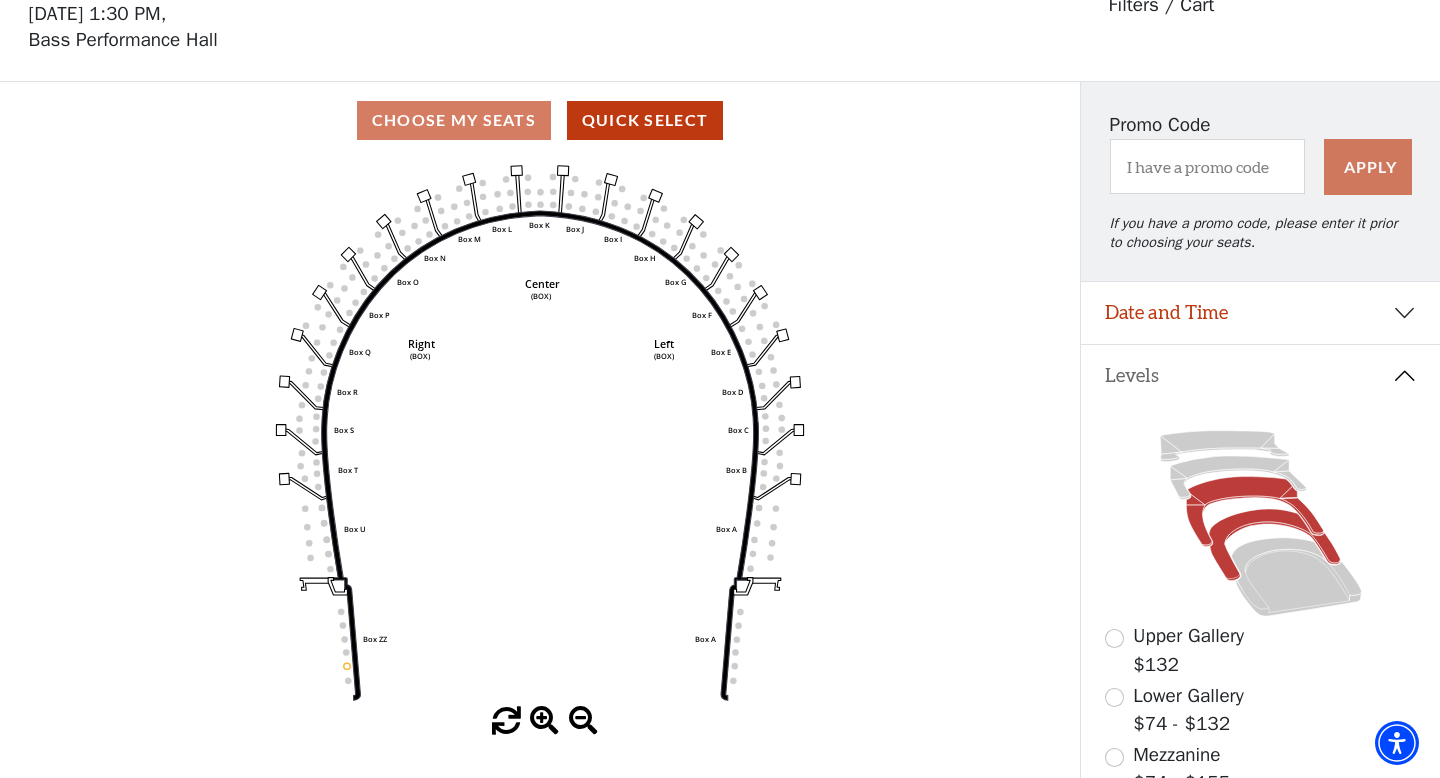 click 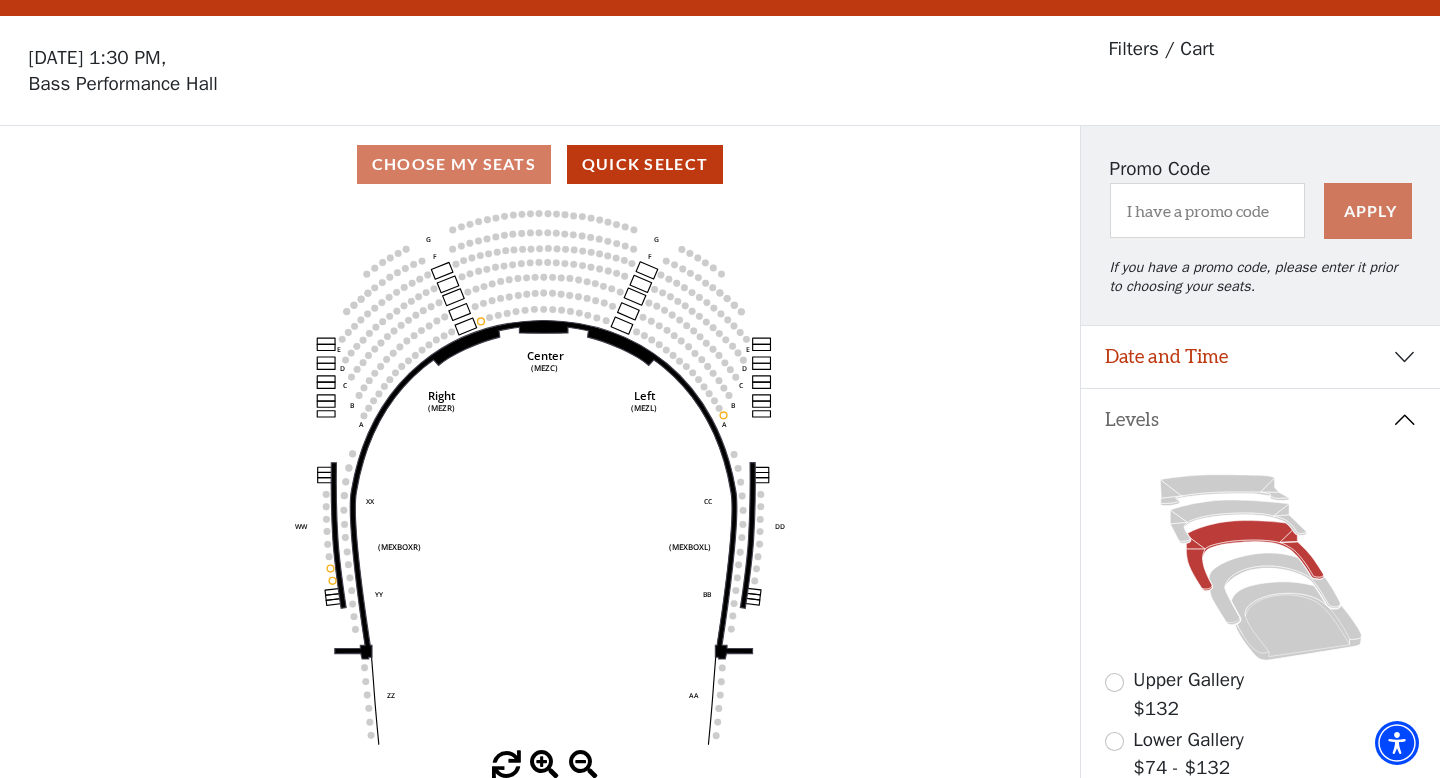 scroll, scrollTop: 92, scrollLeft: 0, axis: vertical 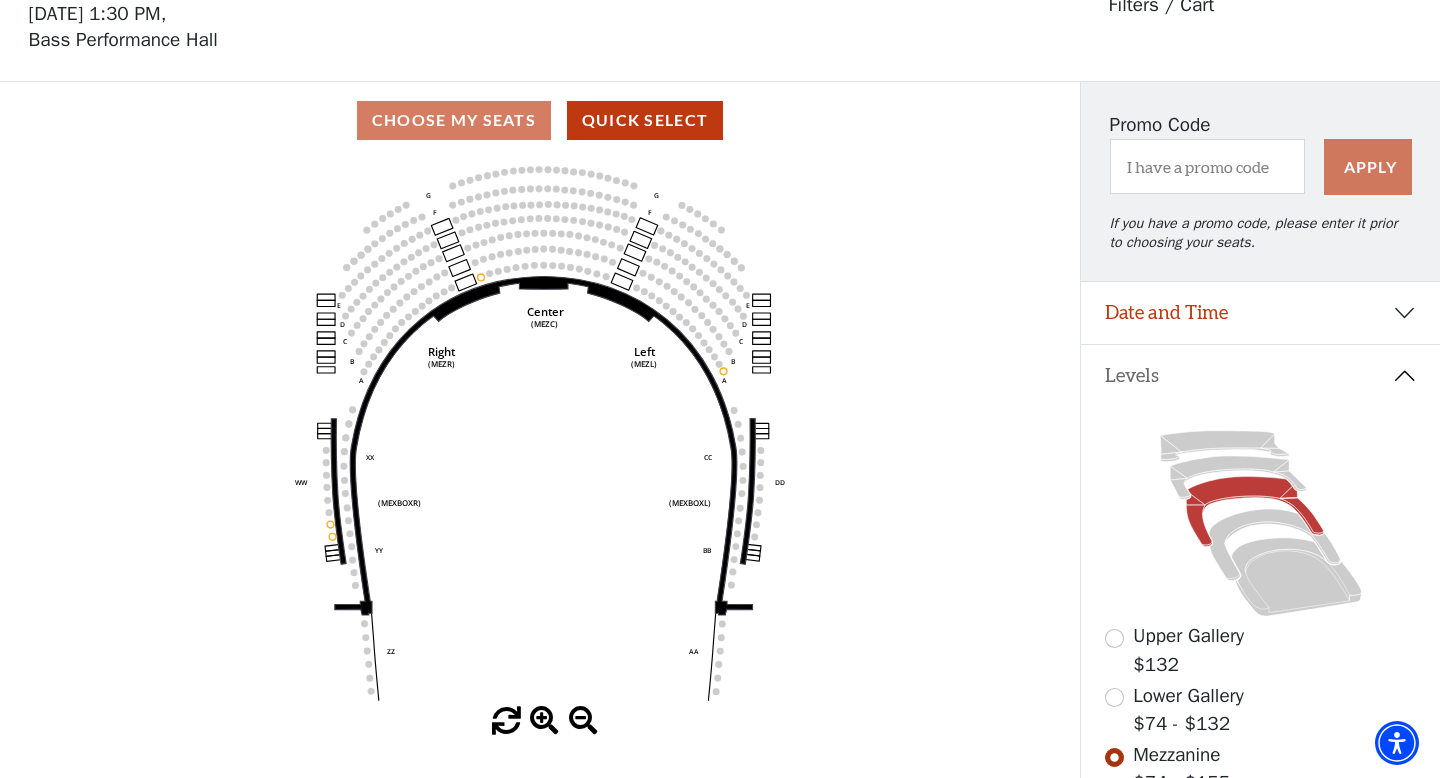 click at bounding box center [544, 721] 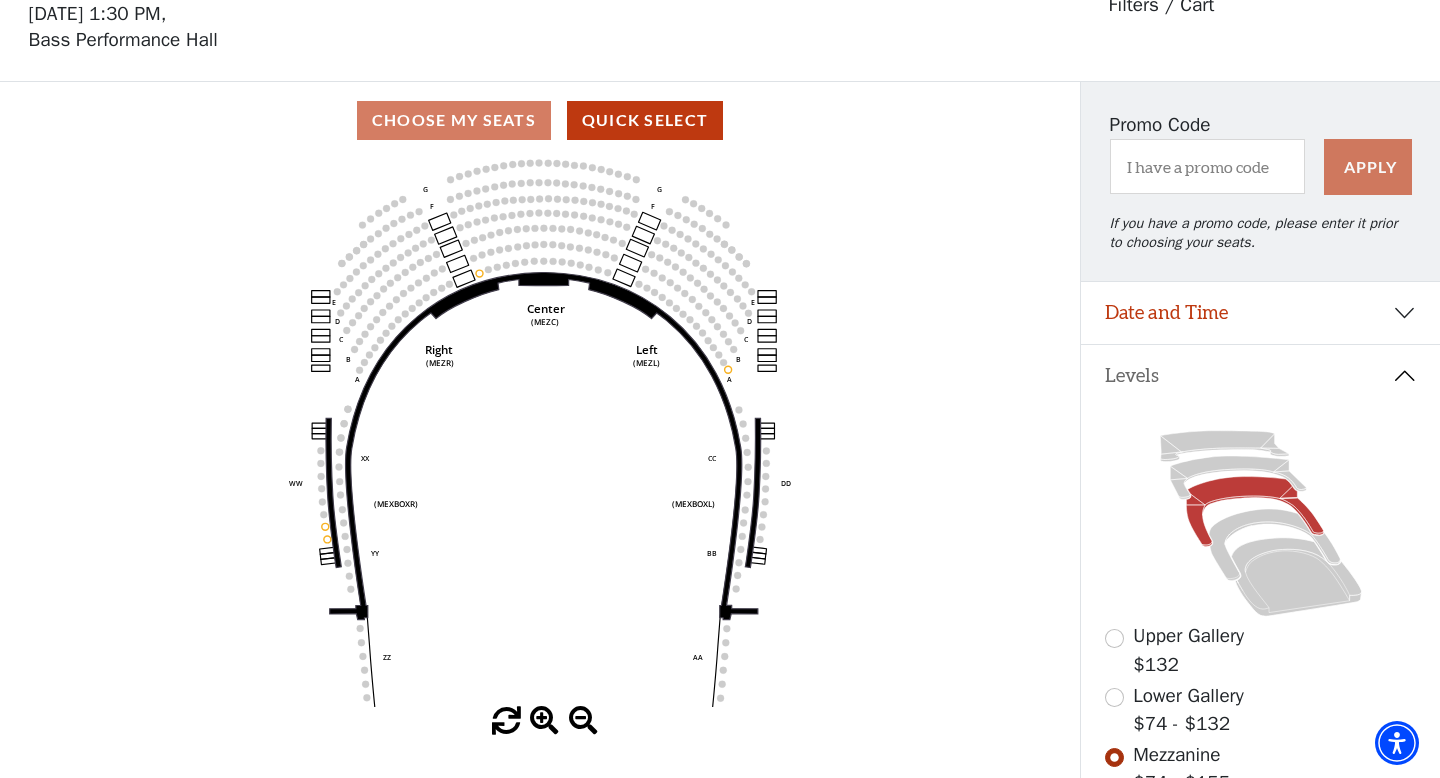click at bounding box center (544, 721) 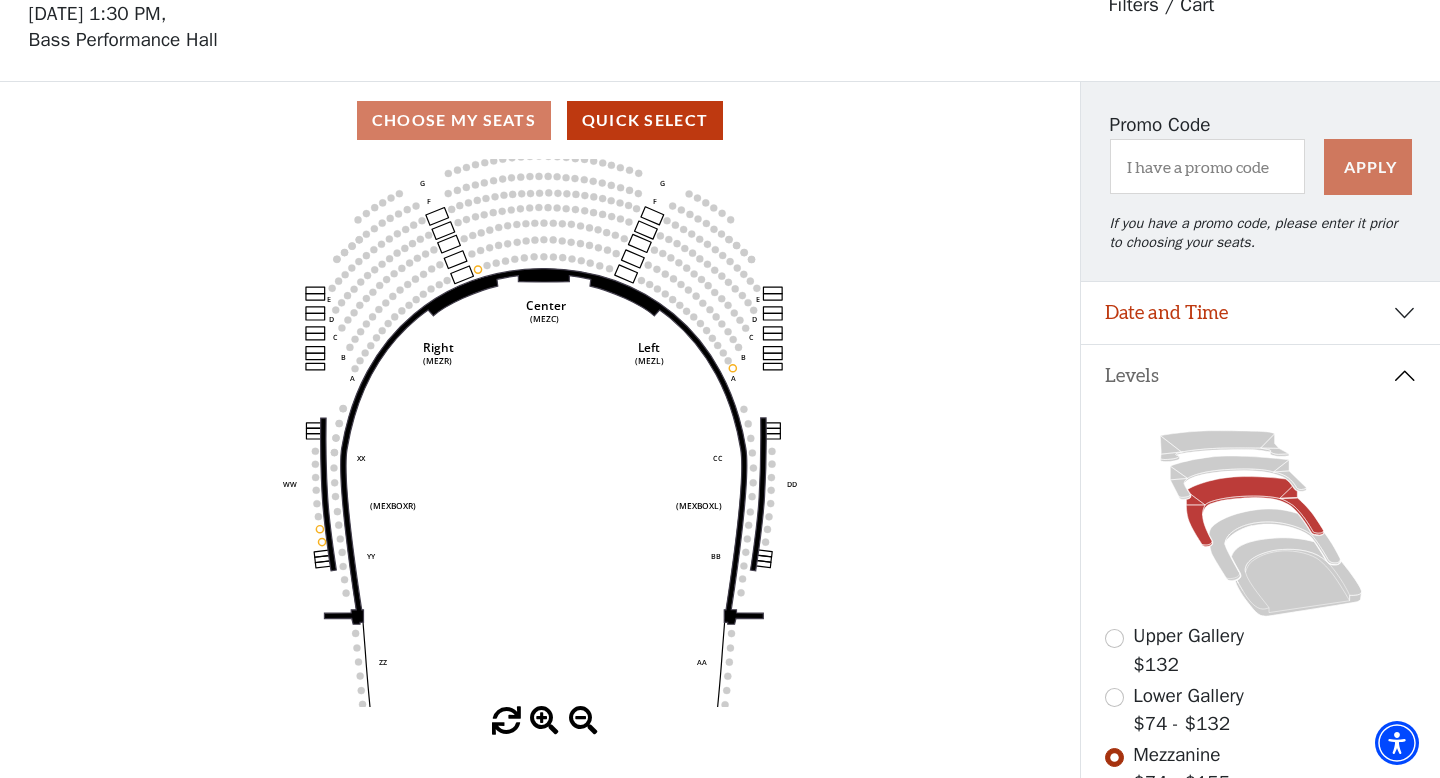 click at bounding box center [544, 721] 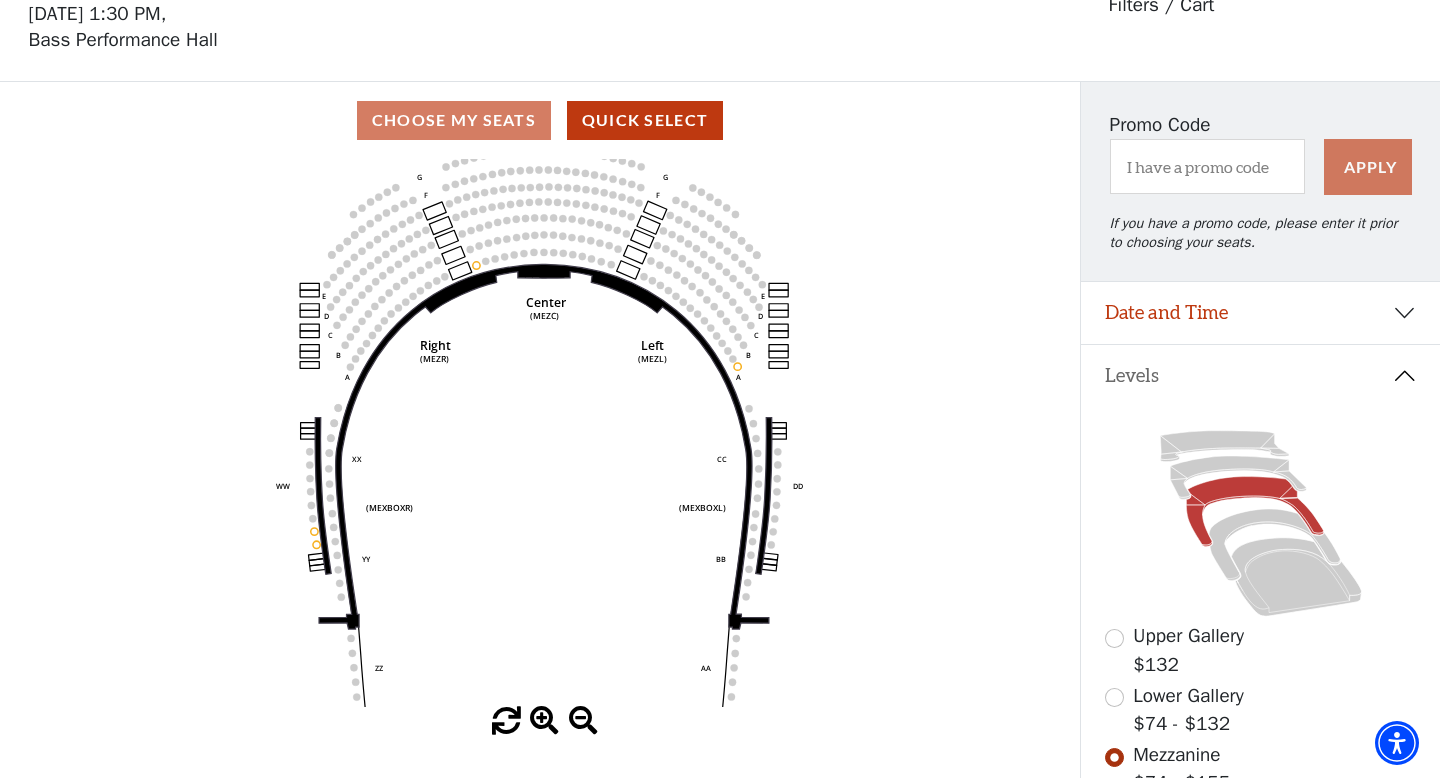 click at bounding box center (544, 721) 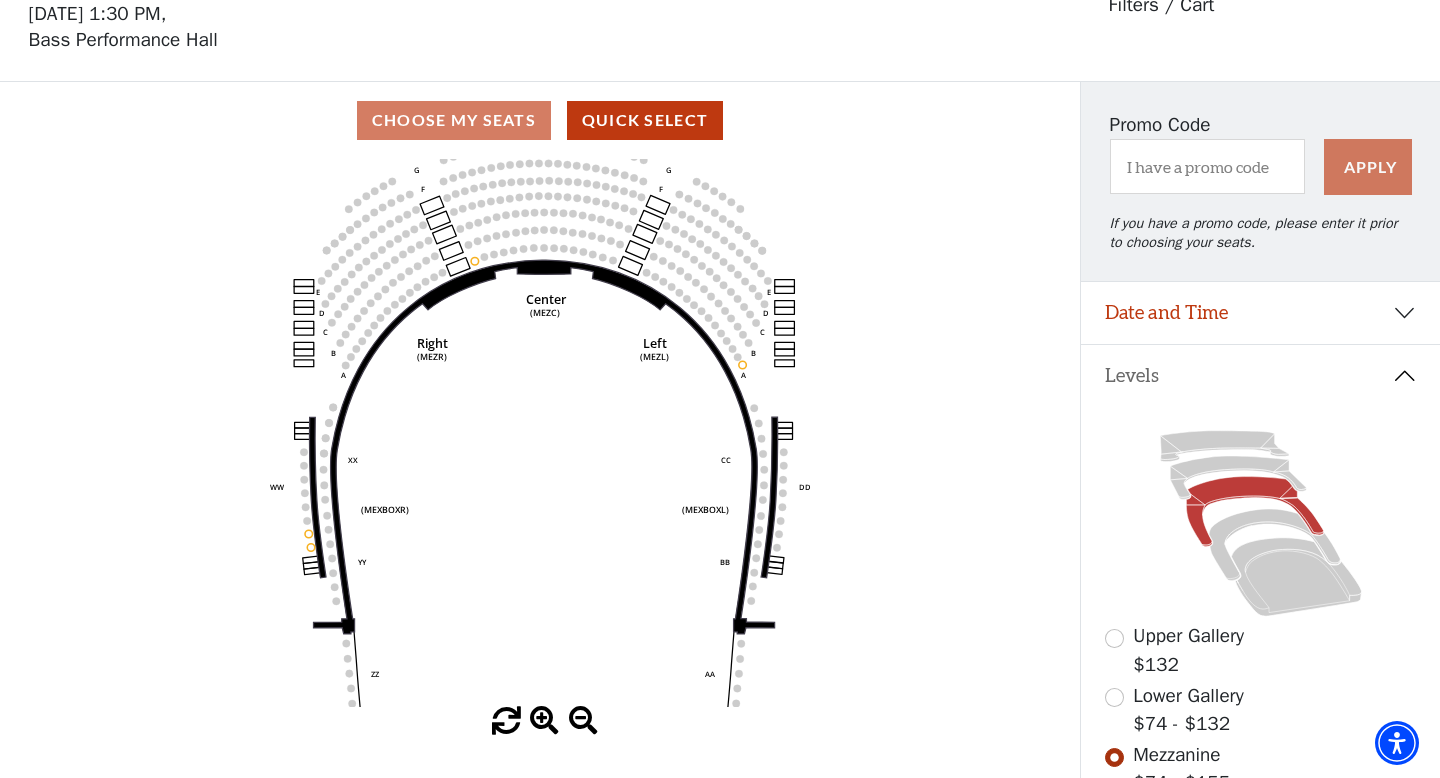 click at bounding box center (544, 721) 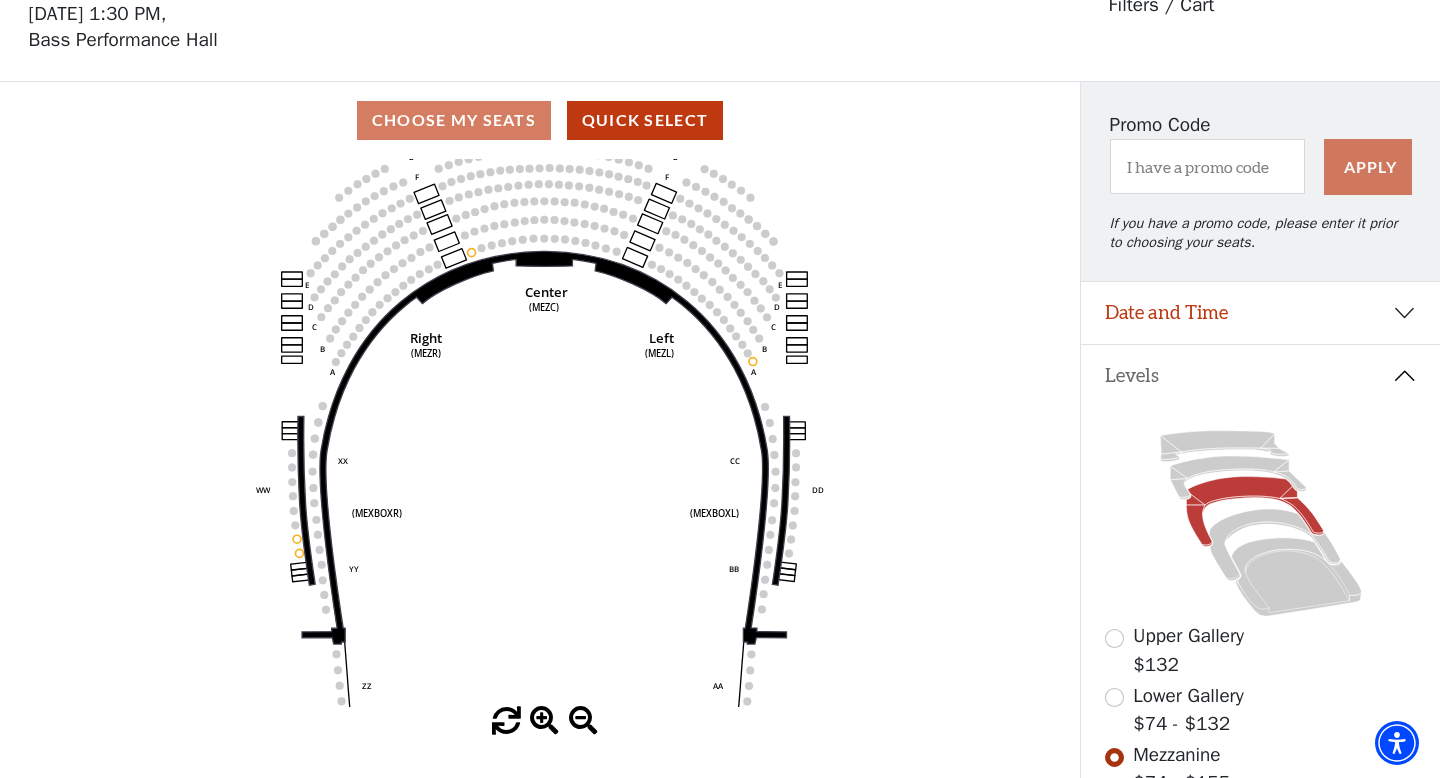 click at bounding box center (544, 721) 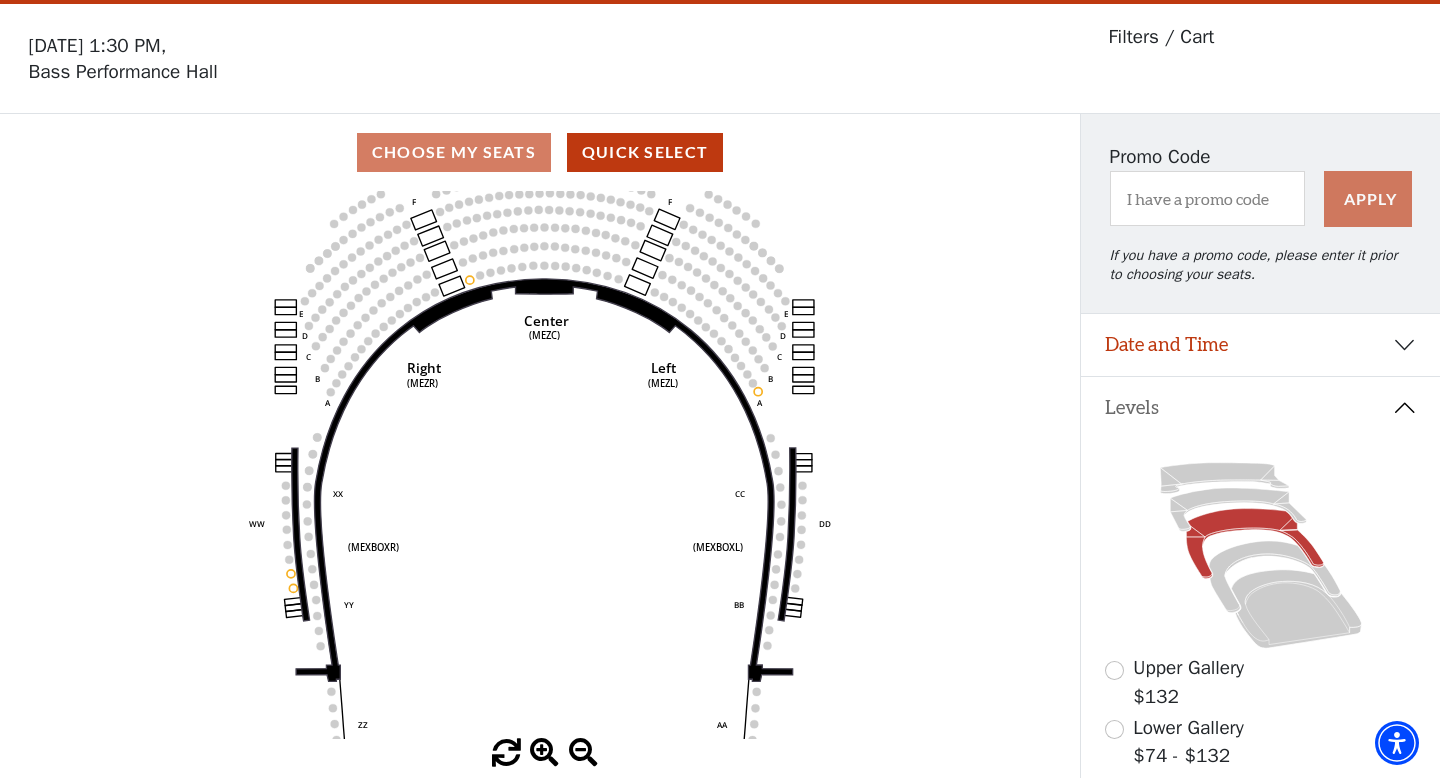 scroll, scrollTop: 66, scrollLeft: 0, axis: vertical 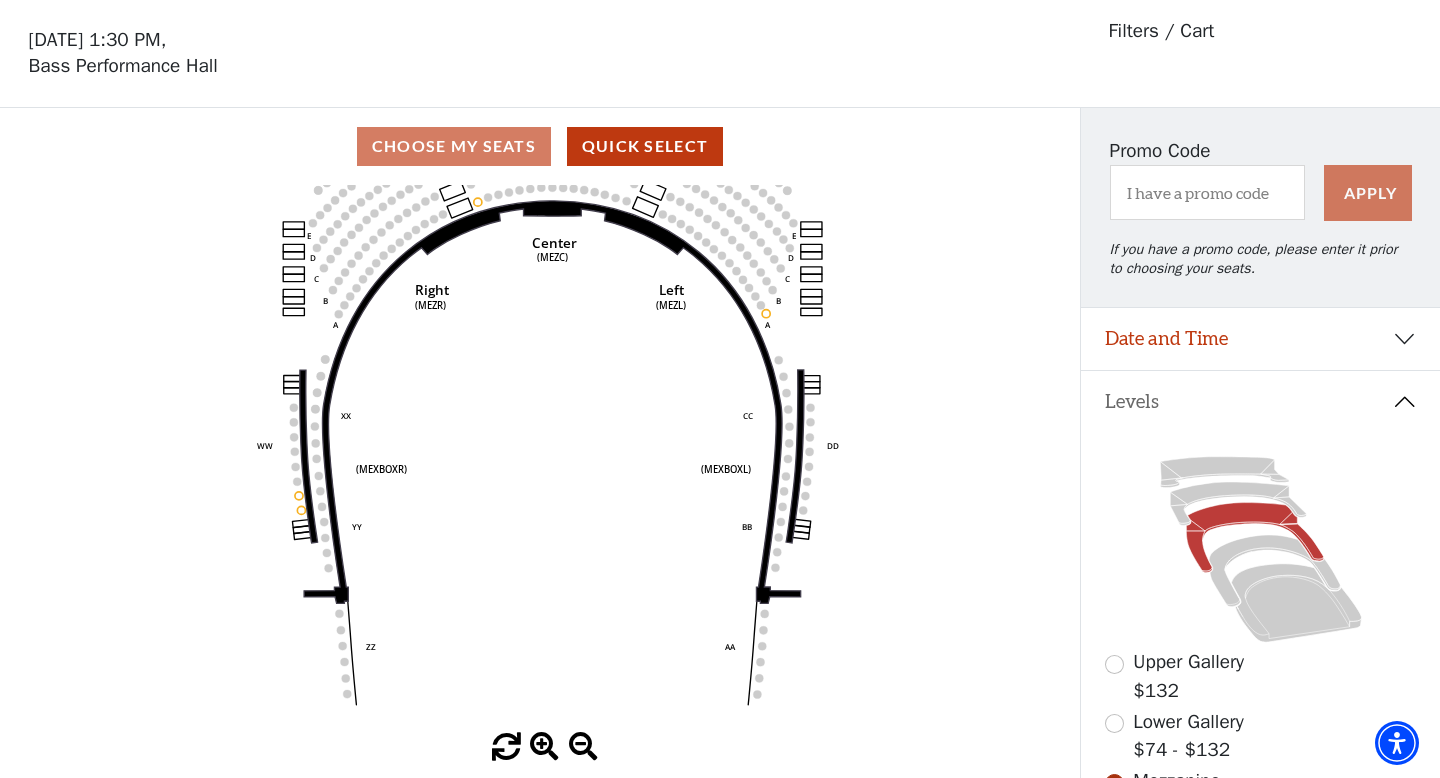 drag, startPoint x: 572, startPoint y: 250, endPoint x: 581, endPoint y: 171, distance: 79.51101 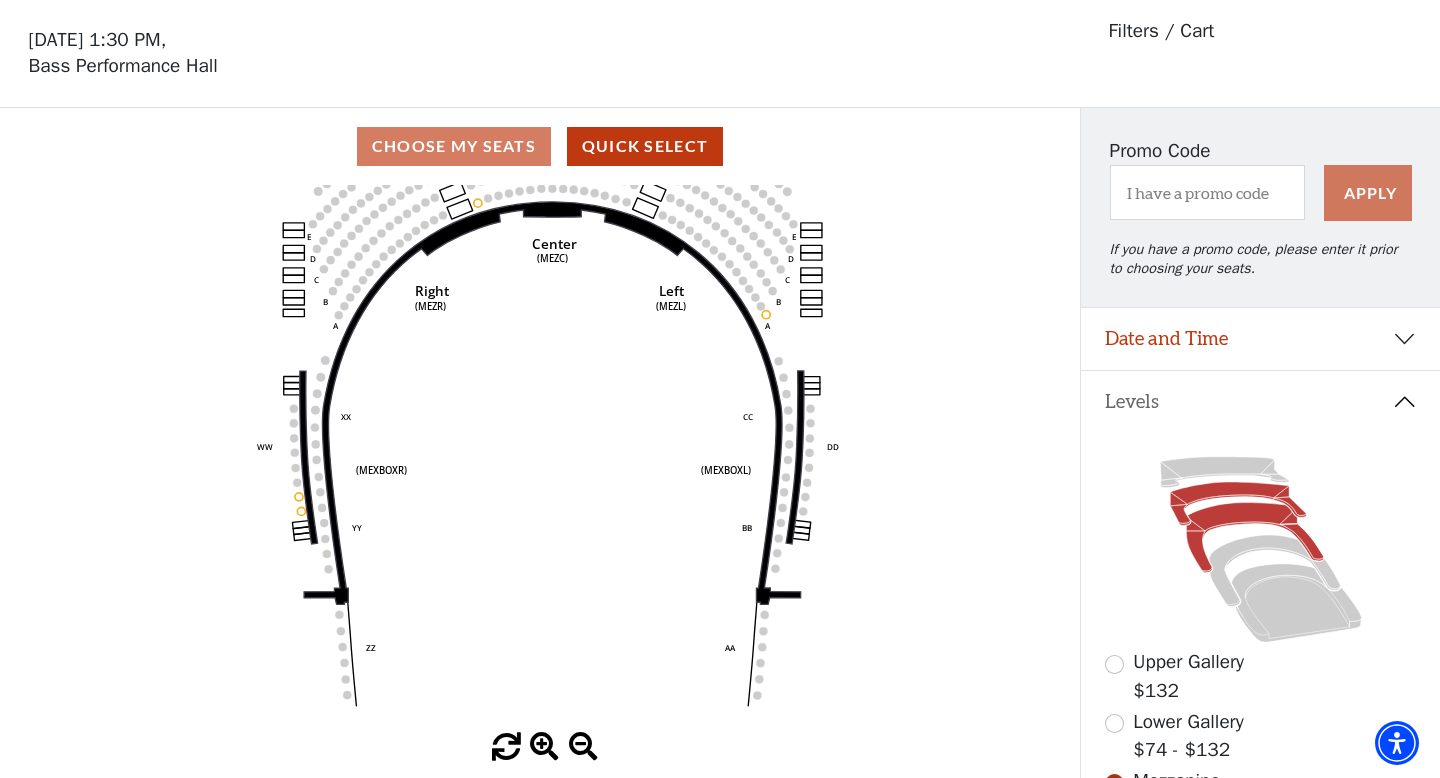 click 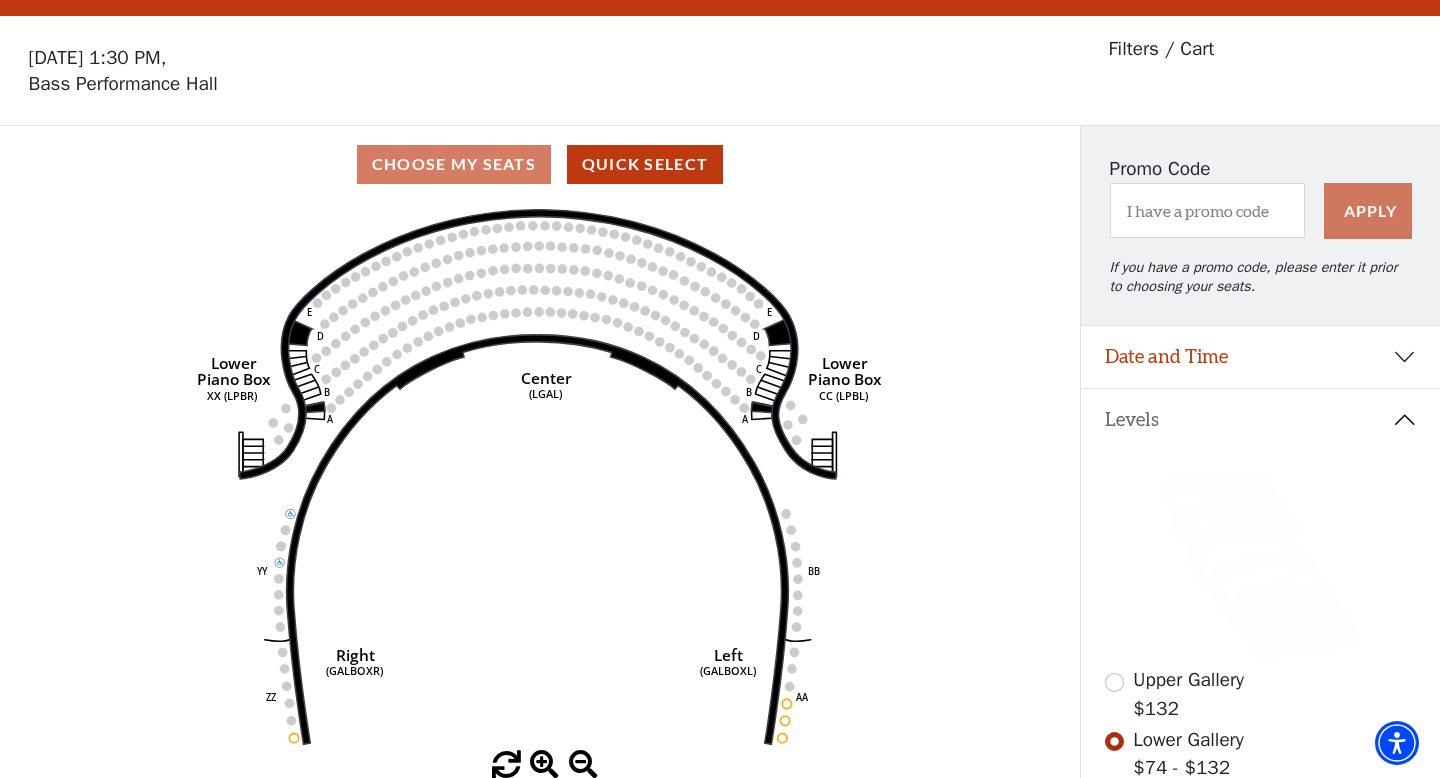 scroll, scrollTop: 92, scrollLeft: 0, axis: vertical 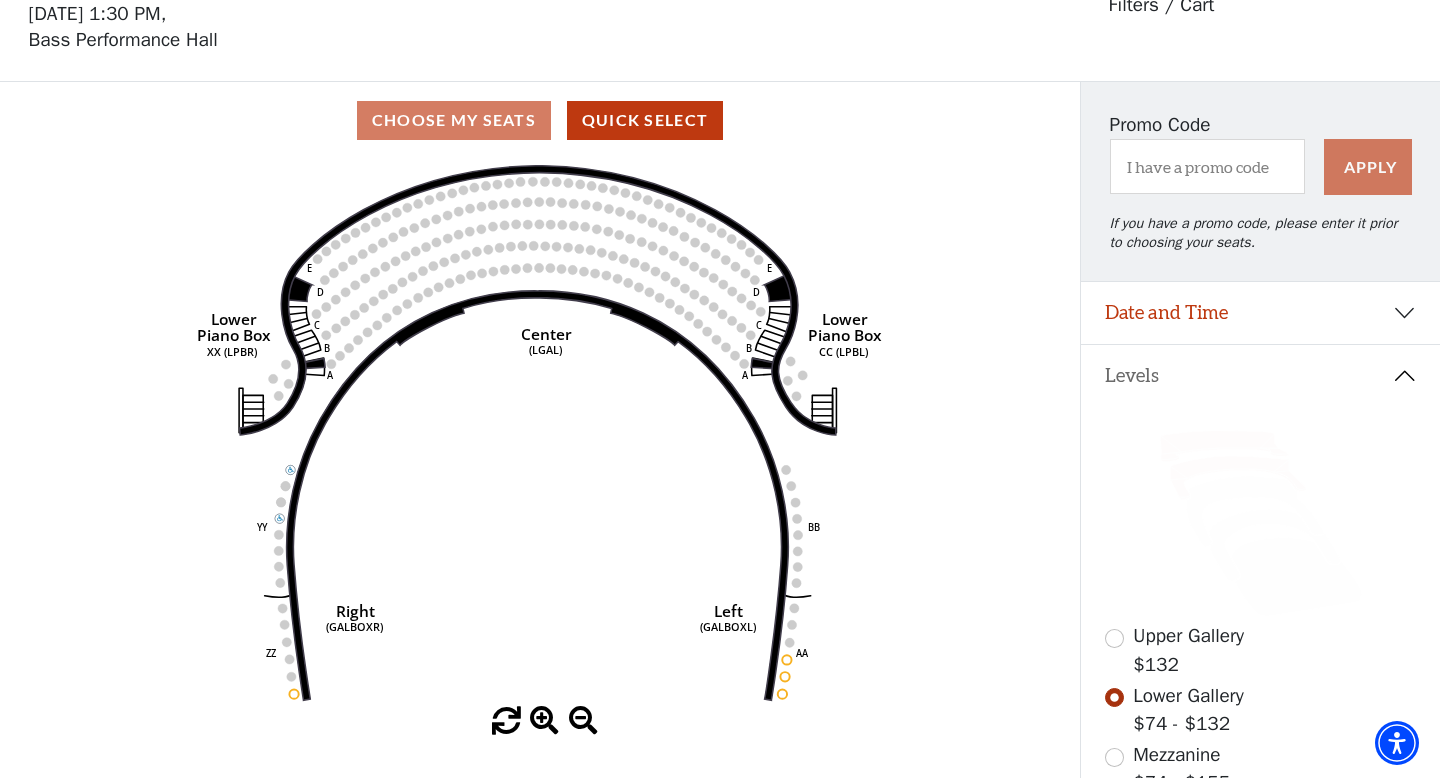 click 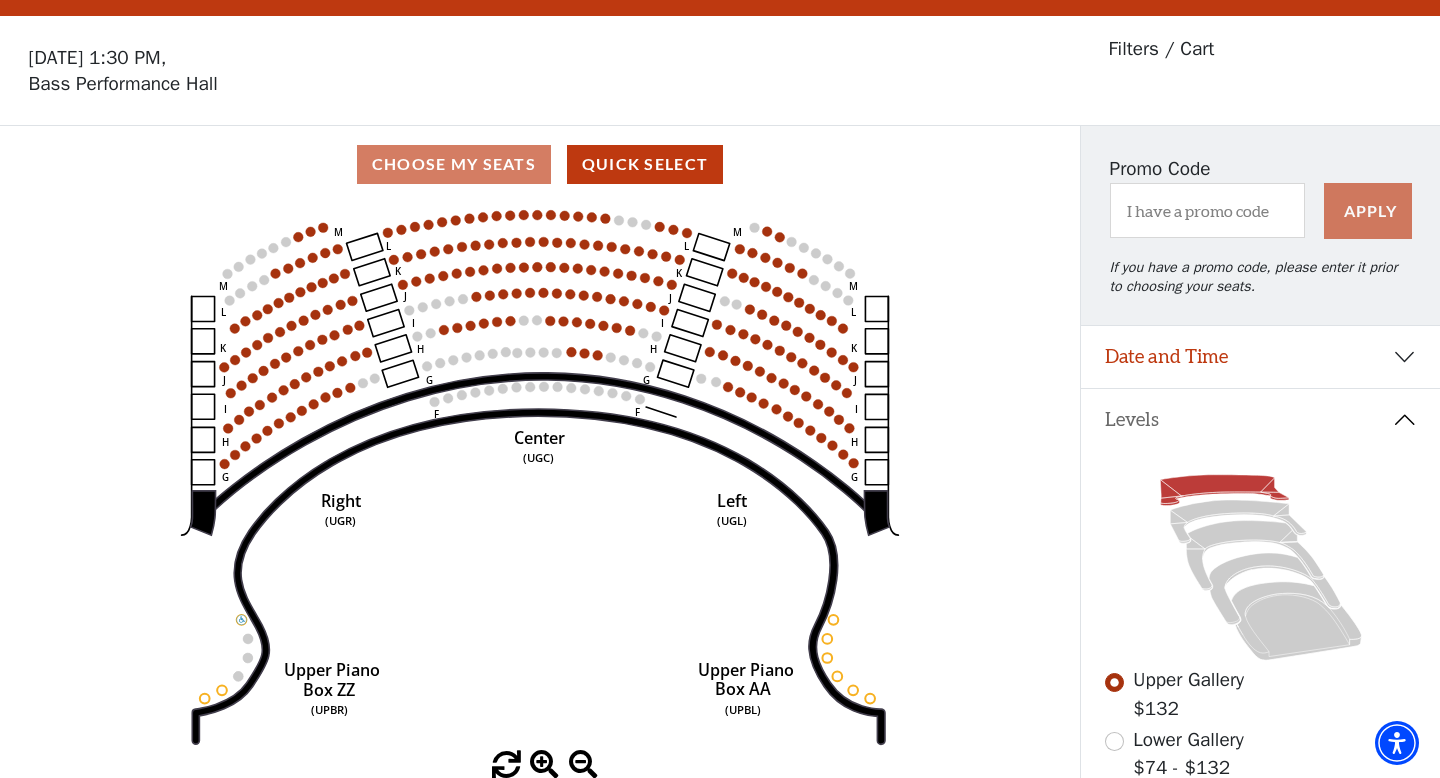 scroll, scrollTop: 92, scrollLeft: 0, axis: vertical 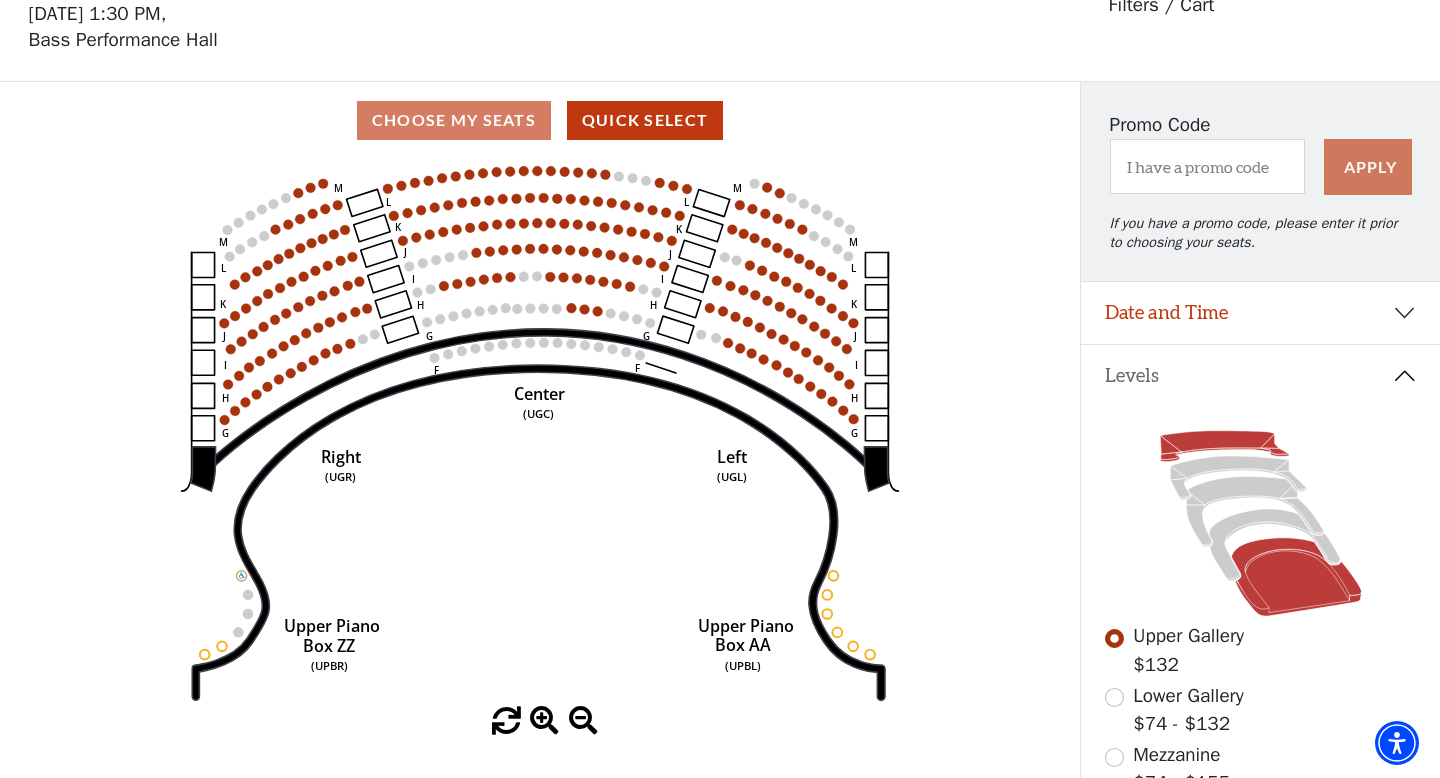 click 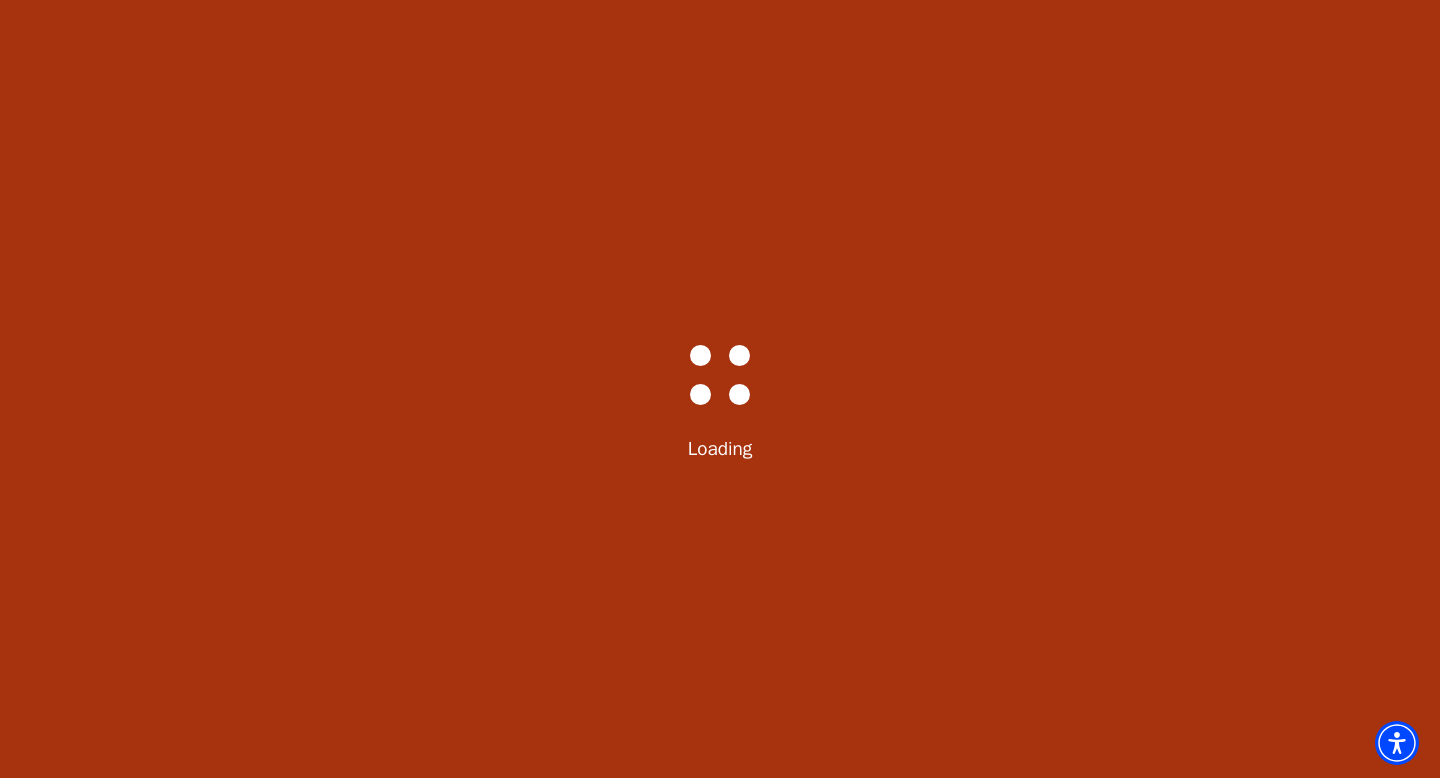 scroll, scrollTop: 0, scrollLeft: 0, axis: both 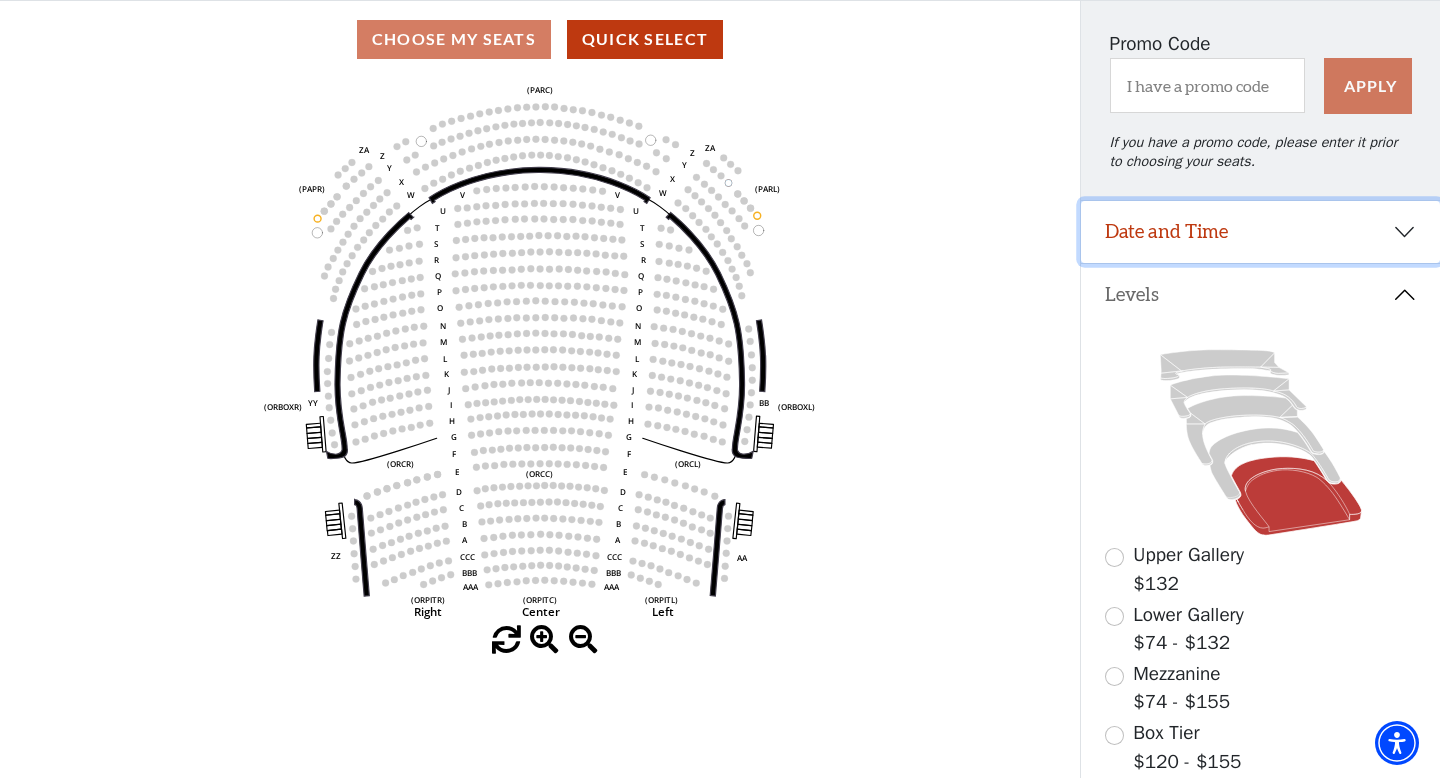 click on "Date and Time" at bounding box center (1260, 232) 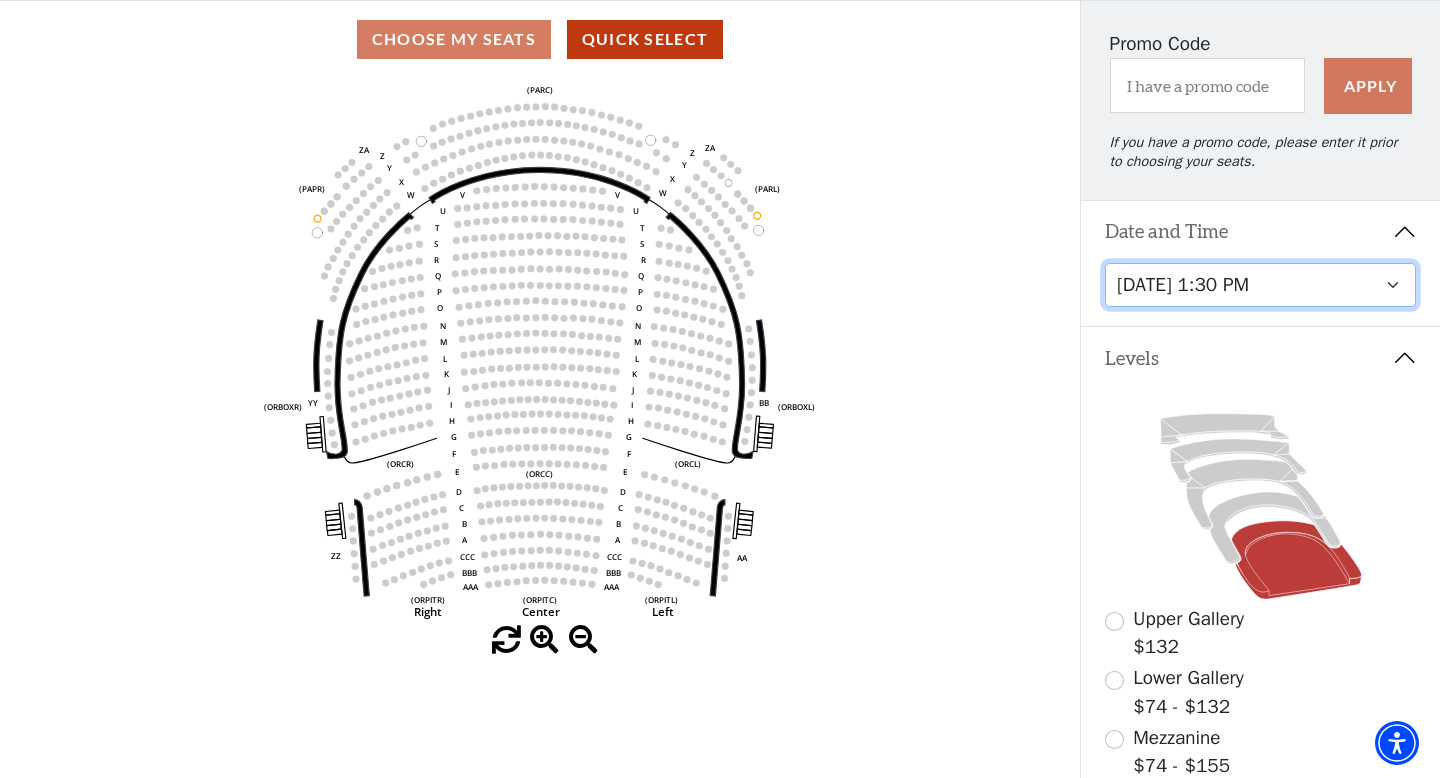 click on "Tuesday, July 15 at 7:30 PM Wednesday, July 16 at 7:30 PM Thursday, July 17 at 7:30 PM Friday, July 18 at 7:30 PM Saturday, July 19 at 1:30 PM Saturday, July 19 at 7:30 PM Sunday, July 20 at 1:30 PM Sunday, July 20 at 6:30 PM" at bounding box center [1261, 285] 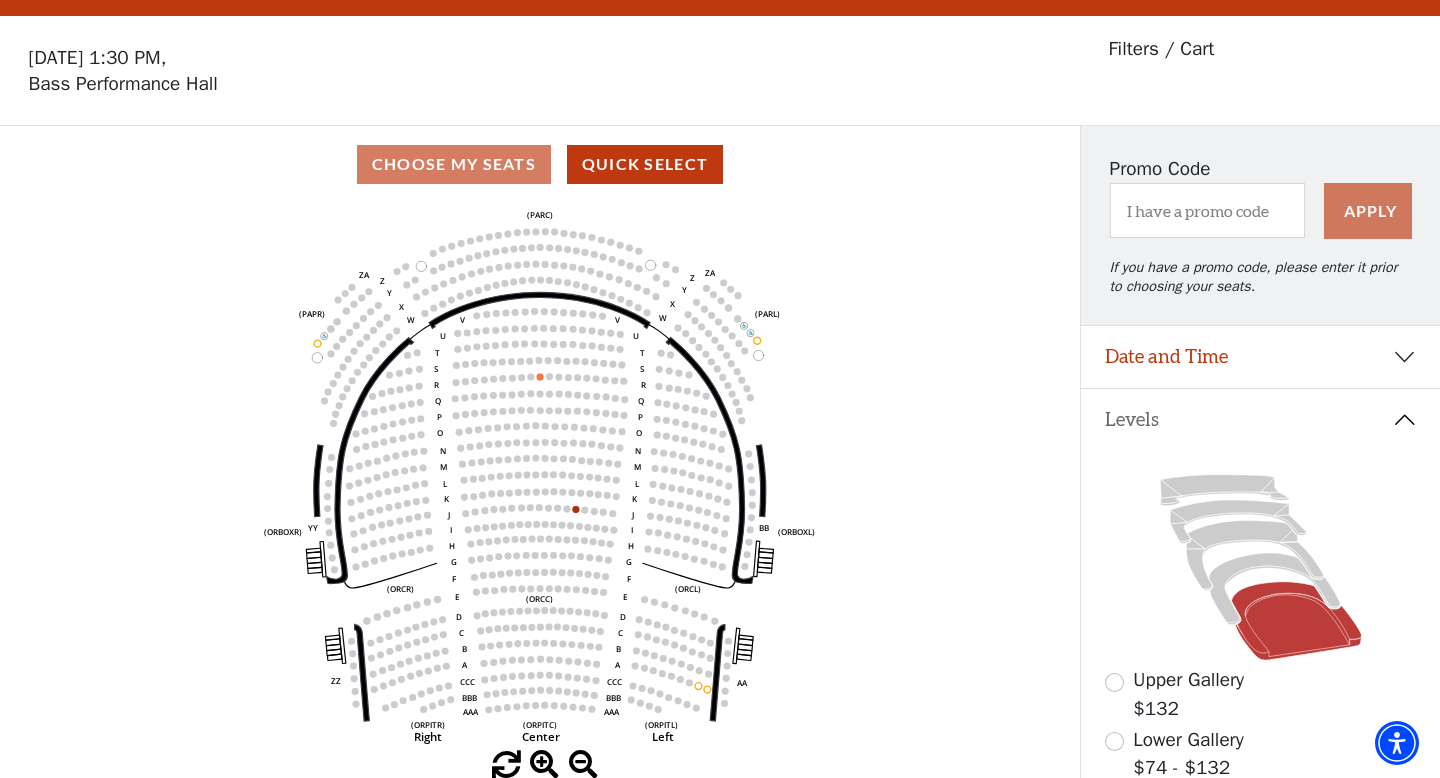 scroll, scrollTop: 92, scrollLeft: 0, axis: vertical 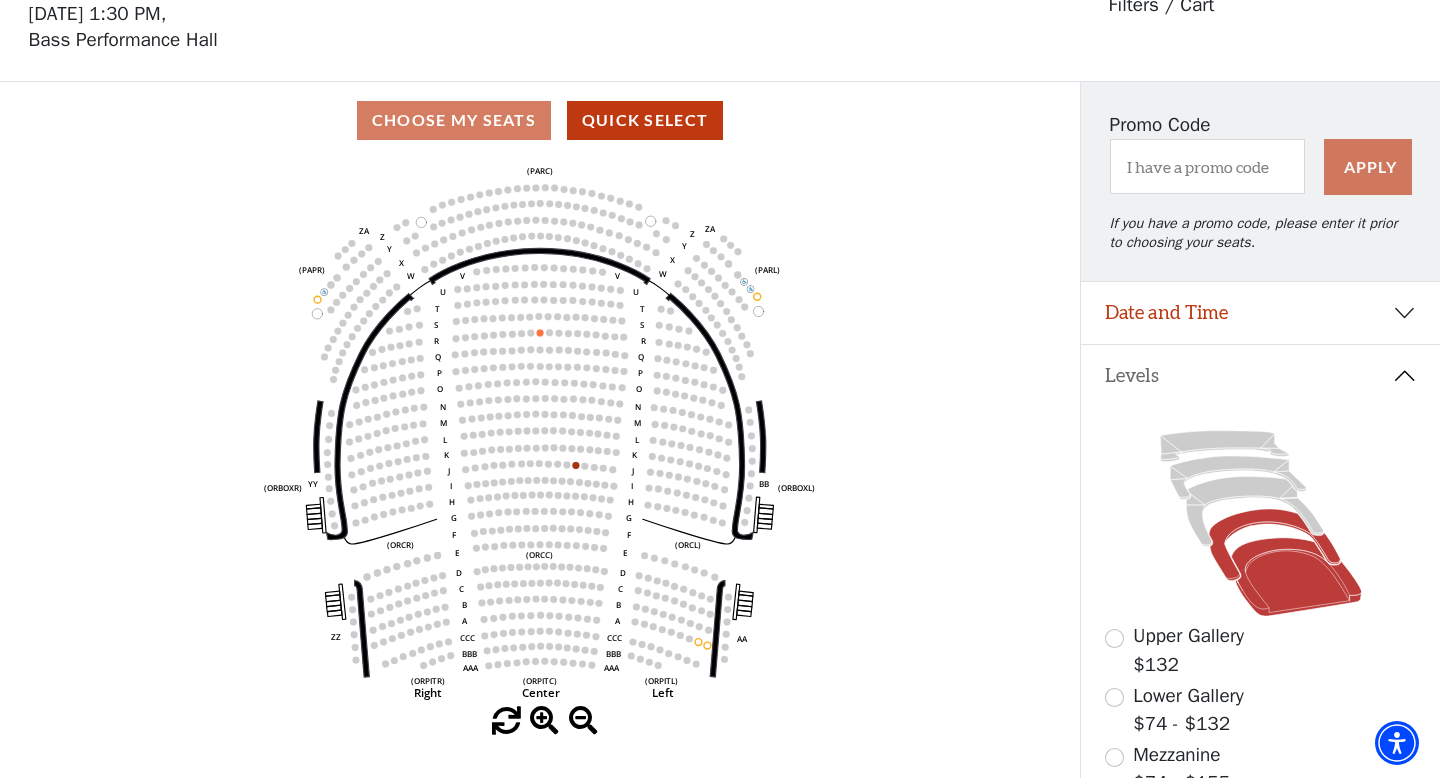 click 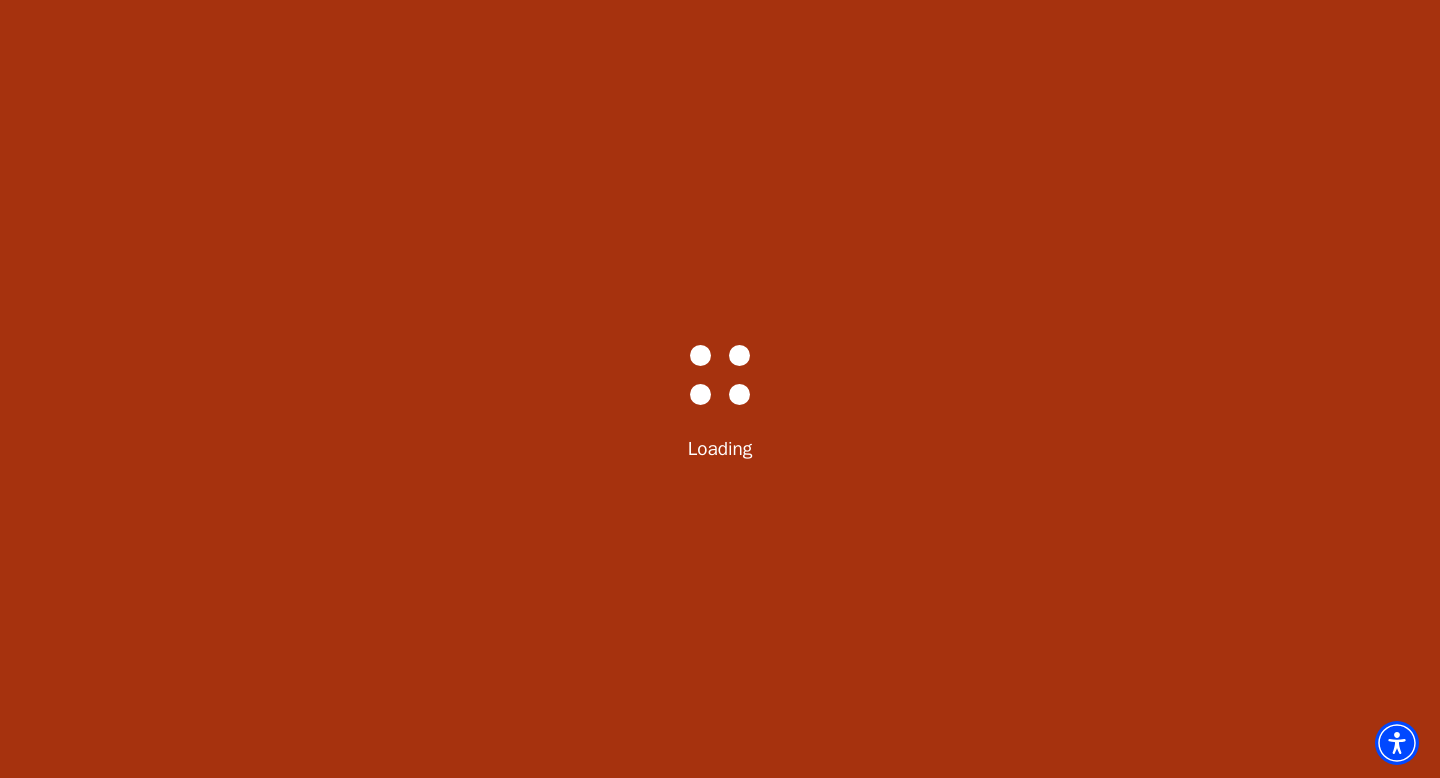 select on "5366" 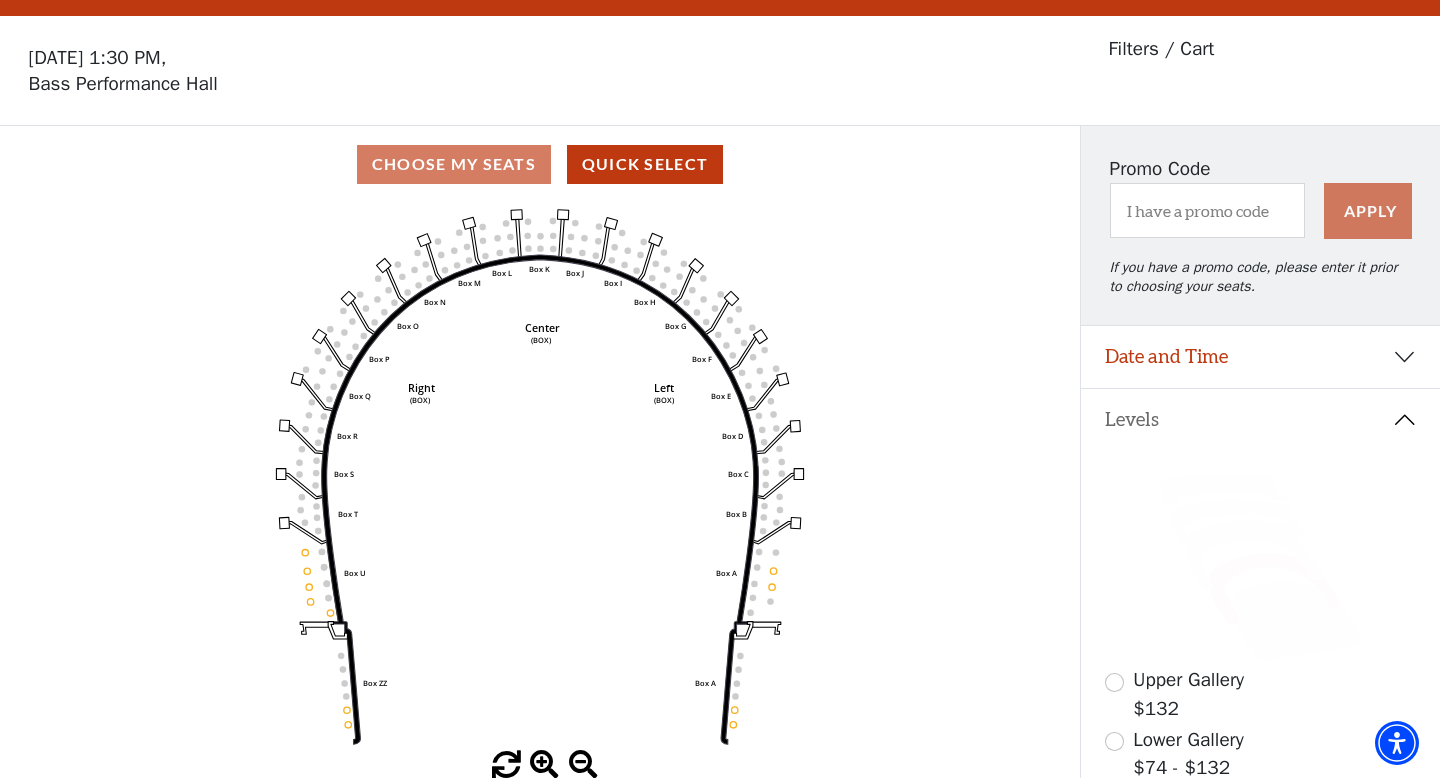 scroll, scrollTop: 92, scrollLeft: 0, axis: vertical 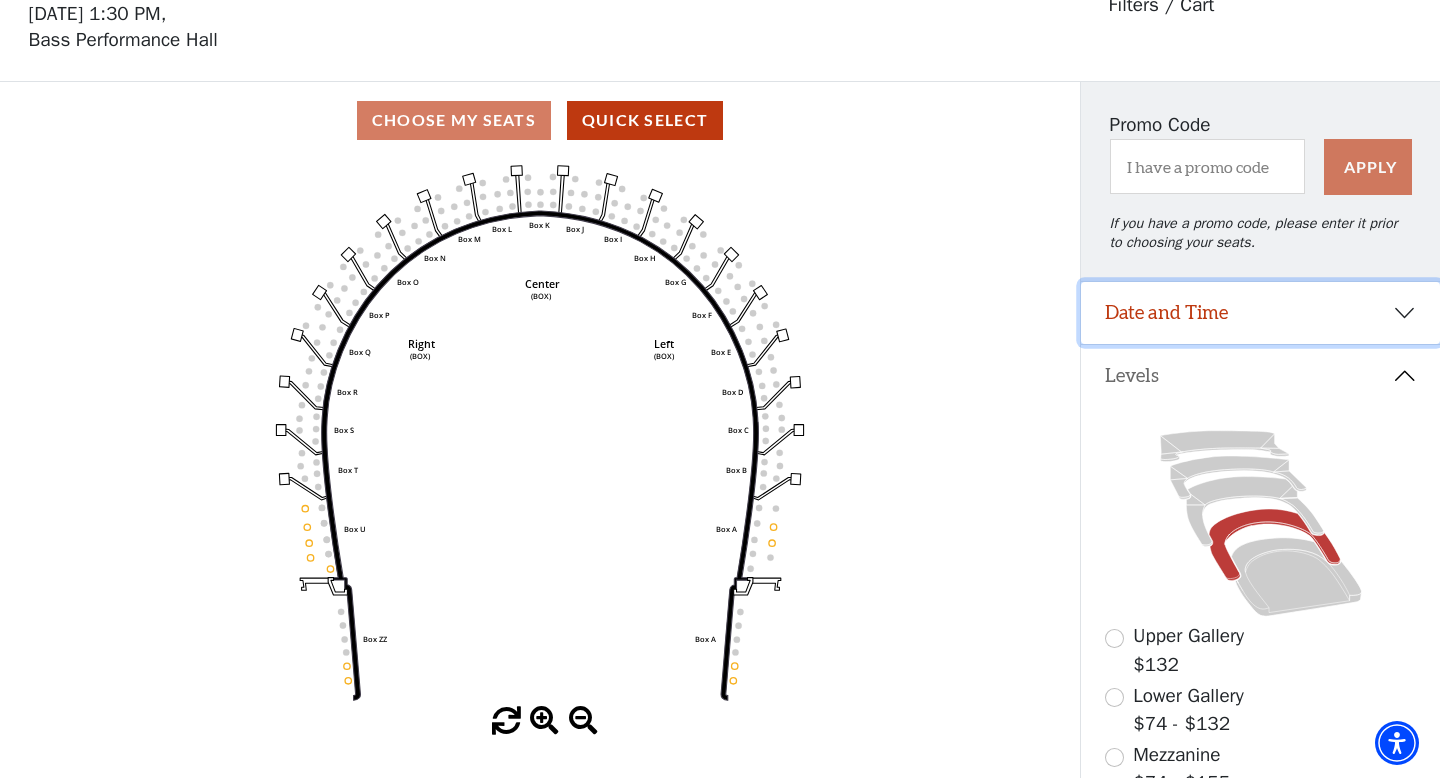 click on "Date and Time" at bounding box center (1260, 313) 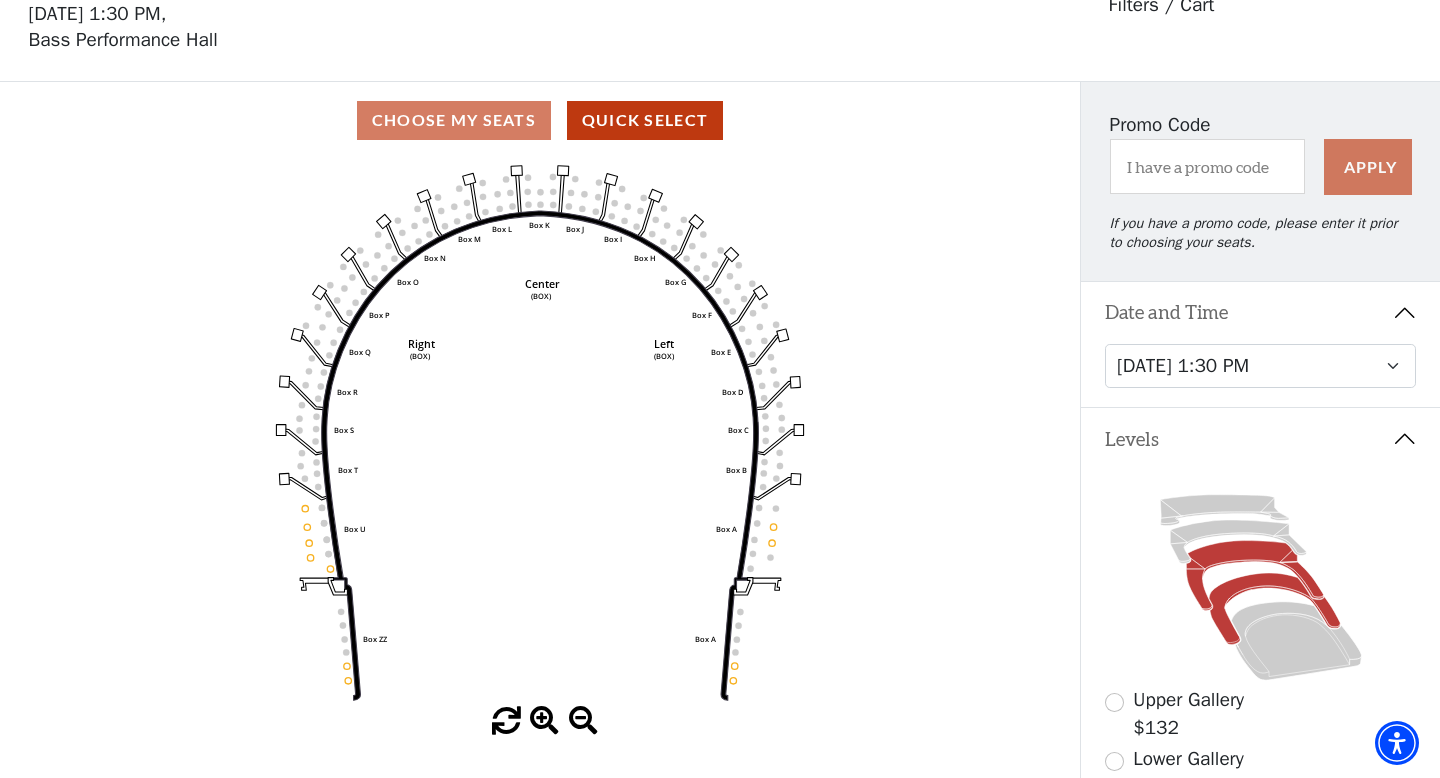 click 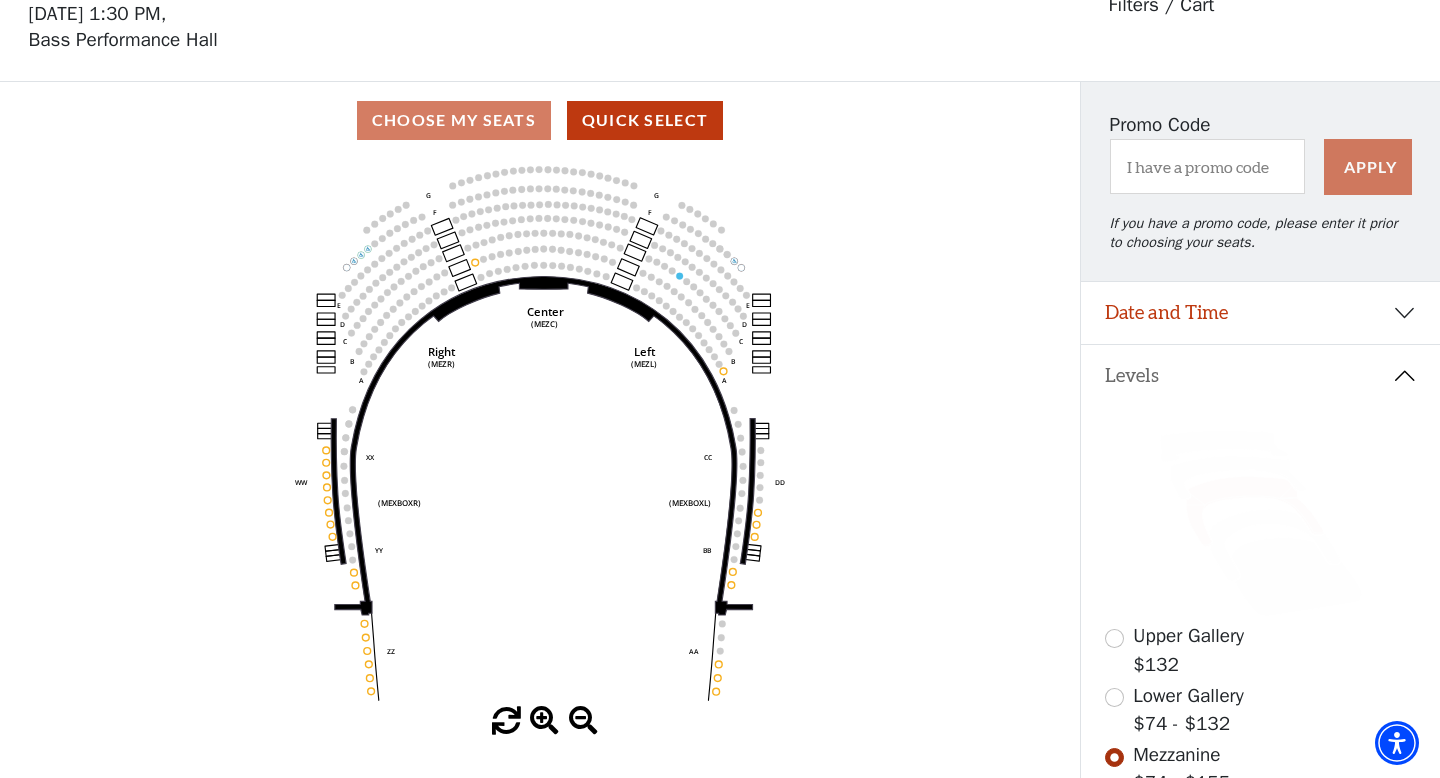 scroll, scrollTop: 92, scrollLeft: 0, axis: vertical 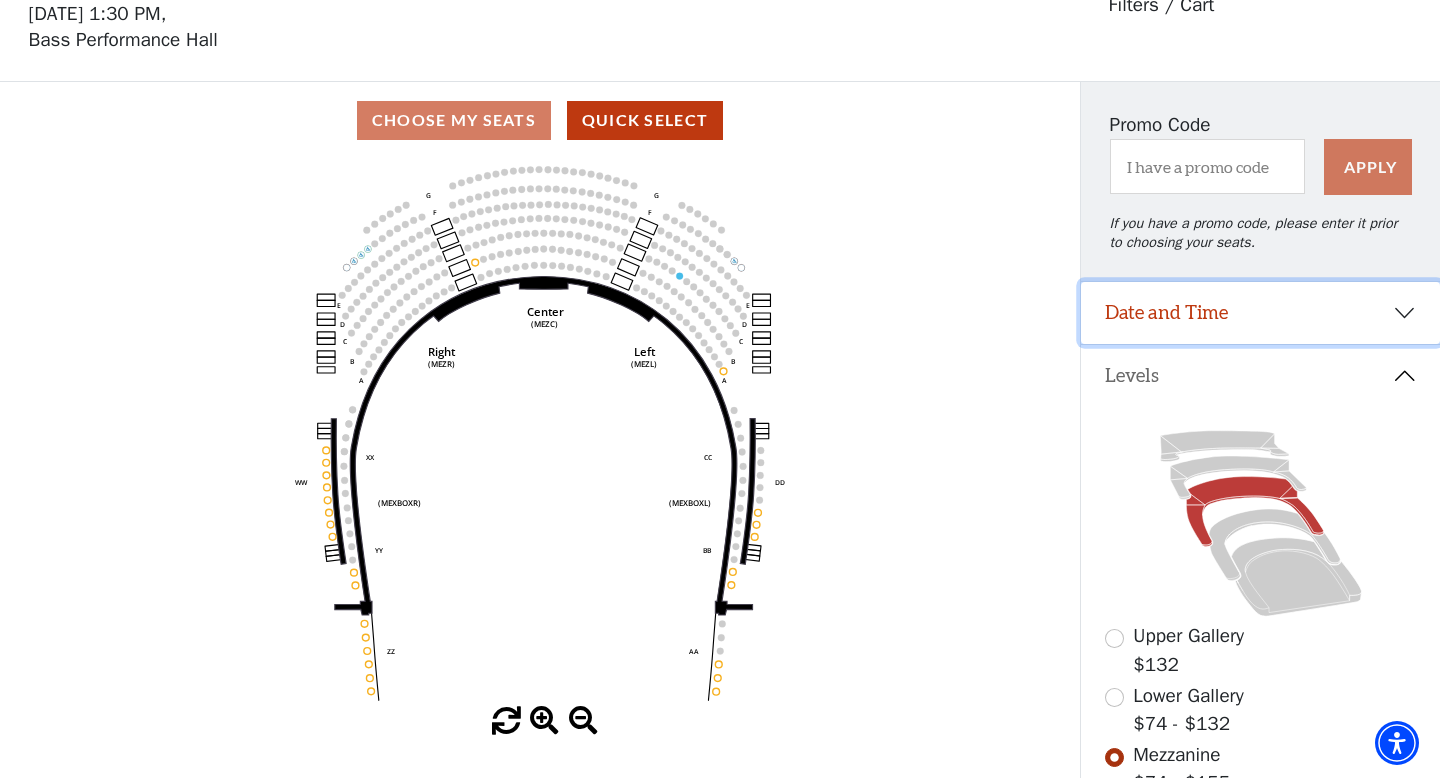 click on "Date and Time" at bounding box center (1260, 313) 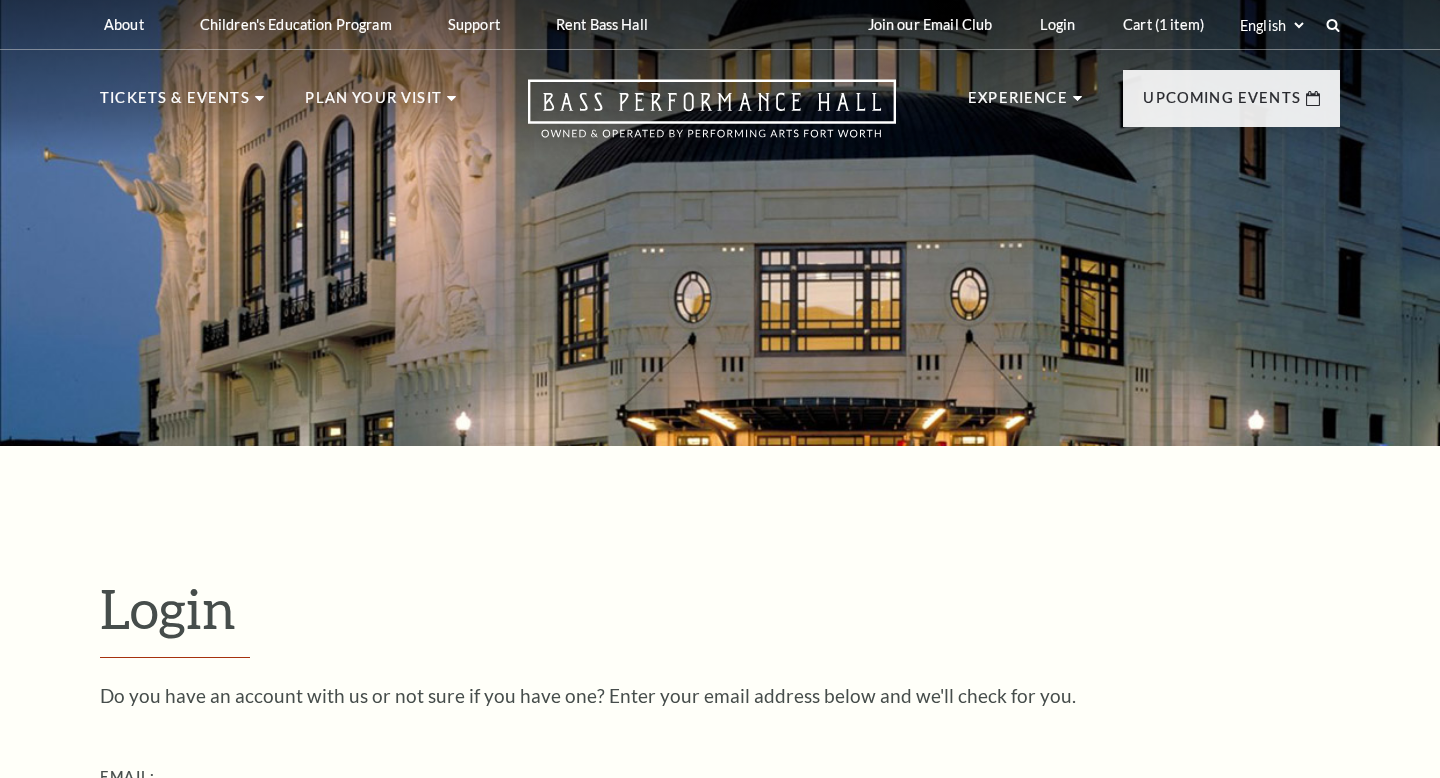scroll, scrollTop: 428, scrollLeft: 0, axis: vertical 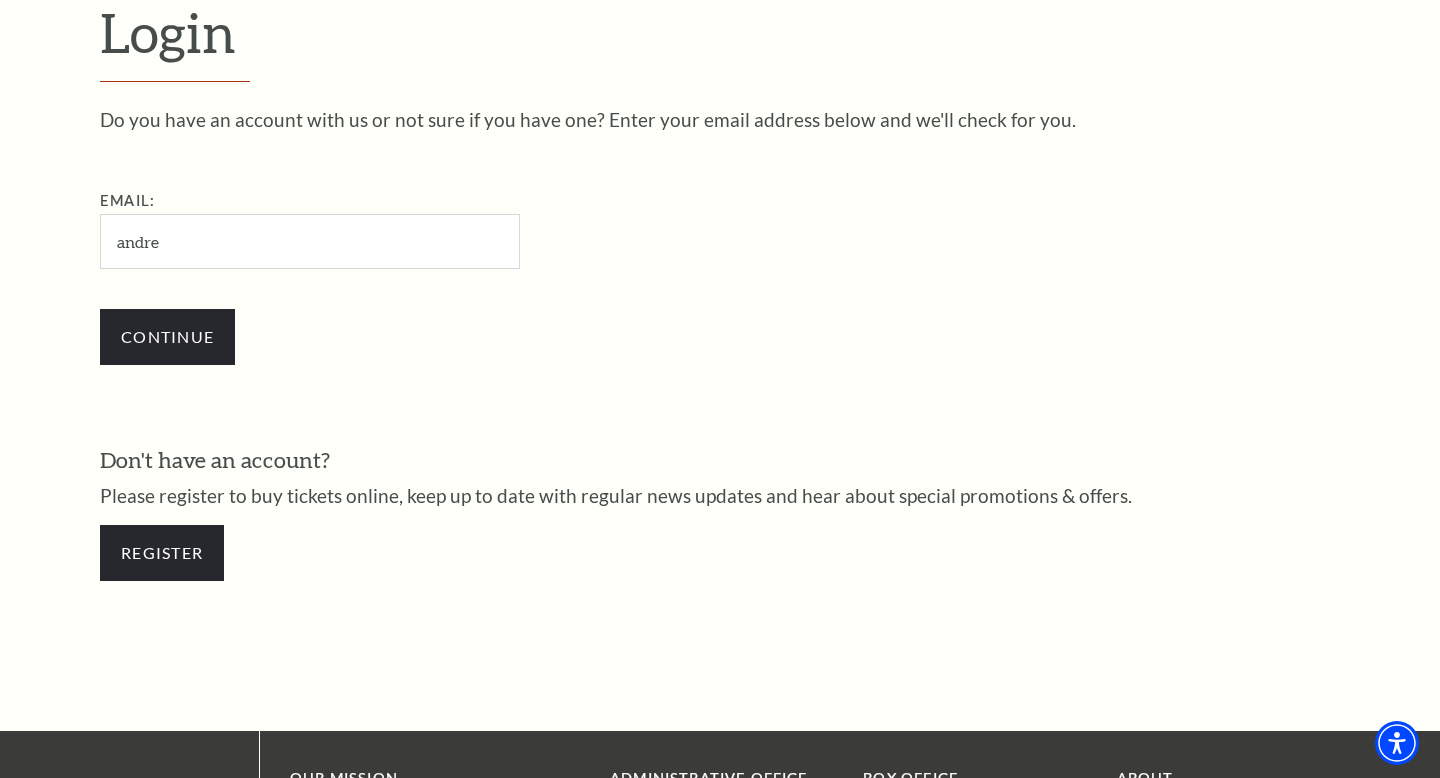 type on "[PERSON_NAME][EMAIL_ADDRESS][PERSON_NAME][DOMAIN_NAME]" 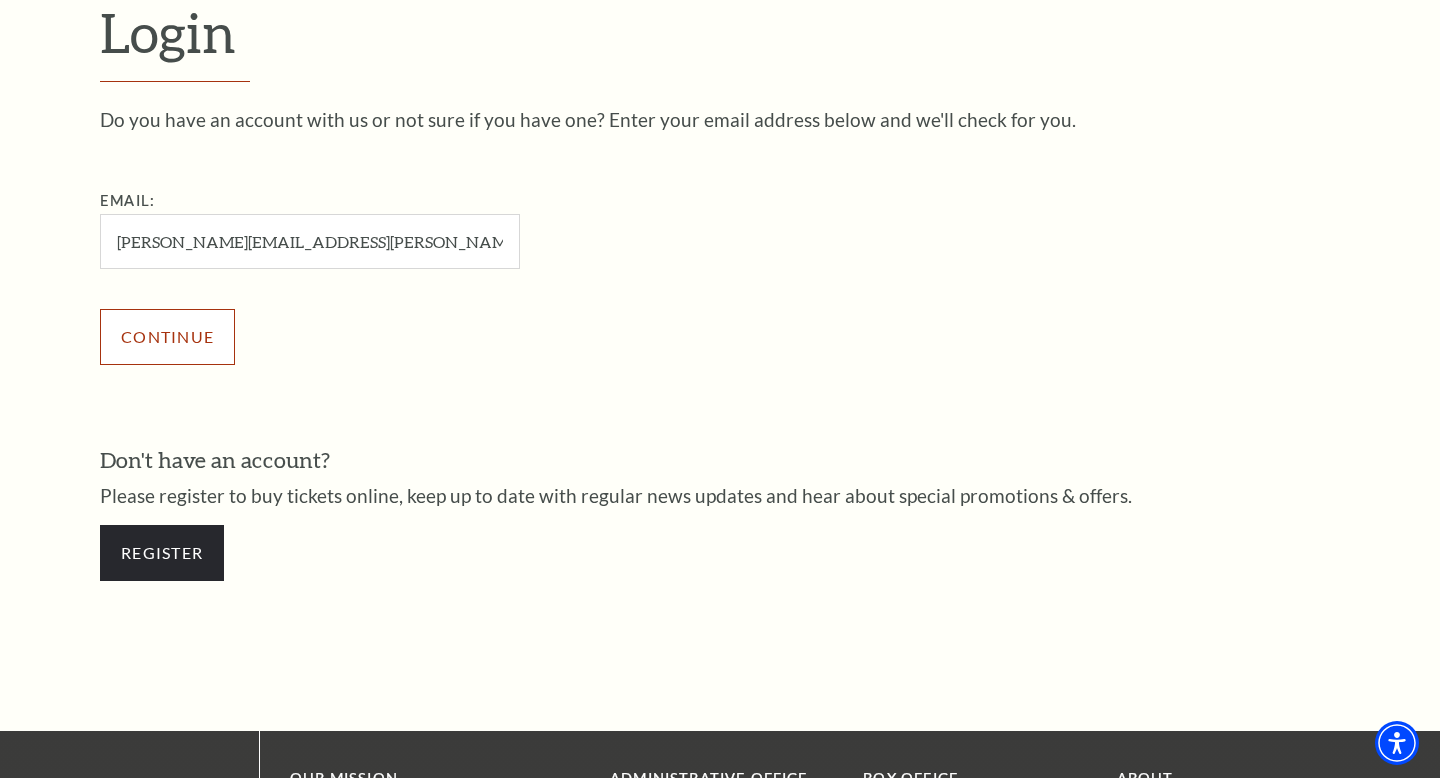 click on "Continue" at bounding box center (167, 337) 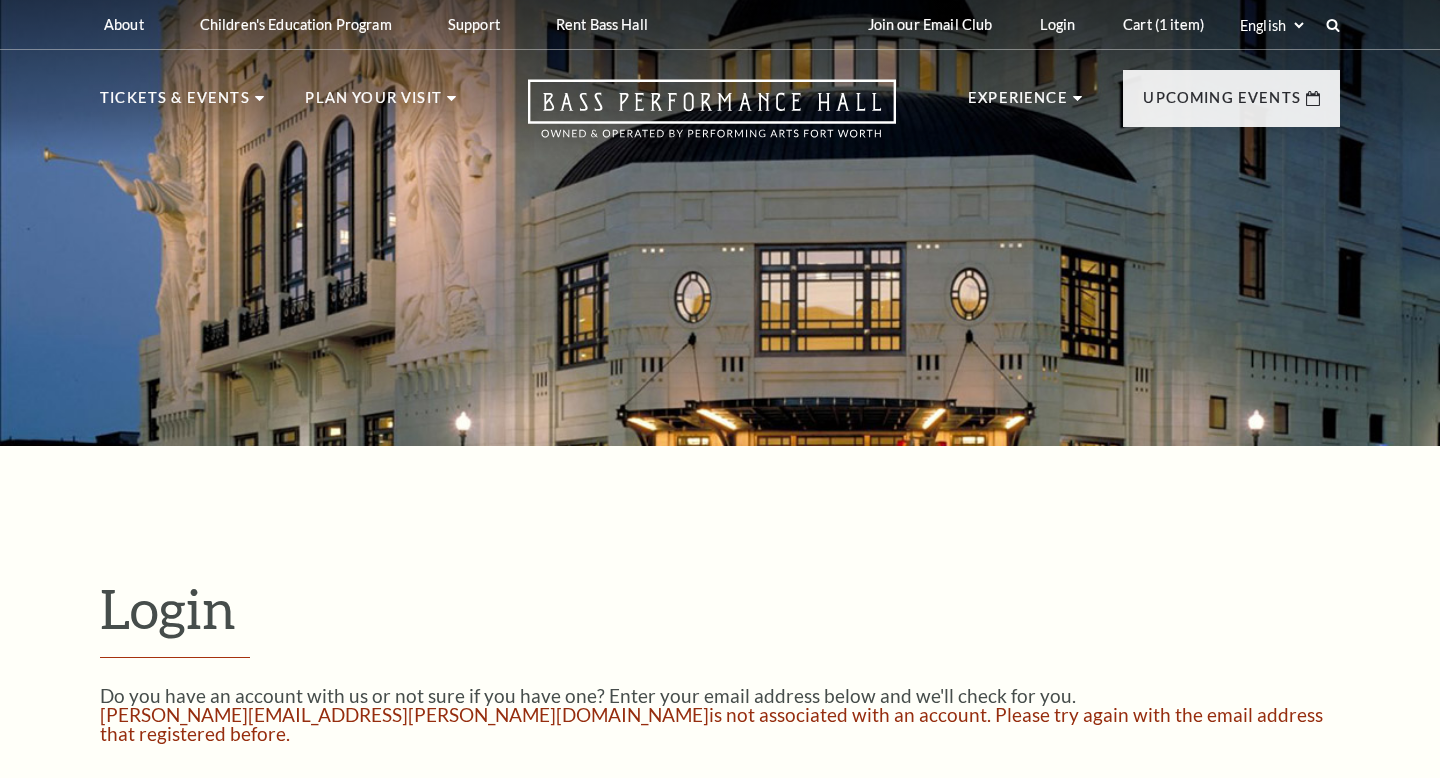 scroll, scrollTop: 447, scrollLeft: 0, axis: vertical 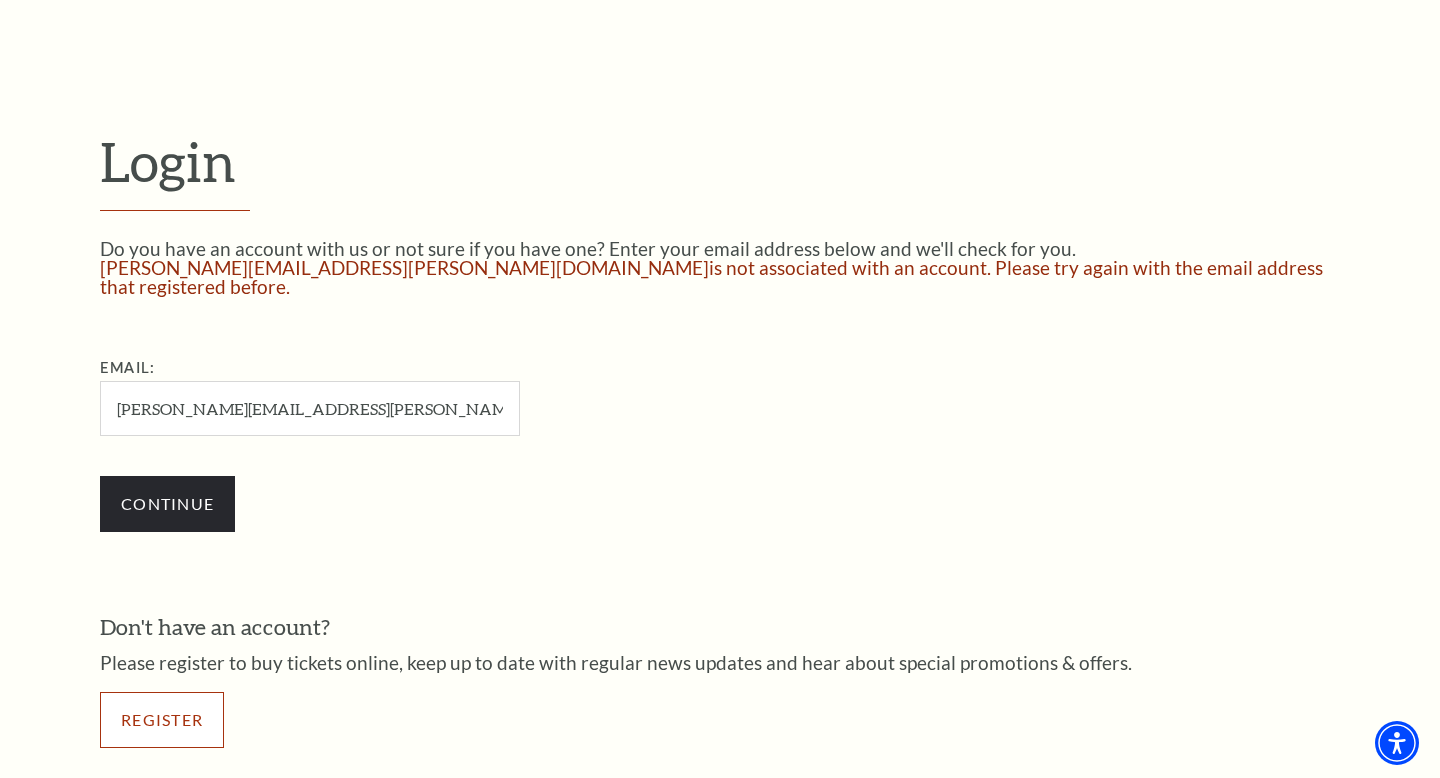 click on "Register" at bounding box center (162, 720) 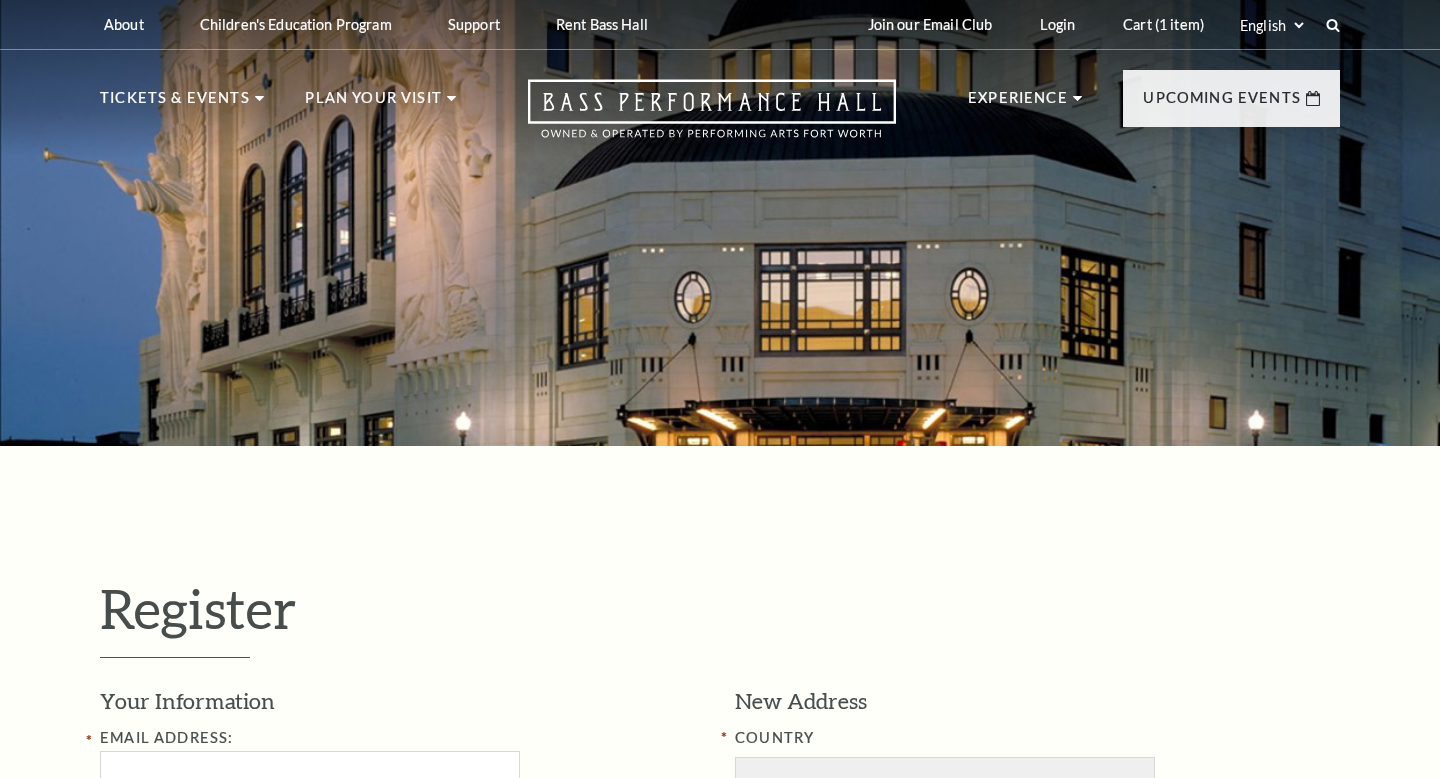 select on "1" 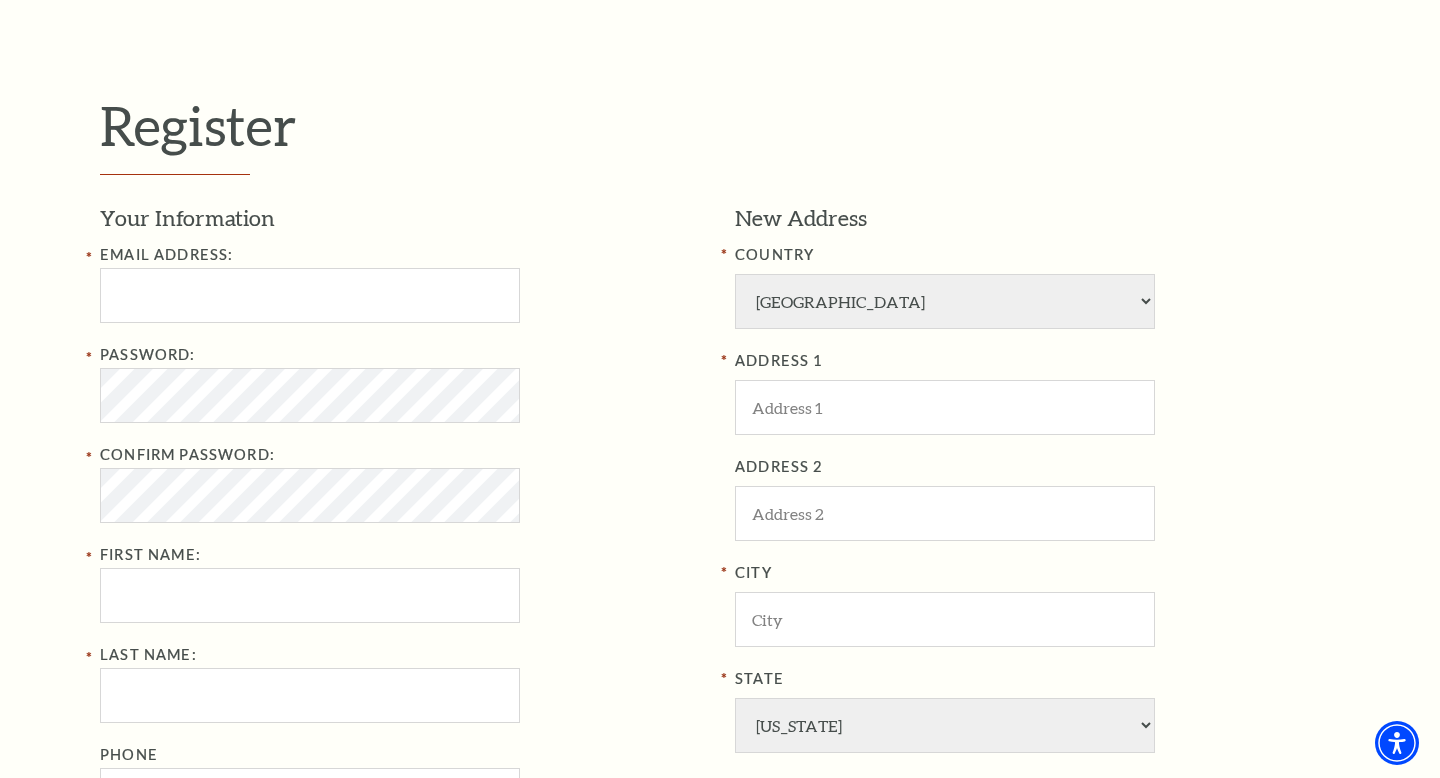 scroll, scrollTop: 512, scrollLeft: 0, axis: vertical 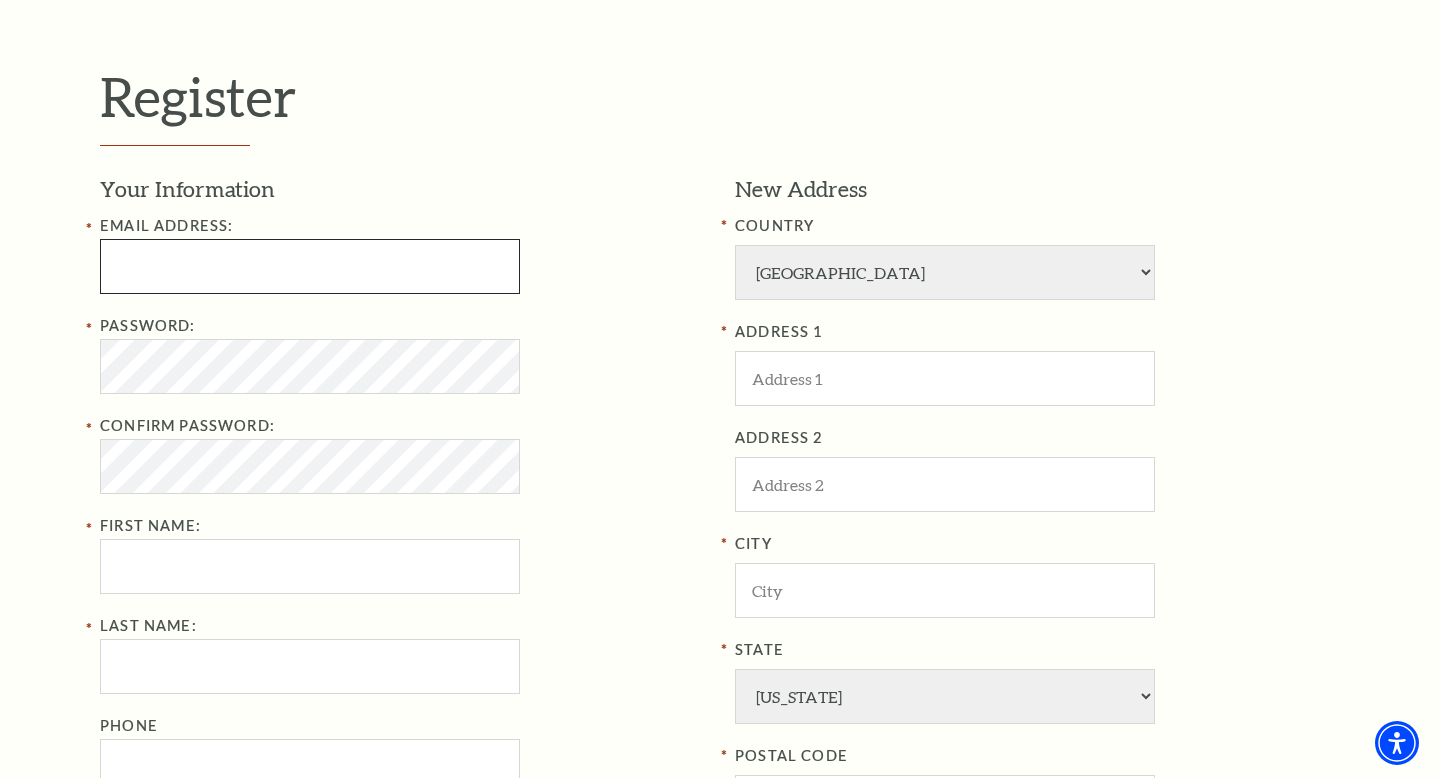 click at bounding box center [310, 266] 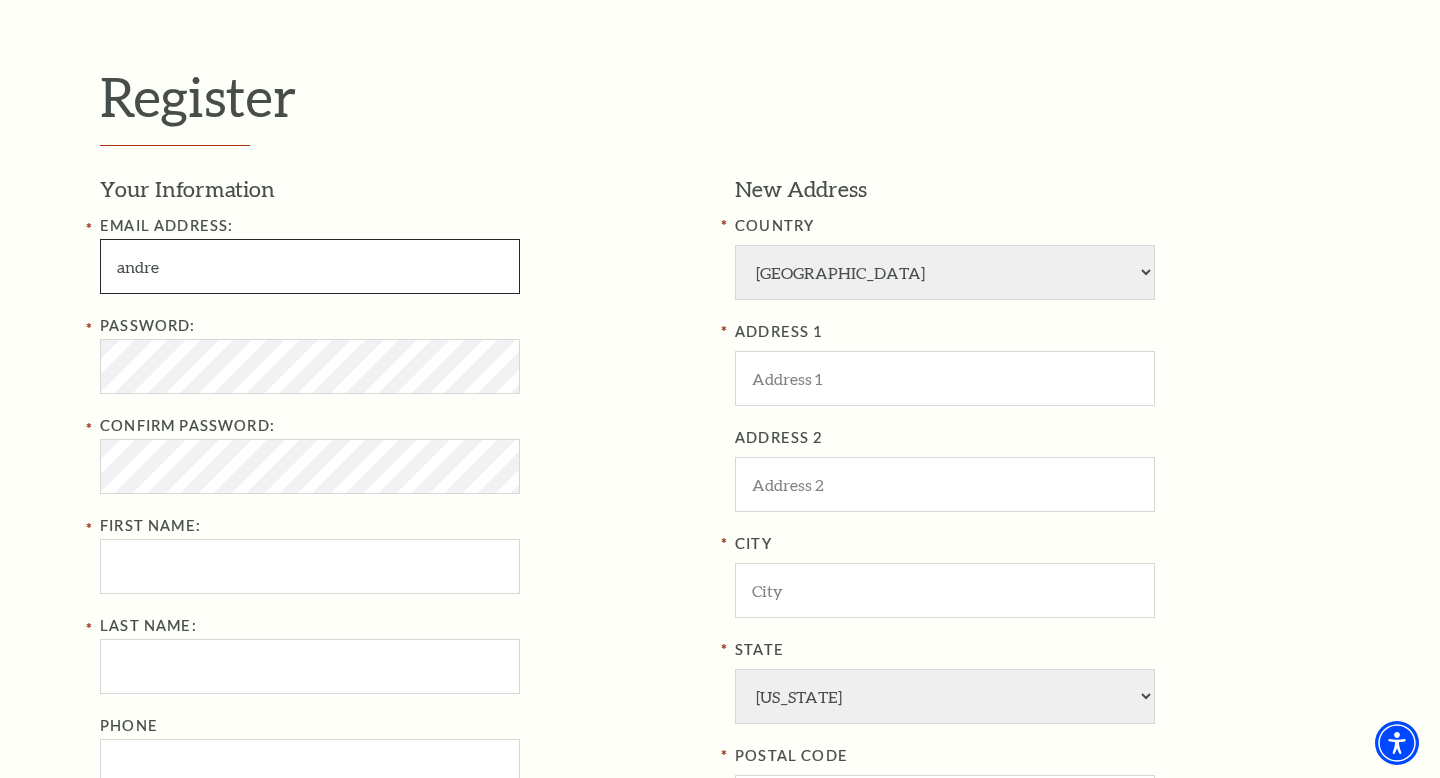 type on "andreanna.tate@Gmail.com" 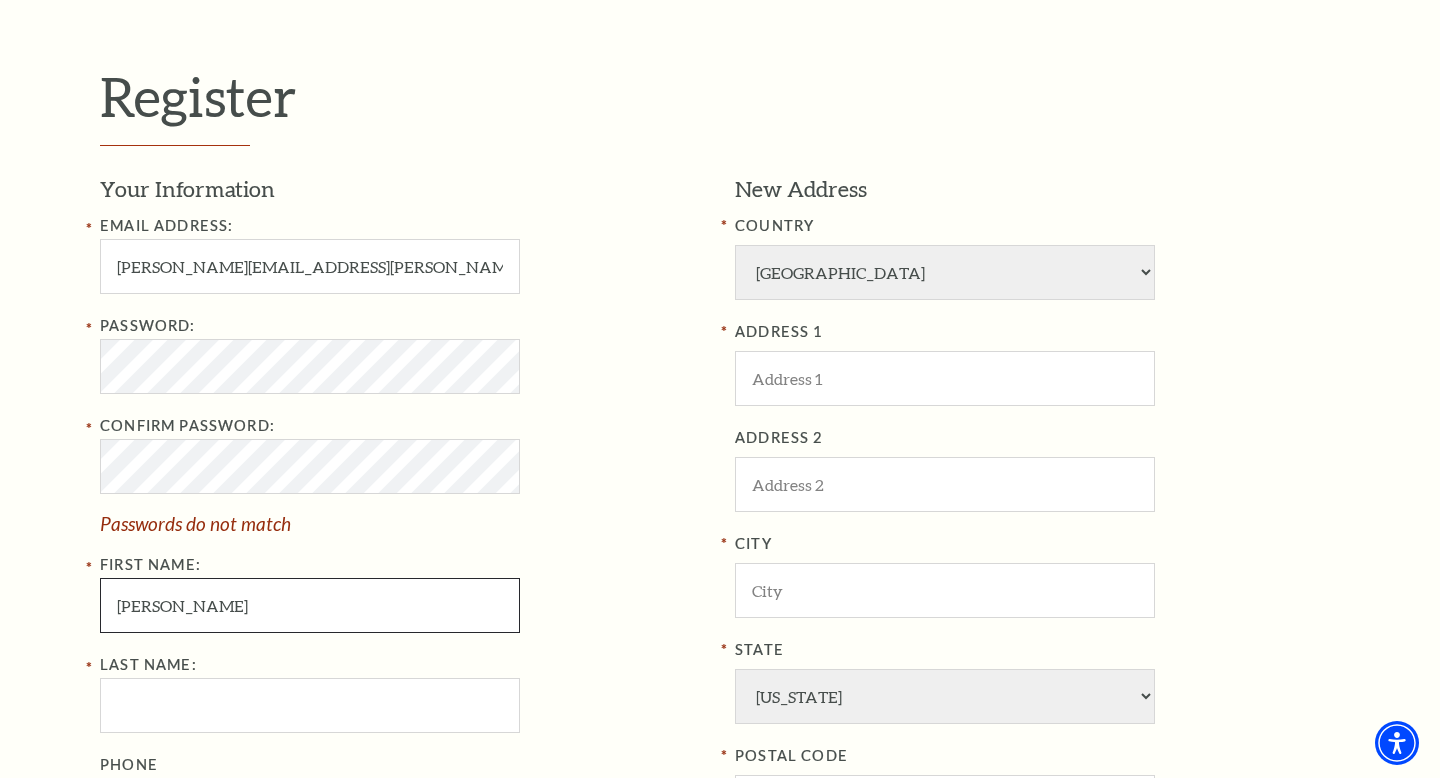 type on "AndreAnna" 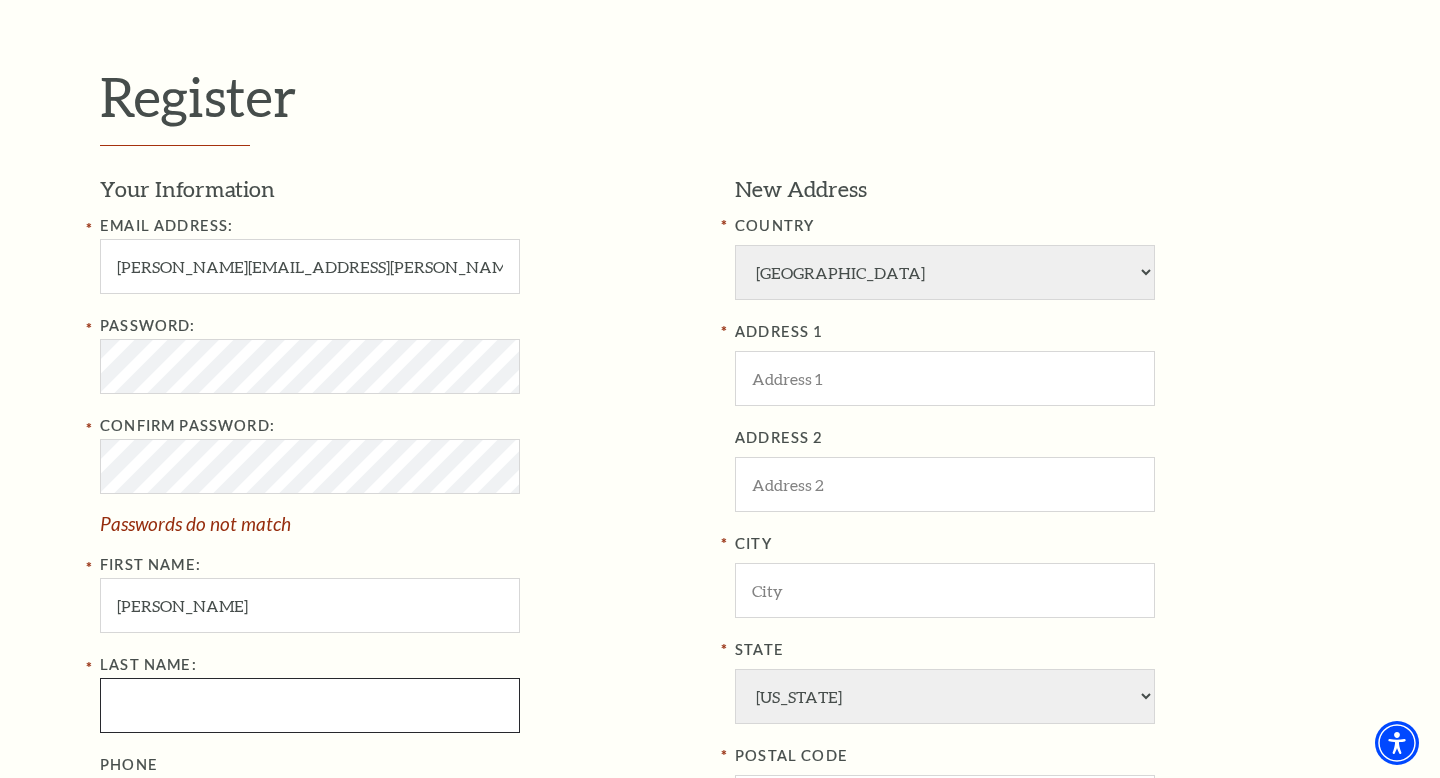 click on "Last Name:" at bounding box center [310, 705] 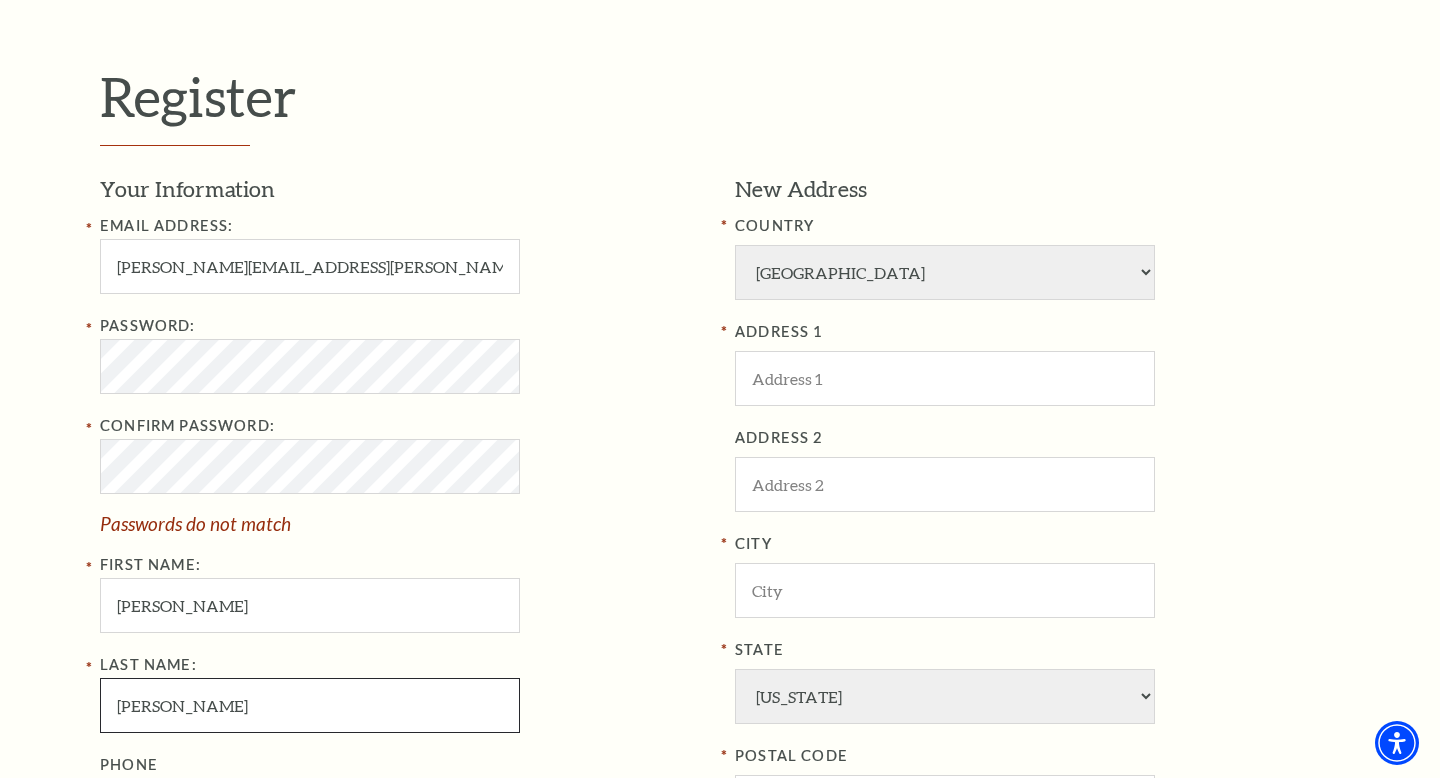 type on "Tate" 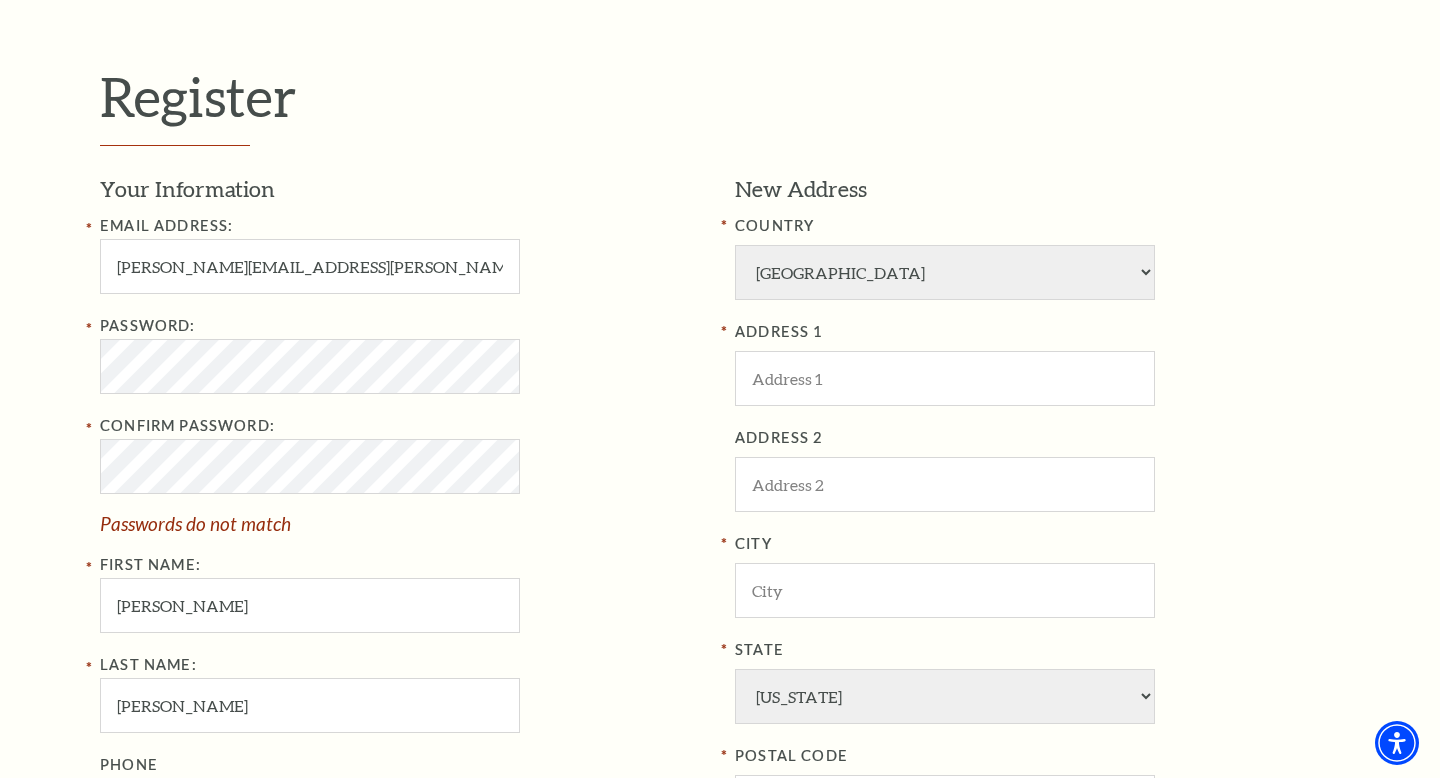 click on "Confirm Password:     Passwords do not match" at bounding box center [402, 473] 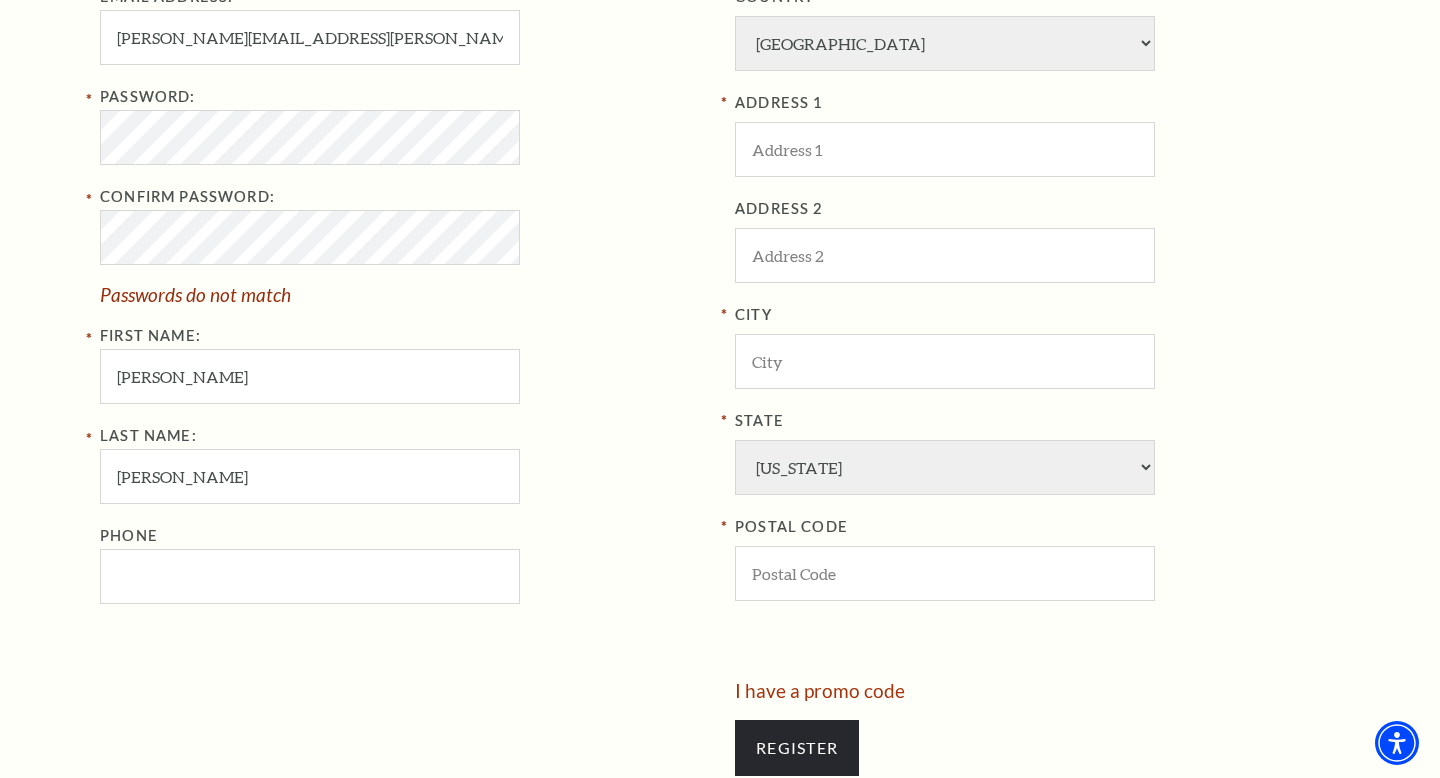 scroll, scrollTop: 763, scrollLeft: 0, axis: vertical 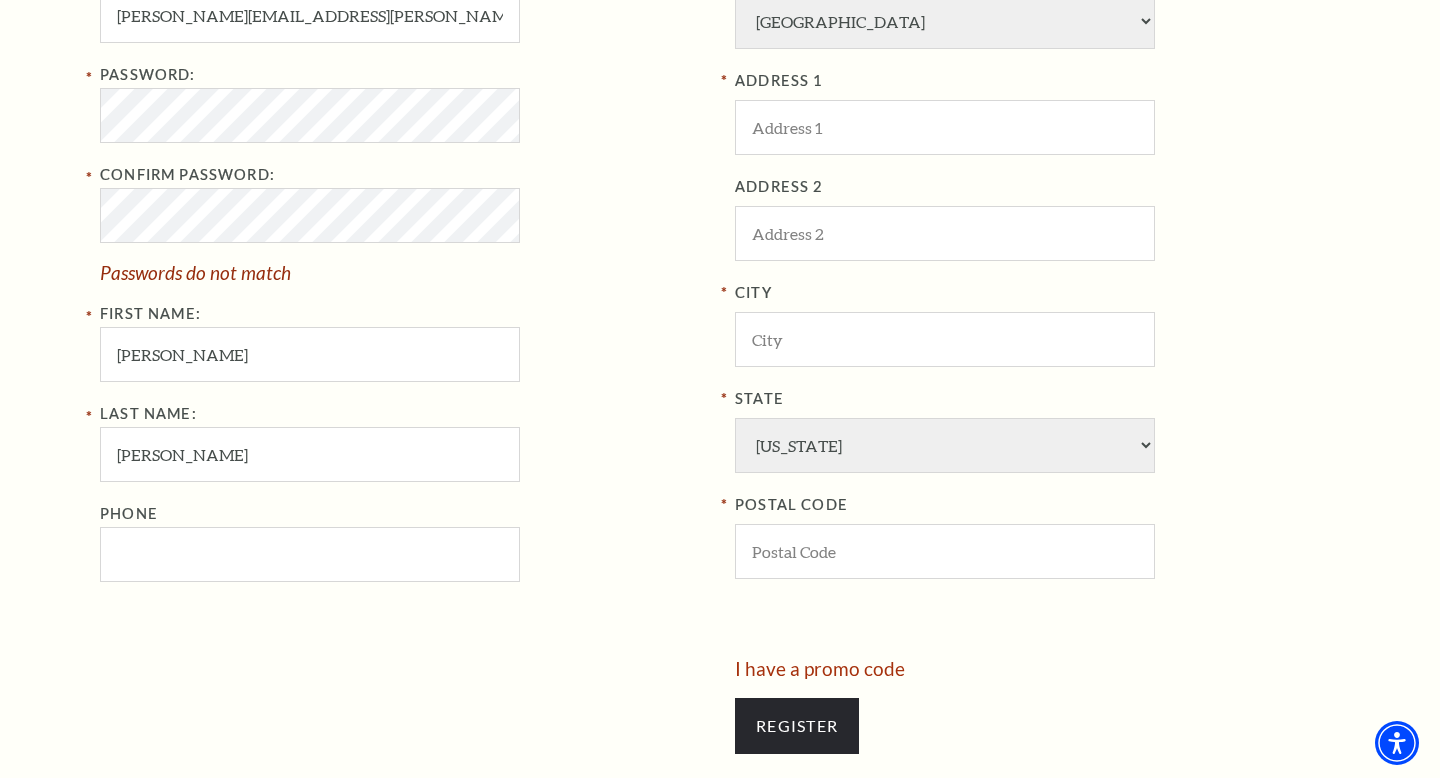 click on "Your Information
Email Address:   andreanna.tate@Gmail.com     Password:       Confirm Password:     Passwords do not match   First Name:   AndreAnna     Last Name:   Tate     Phone" at bounding box center (410, 291) 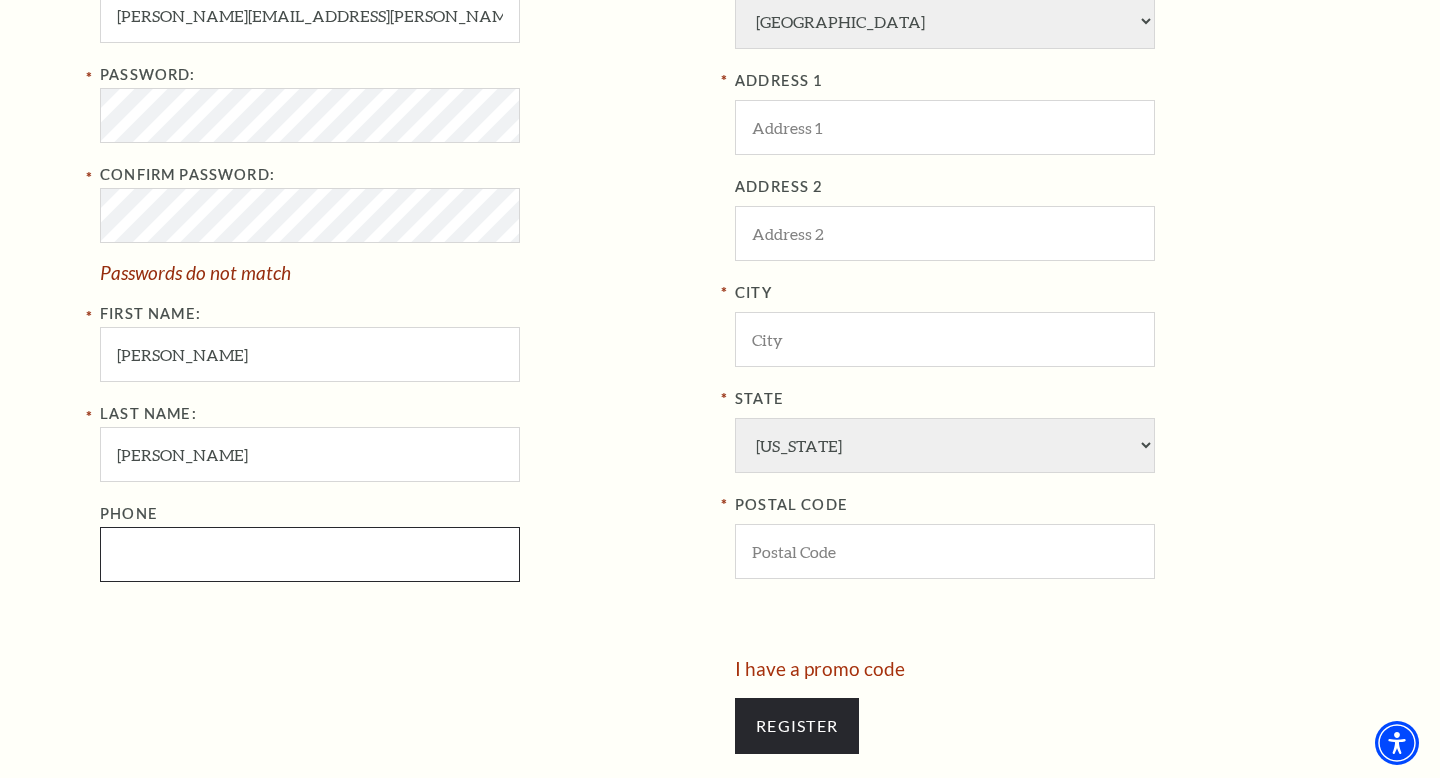 click on "Phone" at bounding box center [310, 554] 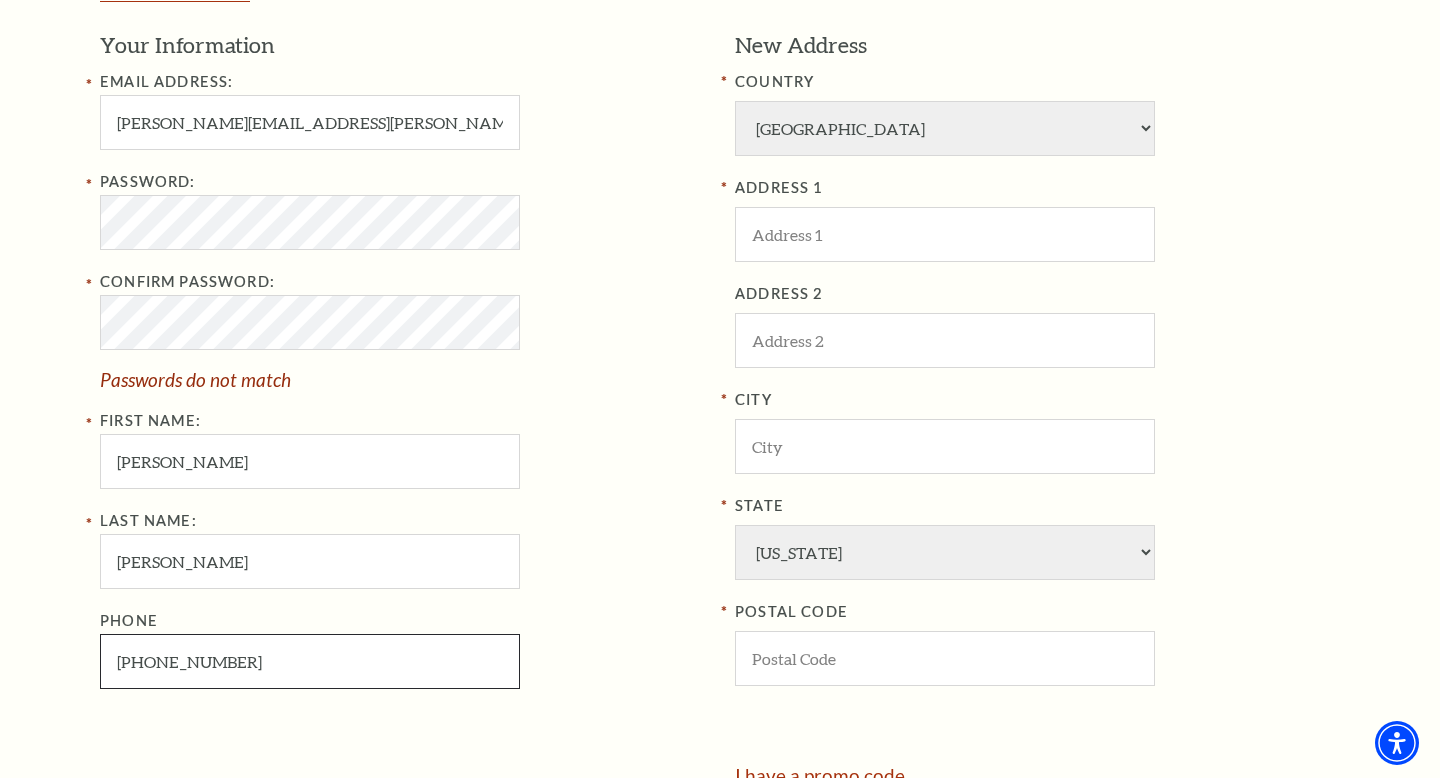 scroll, scrollTop: 658, scrollLeft: 0, axis: vertical 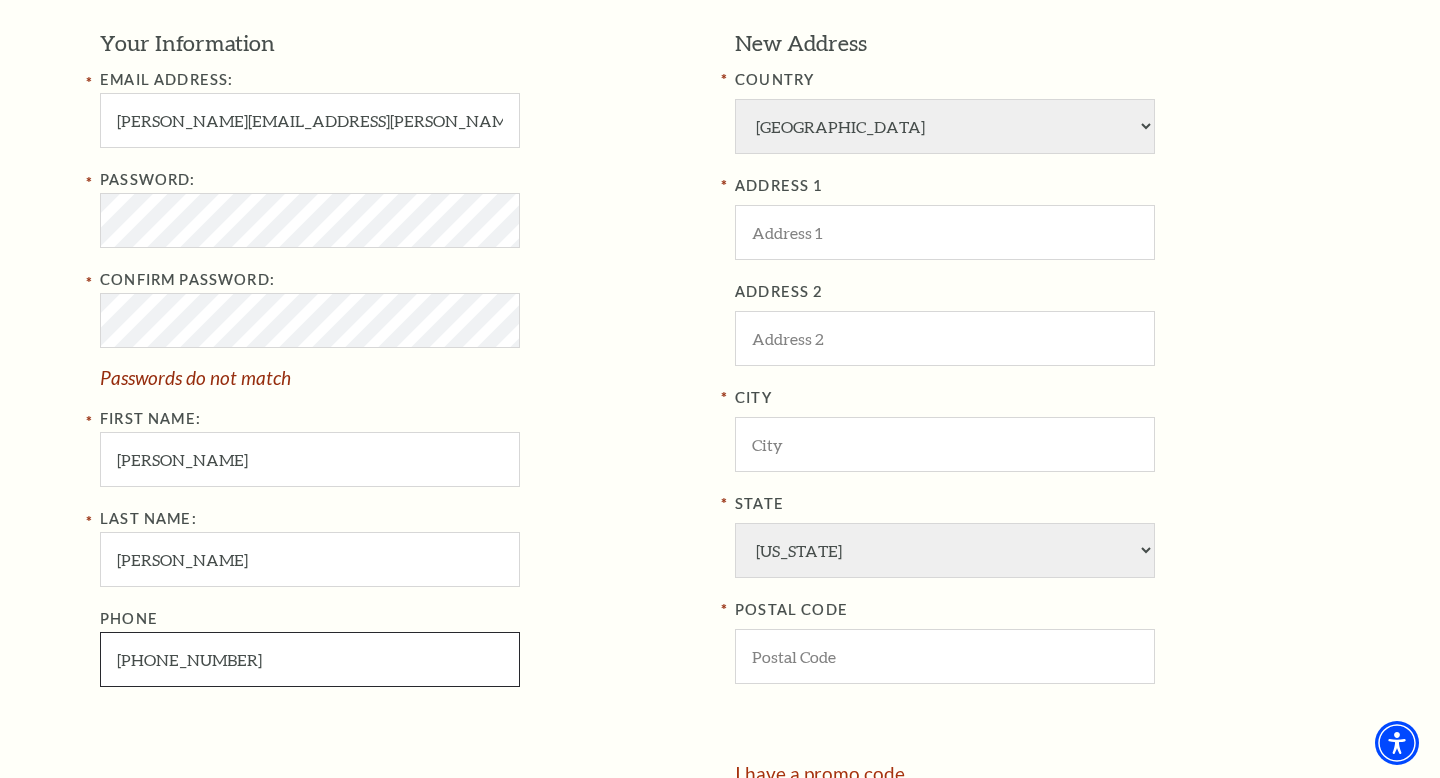 type on "601-502-4475" 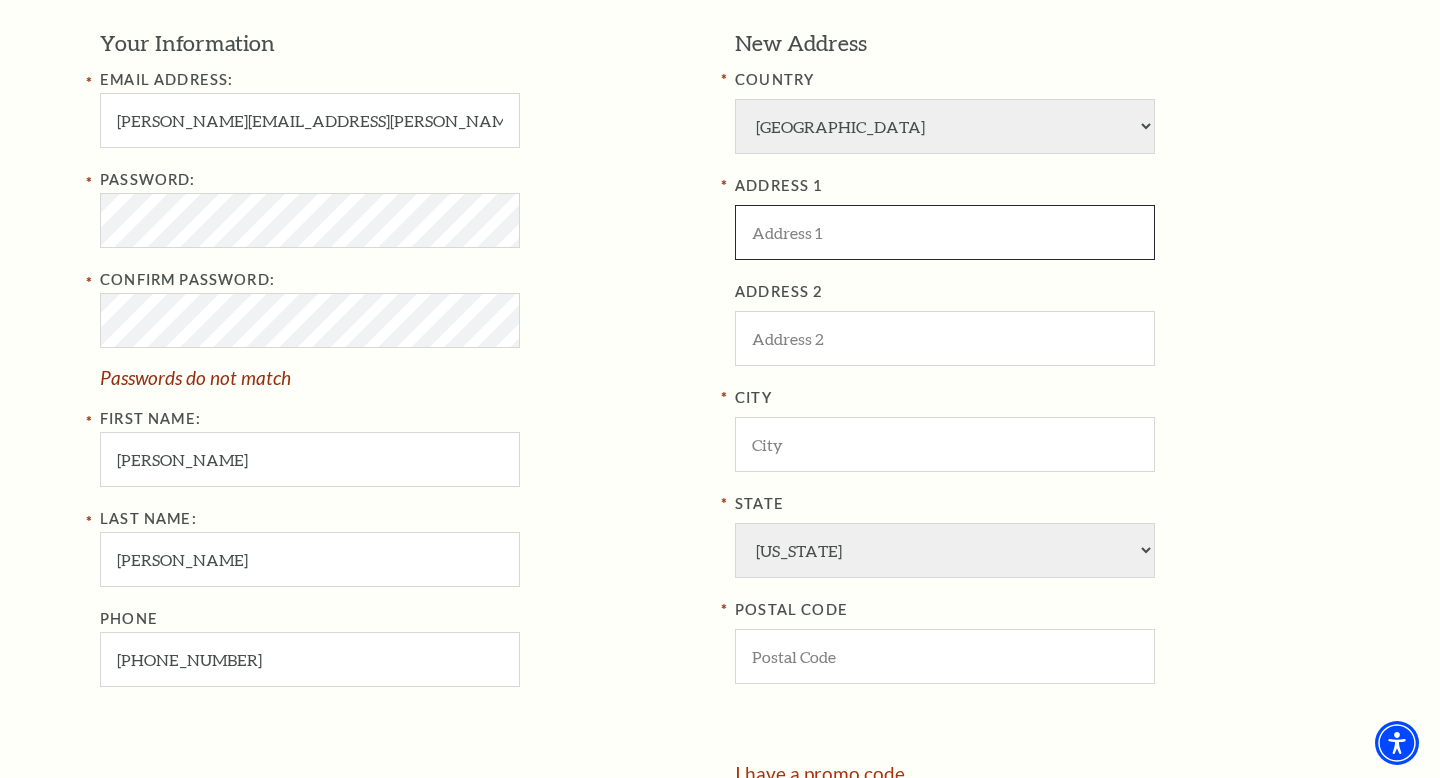 click at bounding box center (945, 232) 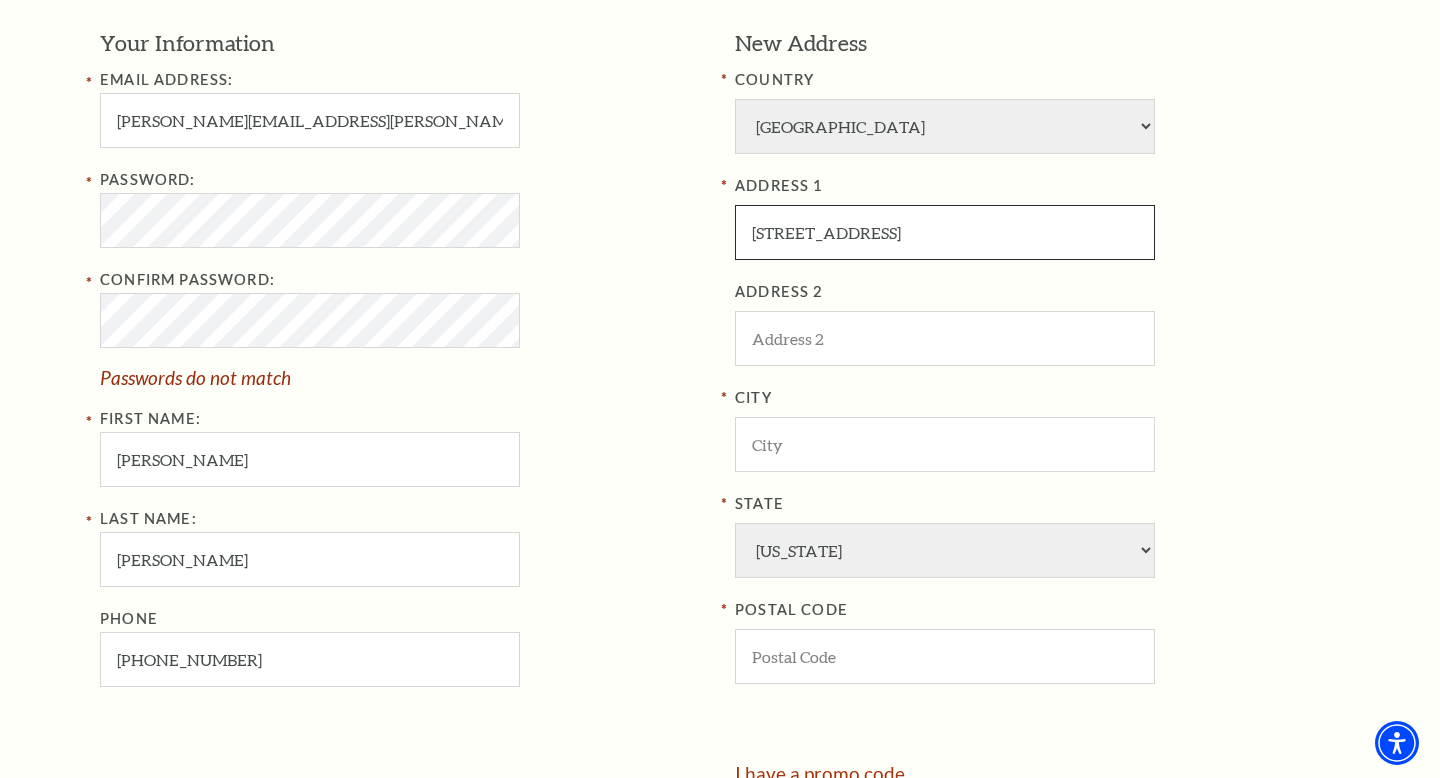 type on "9655 Wharf Rd." 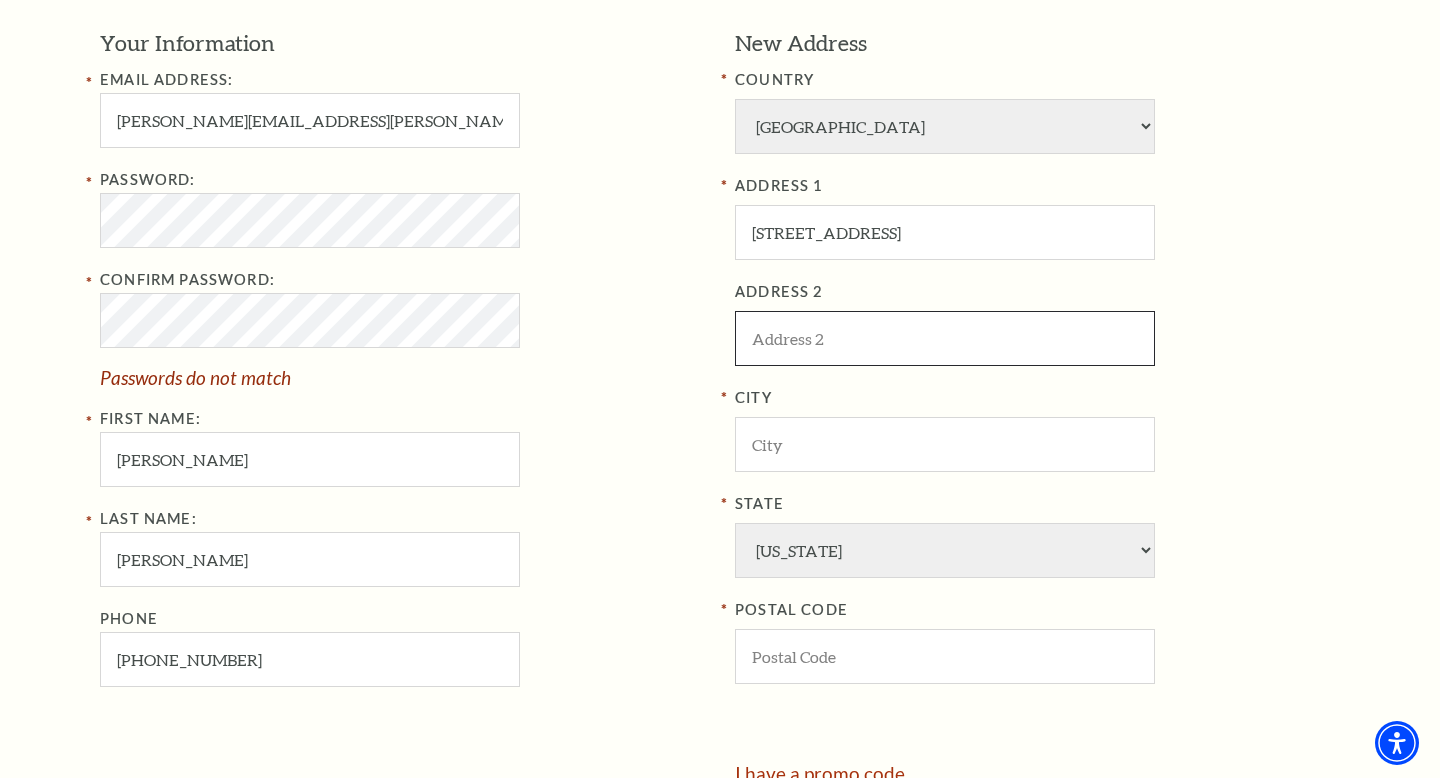 click at bounding box center [945, 338] 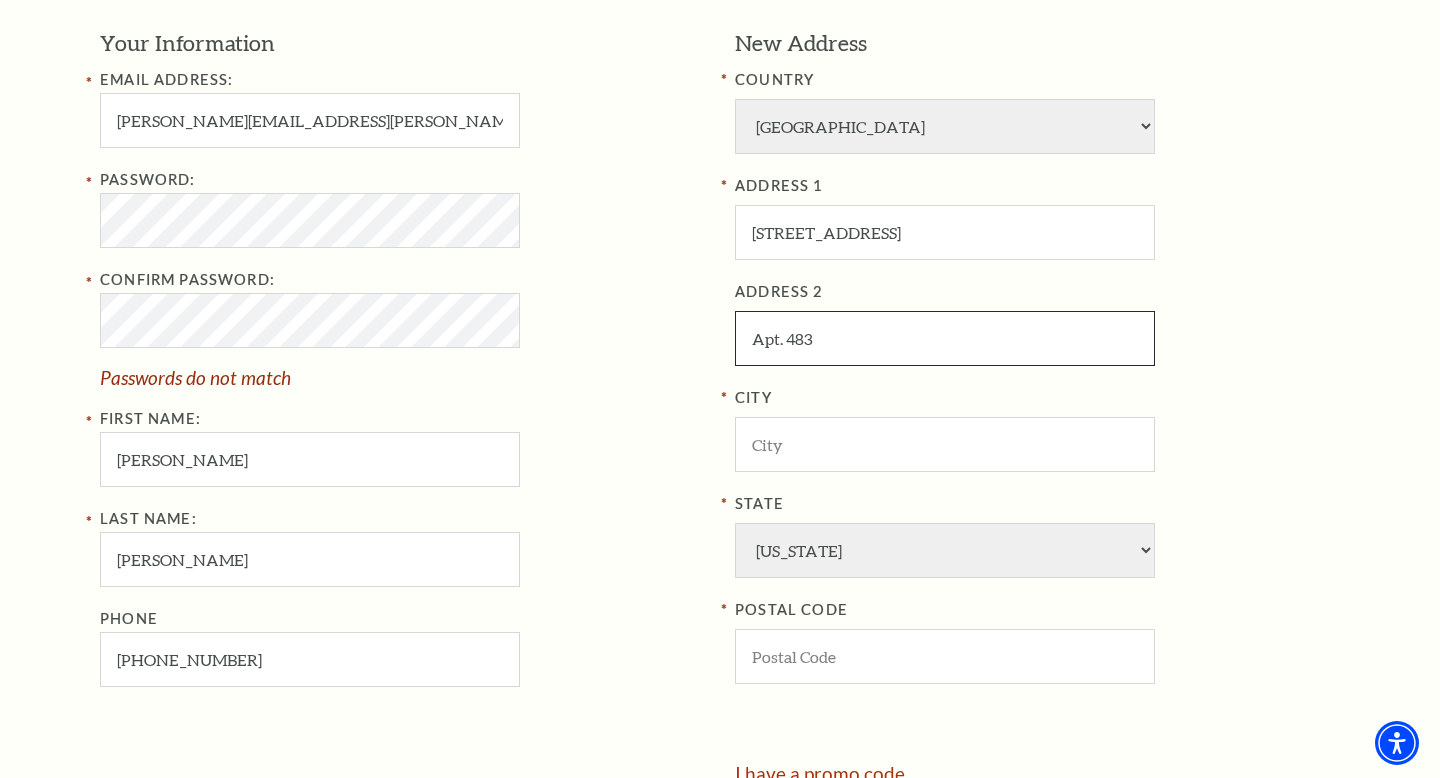 type on "Apt. 483" 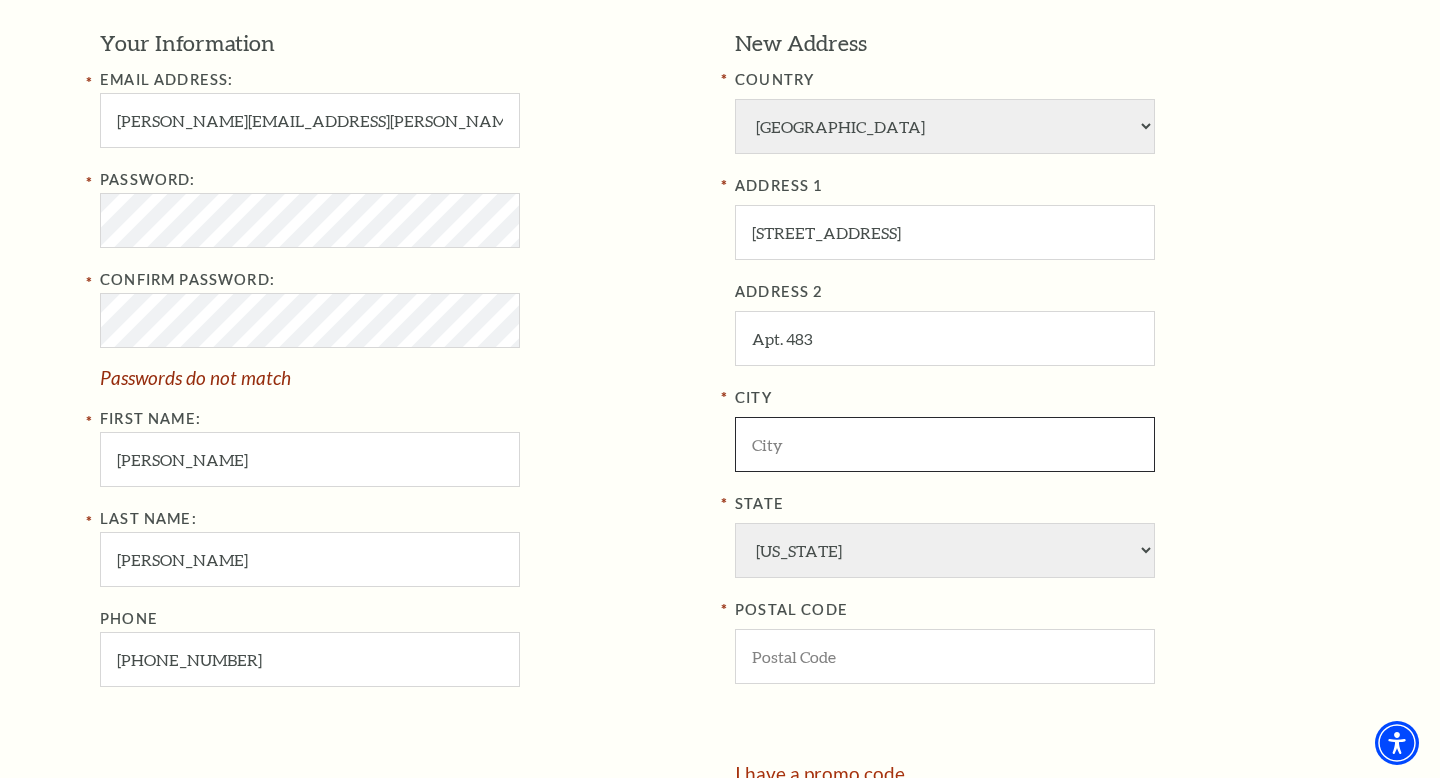 click at bounding box center [945, 444] 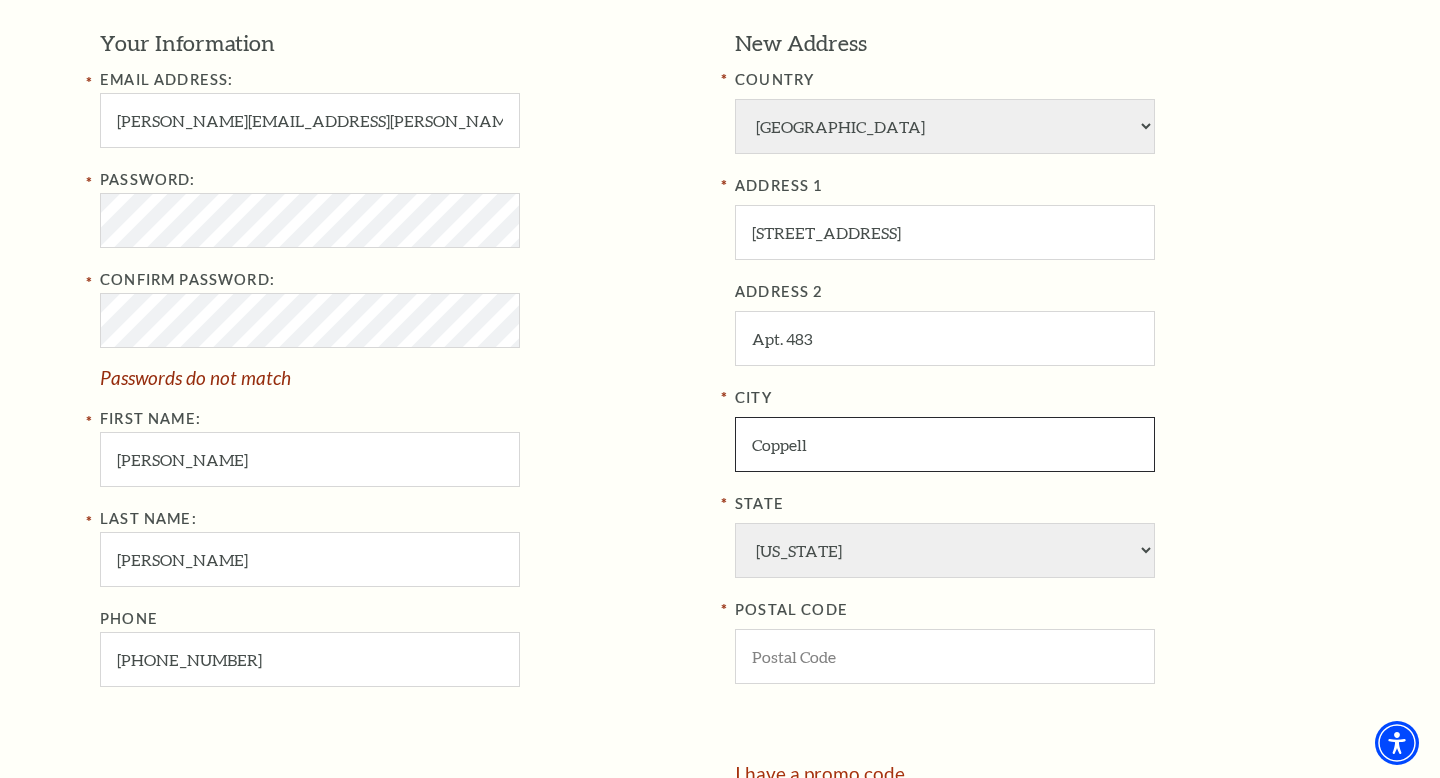 type on "Coppell" 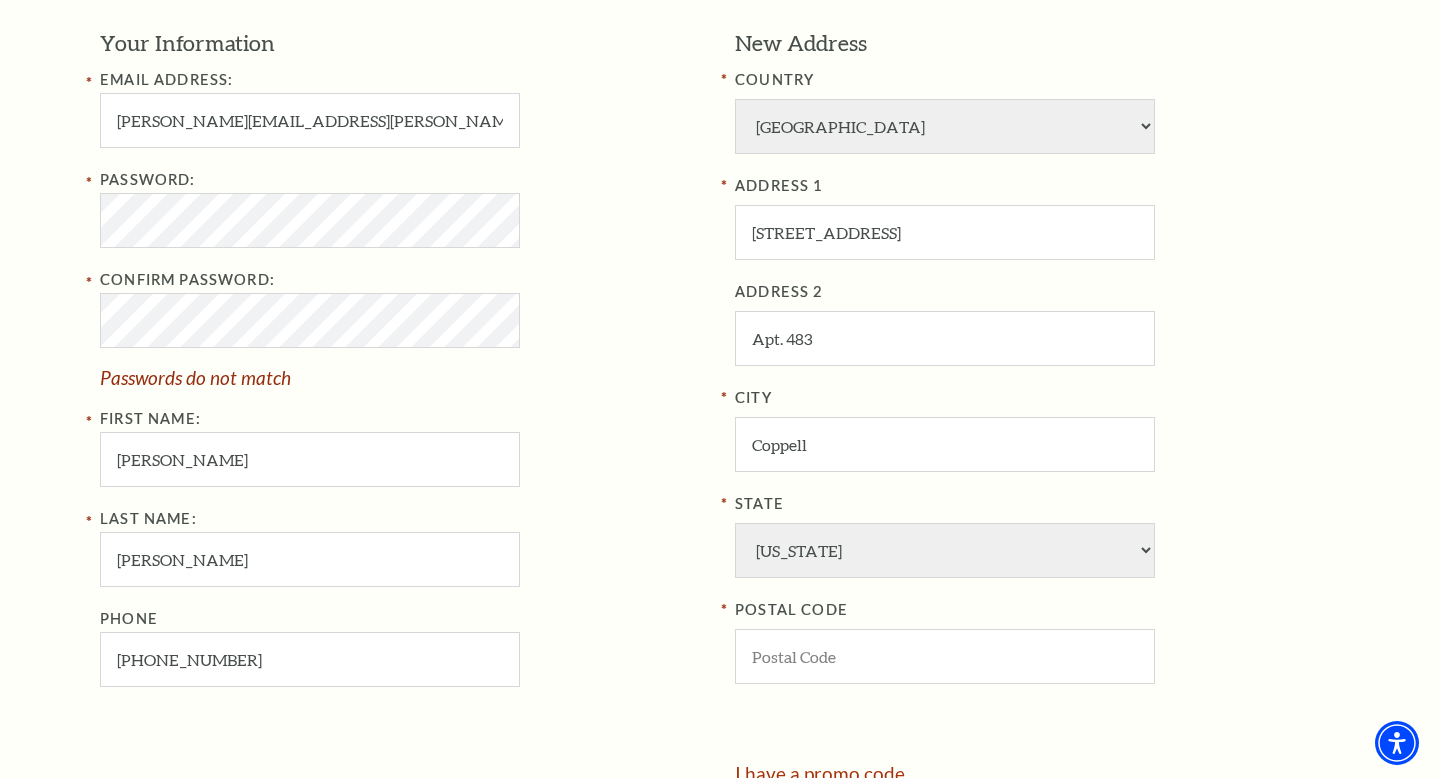 click on "Last Name:   Tate     Phone   601-502-4475" at bounding box center (402, 597) 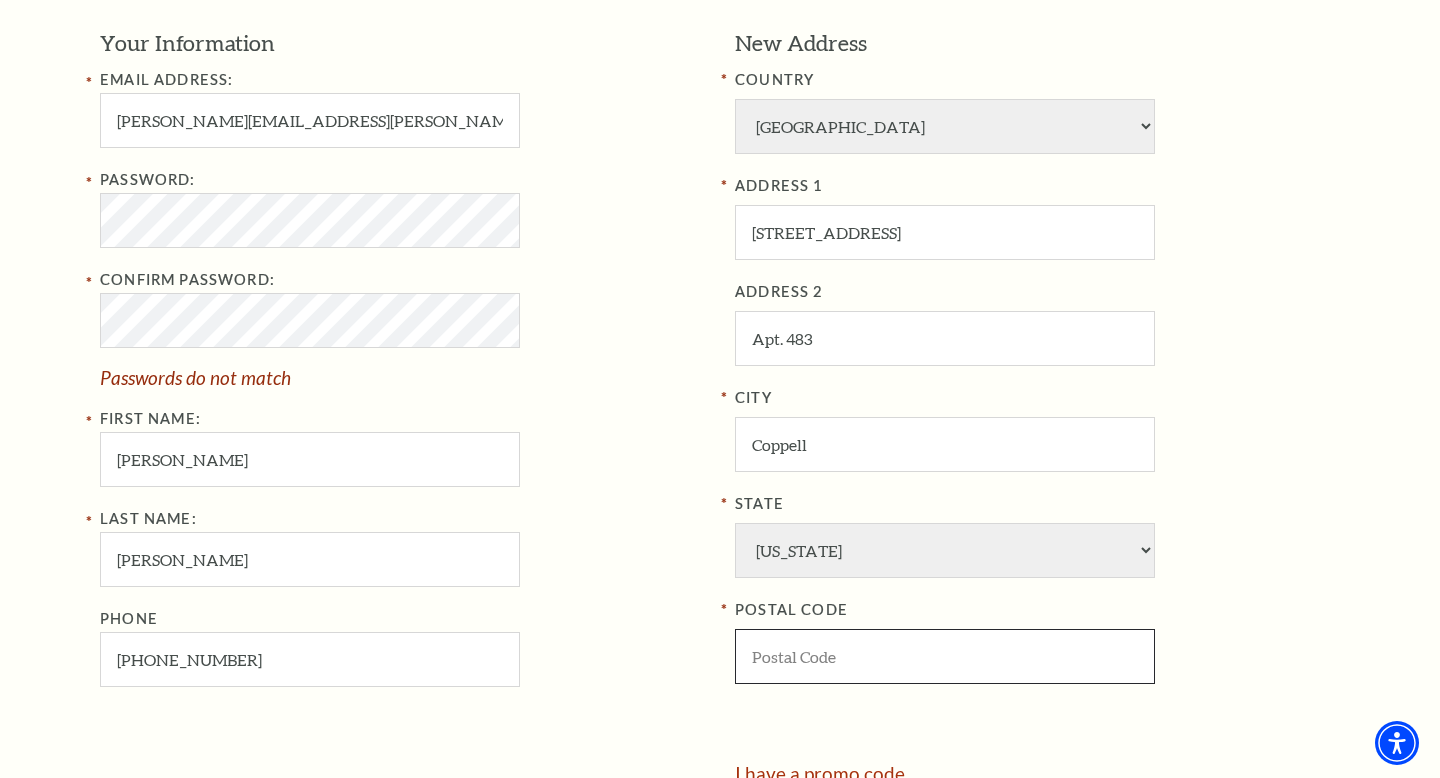 click at bounding box center (945, 656) 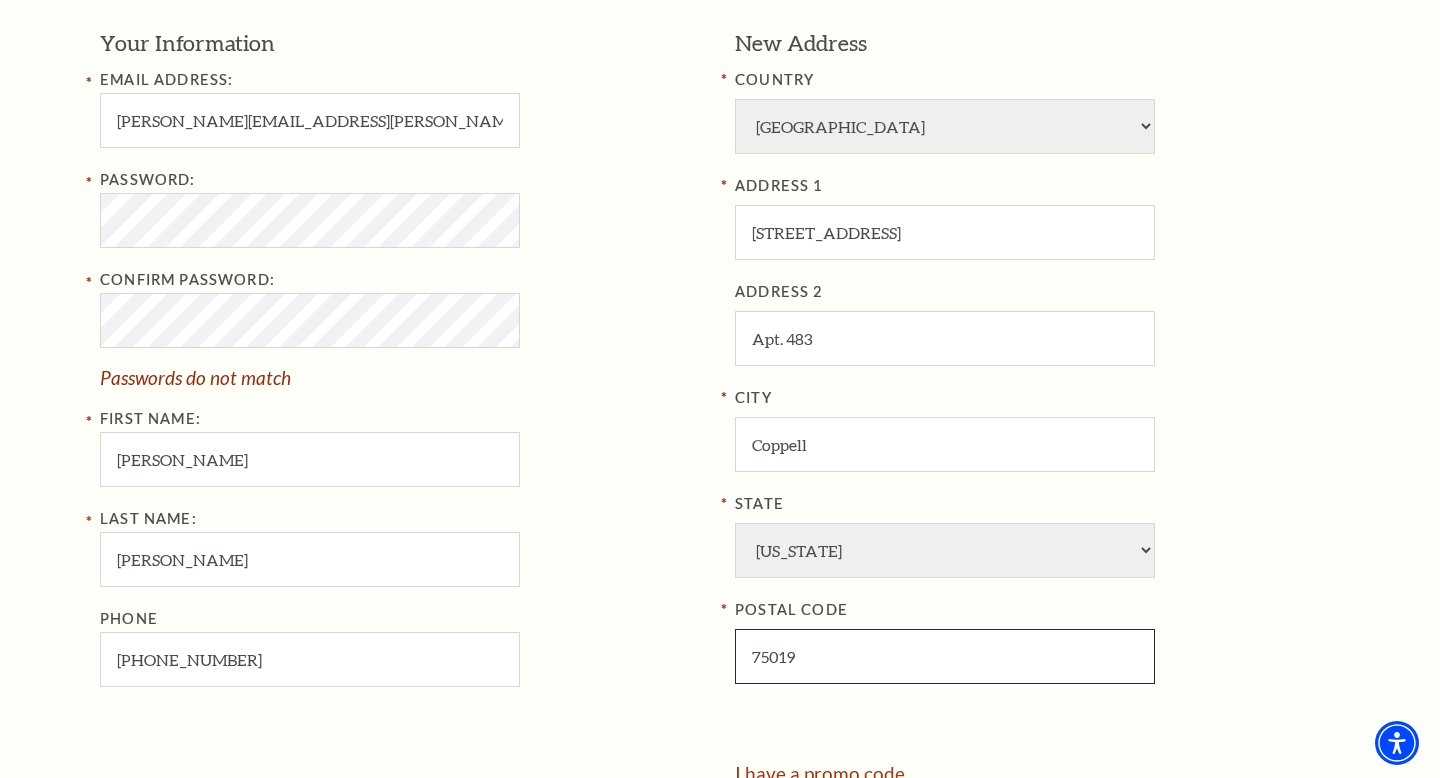 type on "75019" 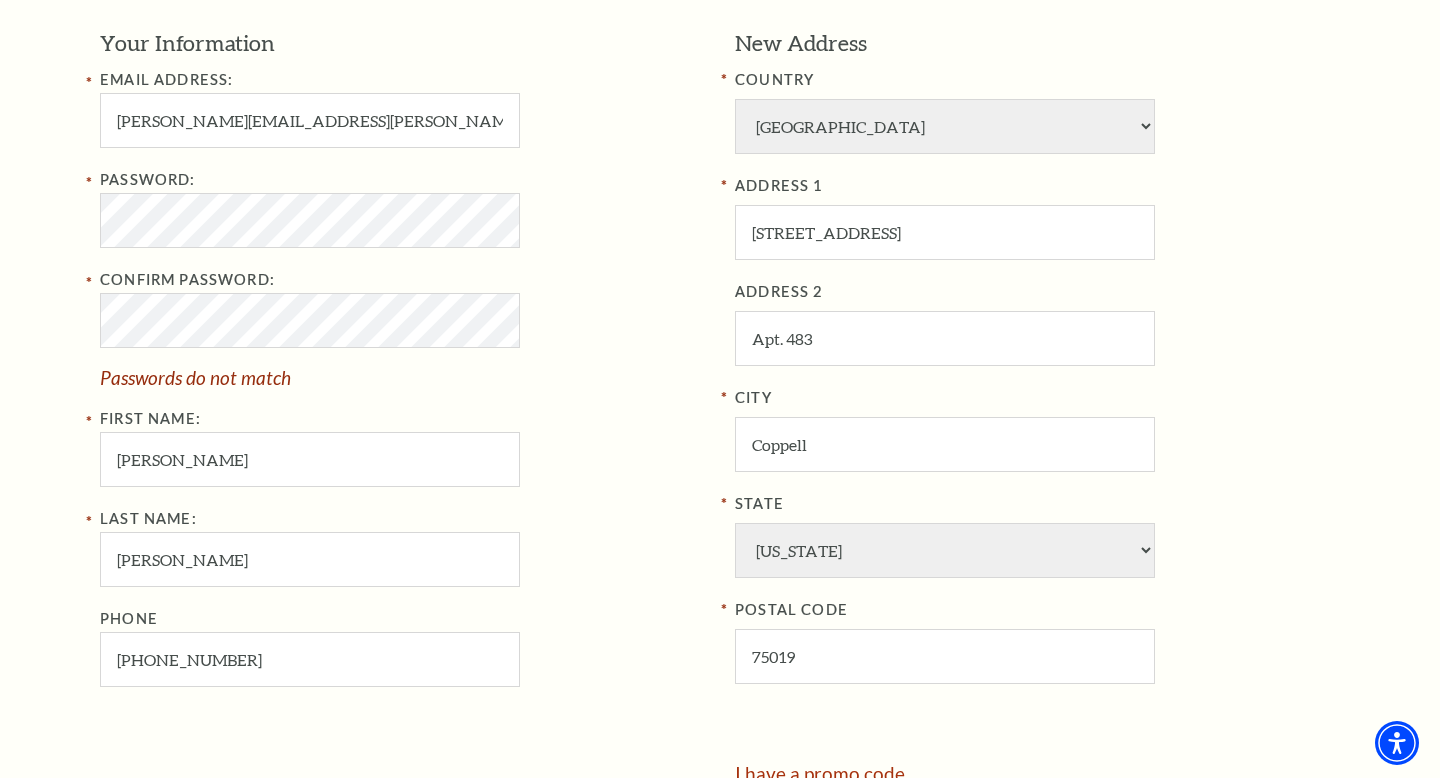 click on "City   Coppell     State   Alabama Alaska American Embassy American Embassy American Samoa Arizona Arkansas Armed Forces California Colorado Connecticut D.C. Delaware Florida Georgia Guam Hawaii Idaho Illinois Indiana Iowa Kansas Kentucky Louisiana Maine Marshall Islands Maryland Massachusetts Michigan Micronesia Minnesota Mississippi Missouri Montana Nebraska Nevada New Hampshire New Jersey New Mexico New York North Carolina North Dakota Northern Mariana Is. Ohio Oklahoma Oregon Palau Pennsylvania Puerto Rico Rhode Island South Carolina South Dakota Tennessee Texas Trust Territories Utah Vermont Virgin Islands Virginia Washington West Virginia Wisconsin Wyoming   POSTAL CODE   75019" at bounding box center [1037, 535] 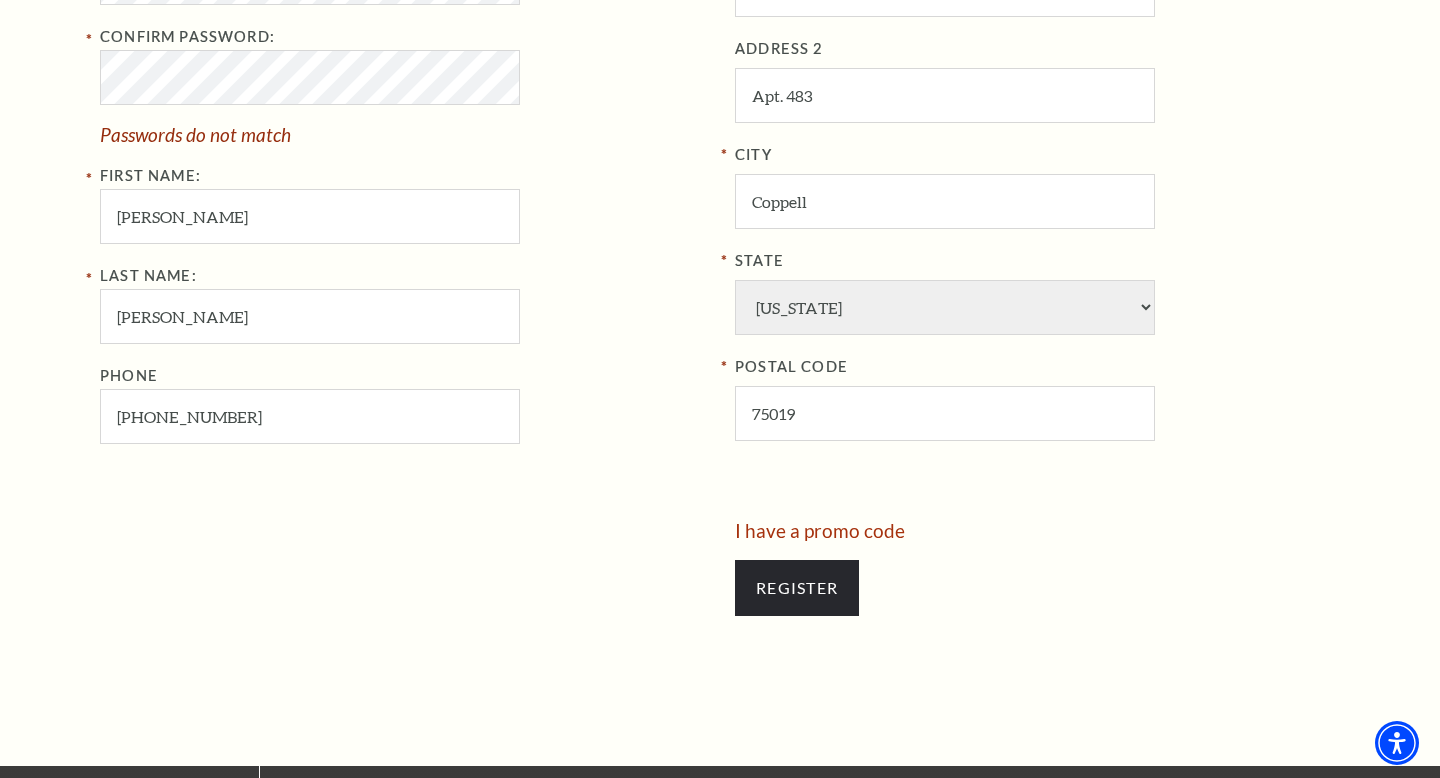 scroll, scrollTop: 903, scrollLeft: 0, axis: vertical 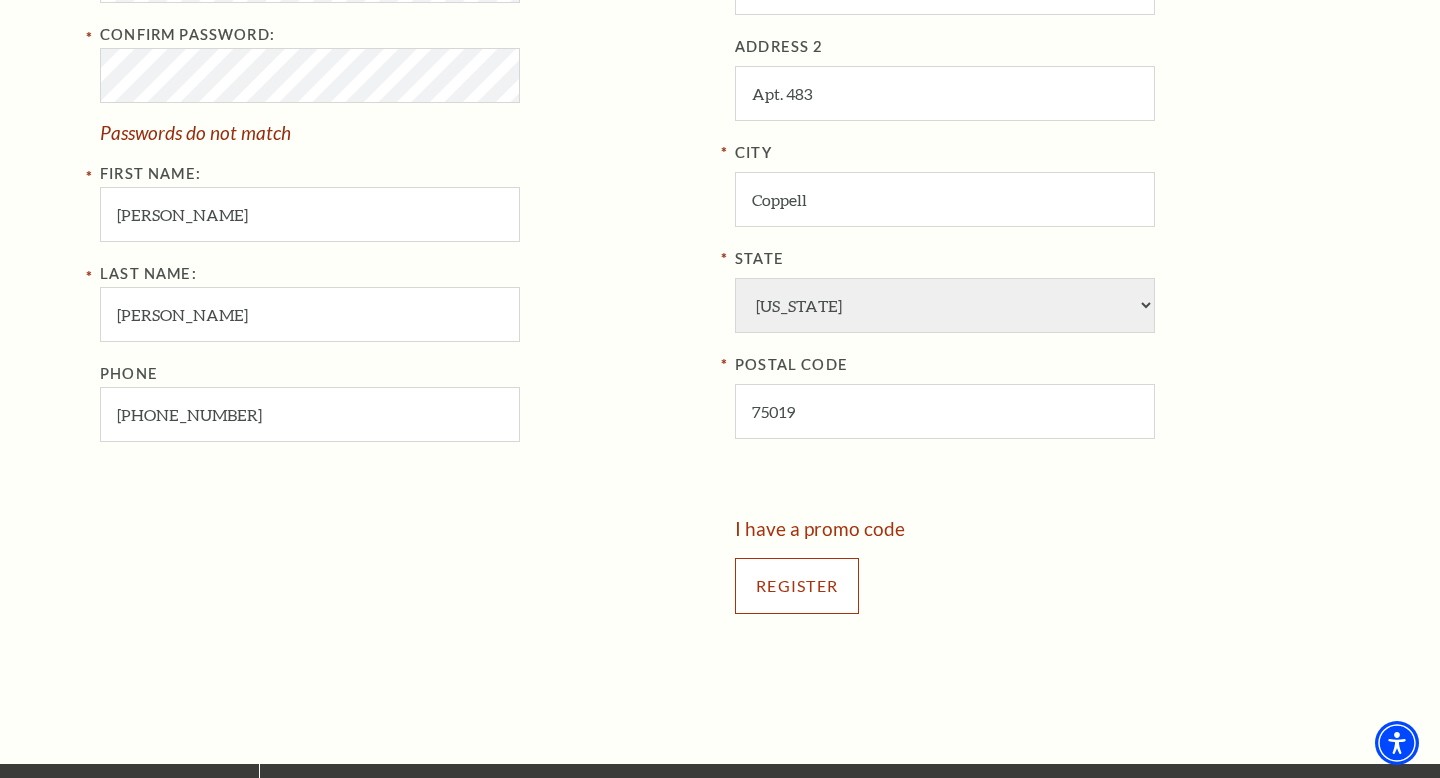 click on "Register" at bounding box center (797, 586) 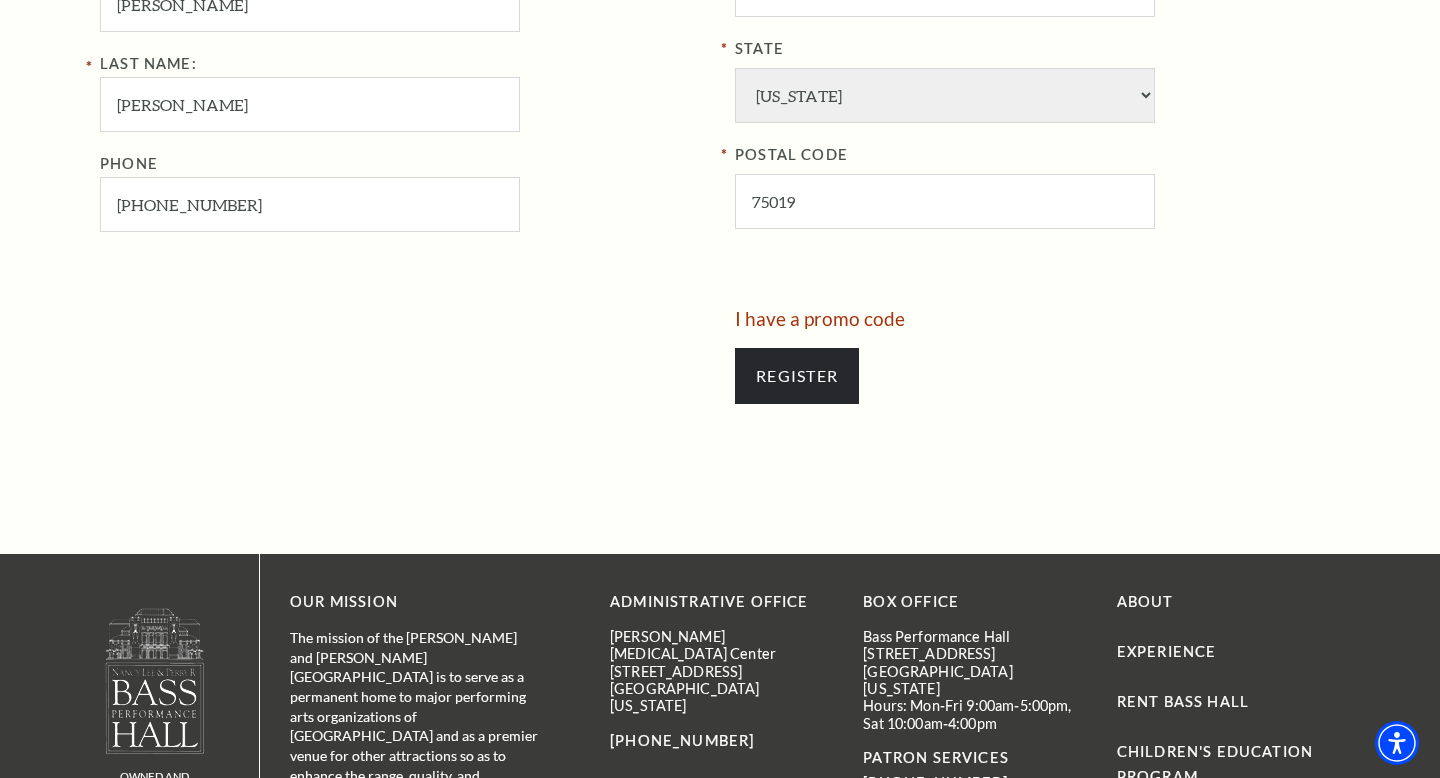 scroll, scrollTop: 725, scrollLeft: 0, axis: vertical 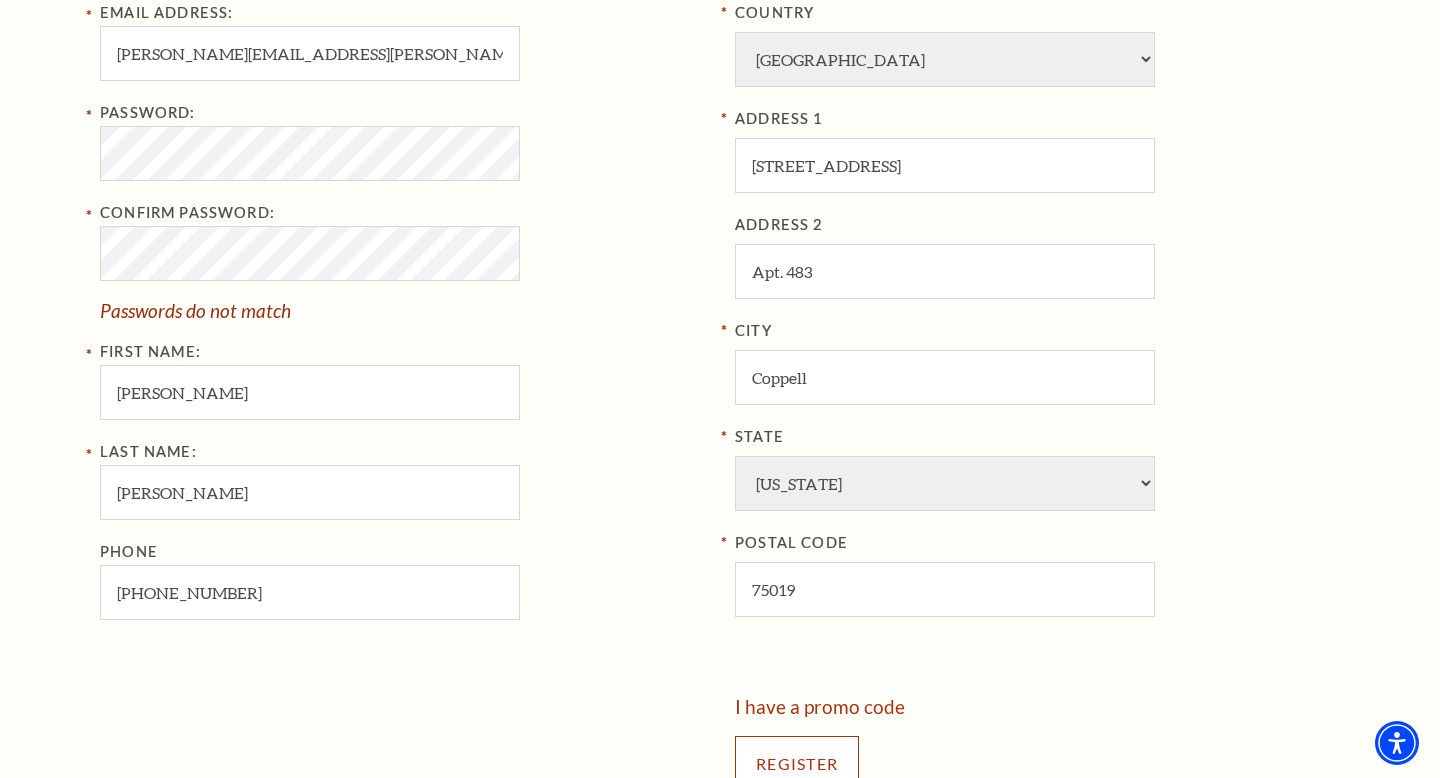 click on "Register" at bounding box center (797, 764) 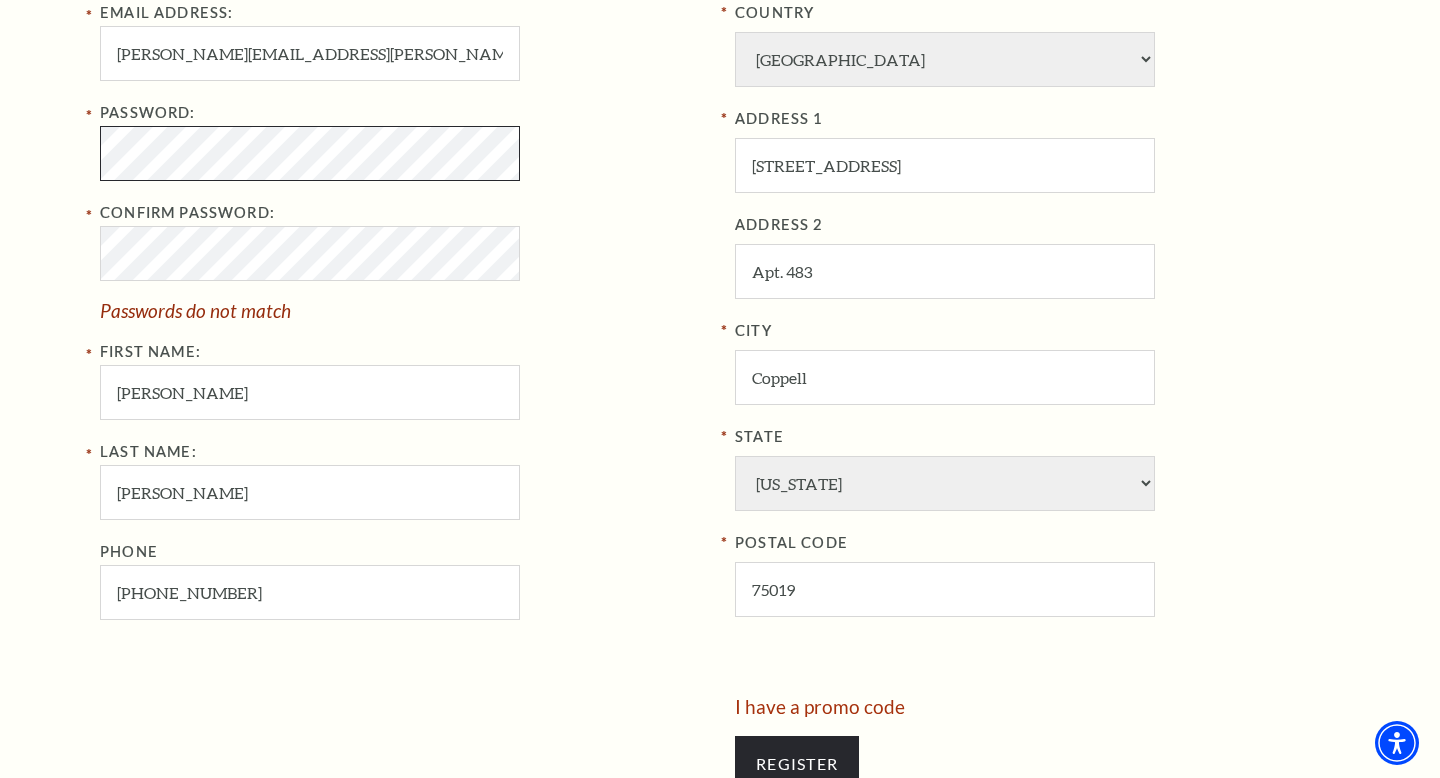 click on "Register
Your Information
Email Address:   andreanna.tate@Gmail.com     Password:       Confirm Password:     Passwords do not match   First Name:   AndreAnna     Last Name:   Tate     Phone   601-502-4475
New Address
COUNTRY   Afghanistan Albania Algeria Andorra Angola Antigua and Barbuda Argentina Aruba Australia Austria Azores Bahamas Bahrain Bangladesh Barbados Belgium Belize Benin Bermuda Bhutan Bolivia Botswana Brazil British Virgin Islnd Brunei Darussalam Bulgaria Burkina Faso Burma Burundi Cameroon Canada Canal Zone Canary Islands Cape Verde Cayman Islands Central African Rep Chad Channel Islands Chile Colombia Comoros Confed of Senegambia Congo Cook Islands Costa Rica Croatia Cuba Curacao Cyprus Czechoslovakia Dahomey Denmark" at bounding box center [720, 331] 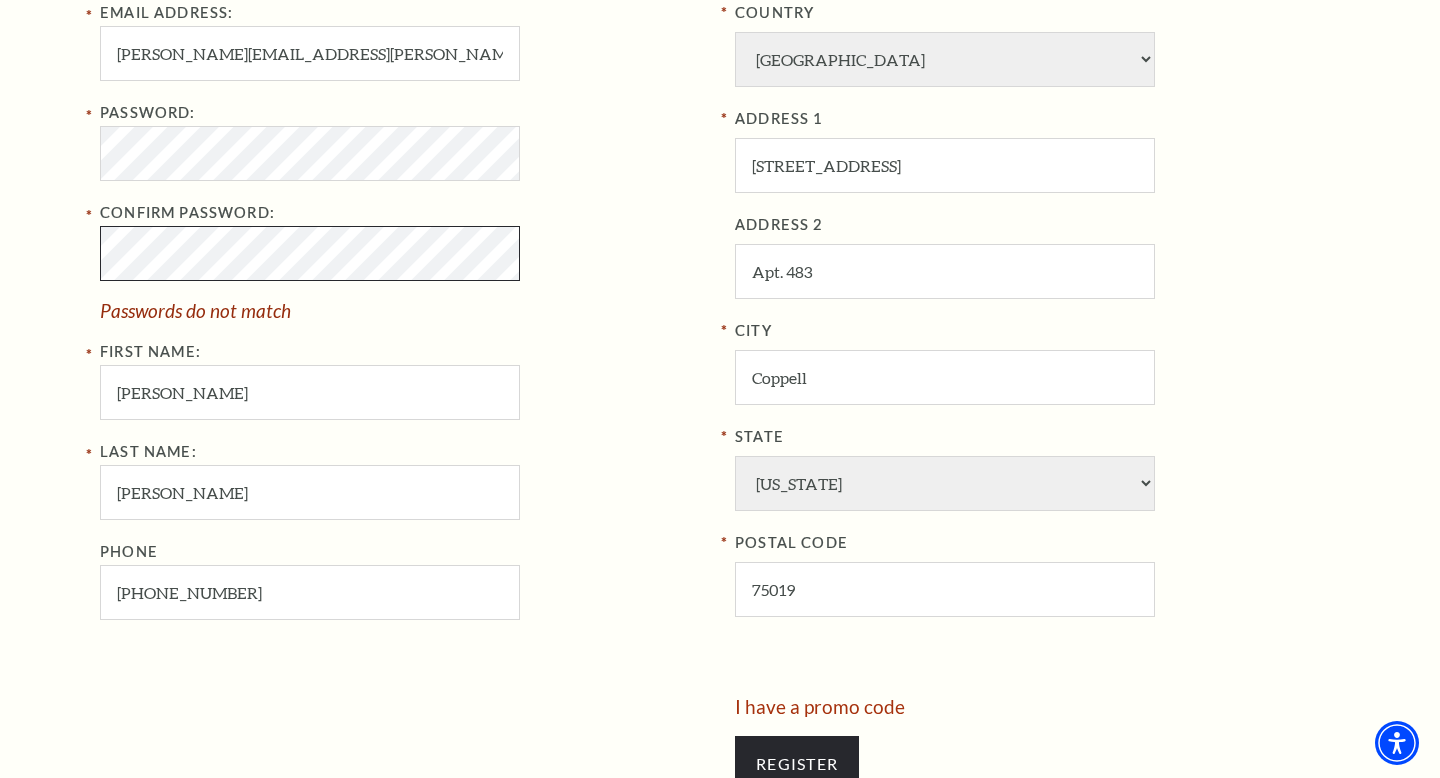 click on "Register
Your Information
Email Address:   andreanna.tate@Gmail.com     Password:       Confirm Password:     Passwords do not match   First Name:   AndreAnna     Last Name:   Tate     Phone   601-502-4475
New Address
COUNTRY   Afghanistan Albania Algeria Andorra Angola Antigua and Barbuda Argentina Aruba Australia Austria Azores Bahamas Bahrain Bangladesh Barbados Belgium Belize Benin Bermuda Bhutan Bolivia Botswana Brazil British Virgin Islnd Brunei Darussalam Bulgaria Burkina Faso Burma Burundi Cameroon Canada Canal Zone Canary Islands Cape Verde Cayman Islands Central African Rep Chad Channel Islands Chile Colombia Comoros Confed of Senegambia Congo Cook Islands Costa Rica Croatia Cuba Curacao Cyprus Czechoslovakia Dahomey Denmark" at bounding box center (720, 331) 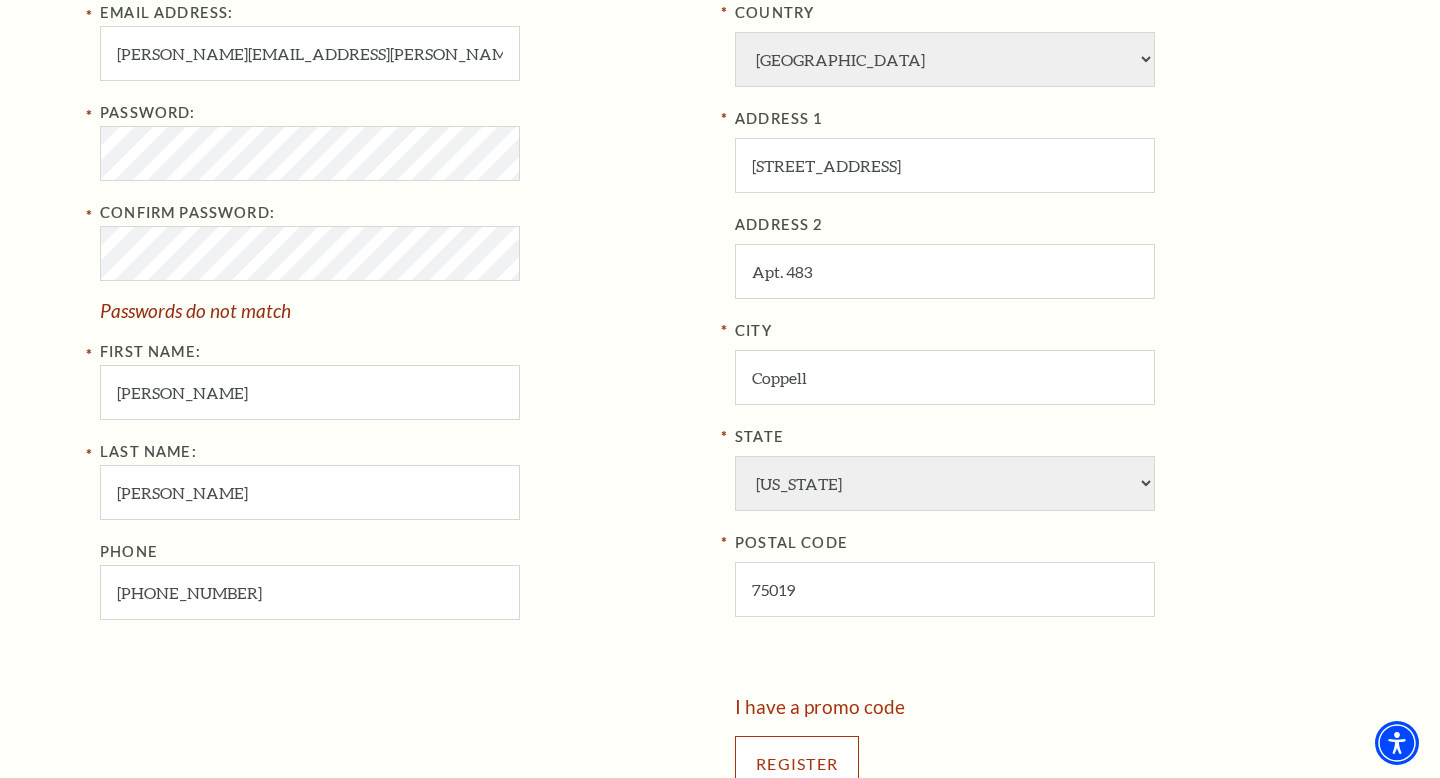 click on "Register" at bounding box center [797, 764] 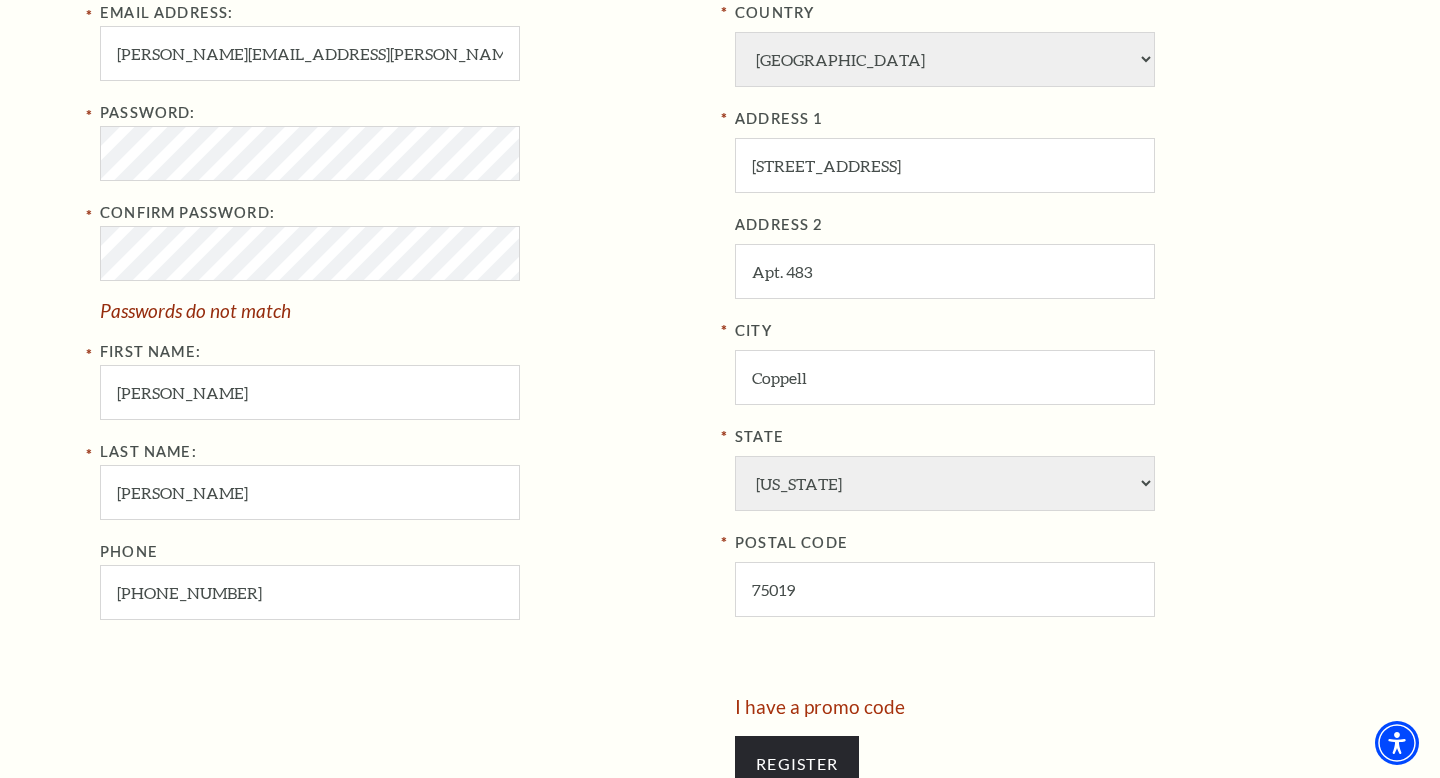 click on "Confirm Password:     Passwords do not match" at bounding box center (402, 260) 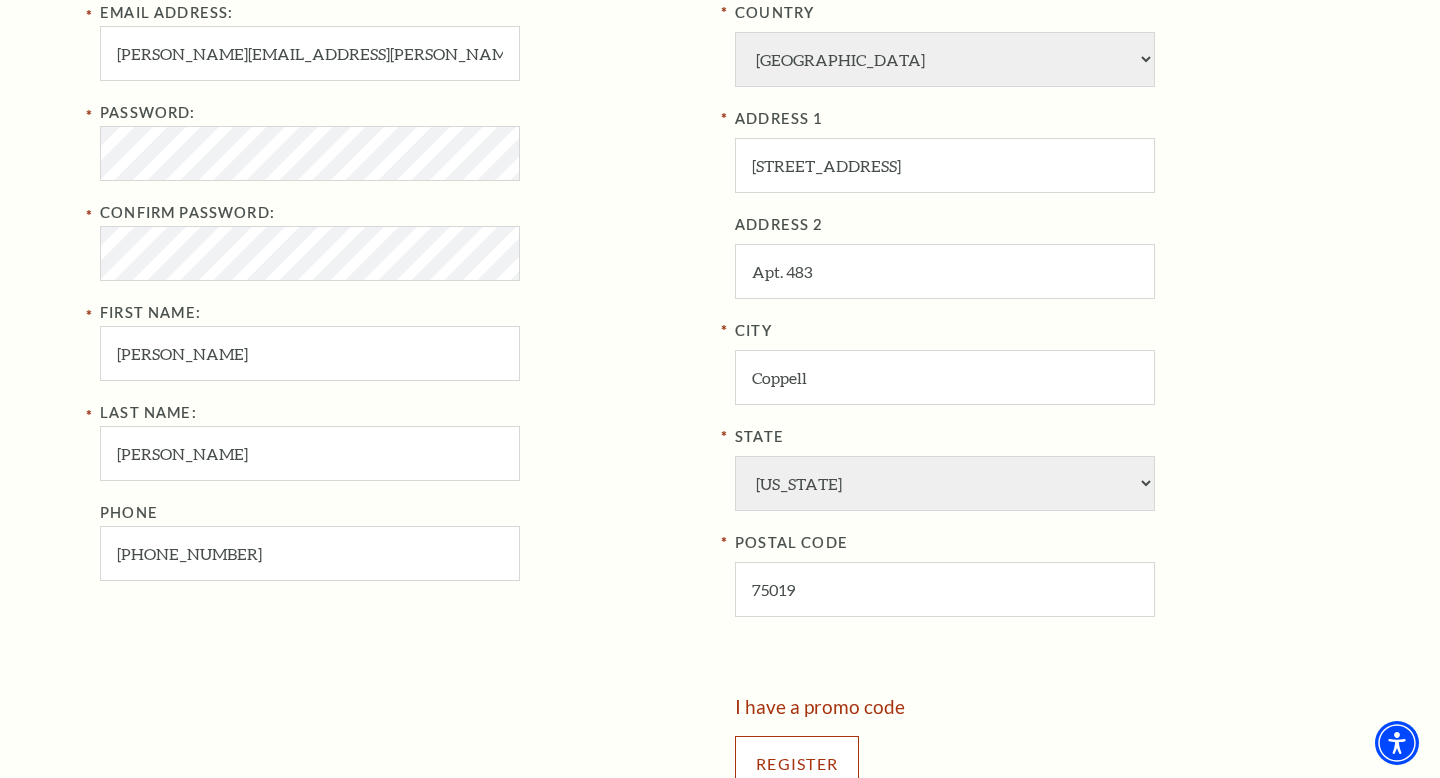 click on "Register" at bounding box center [797, 764] 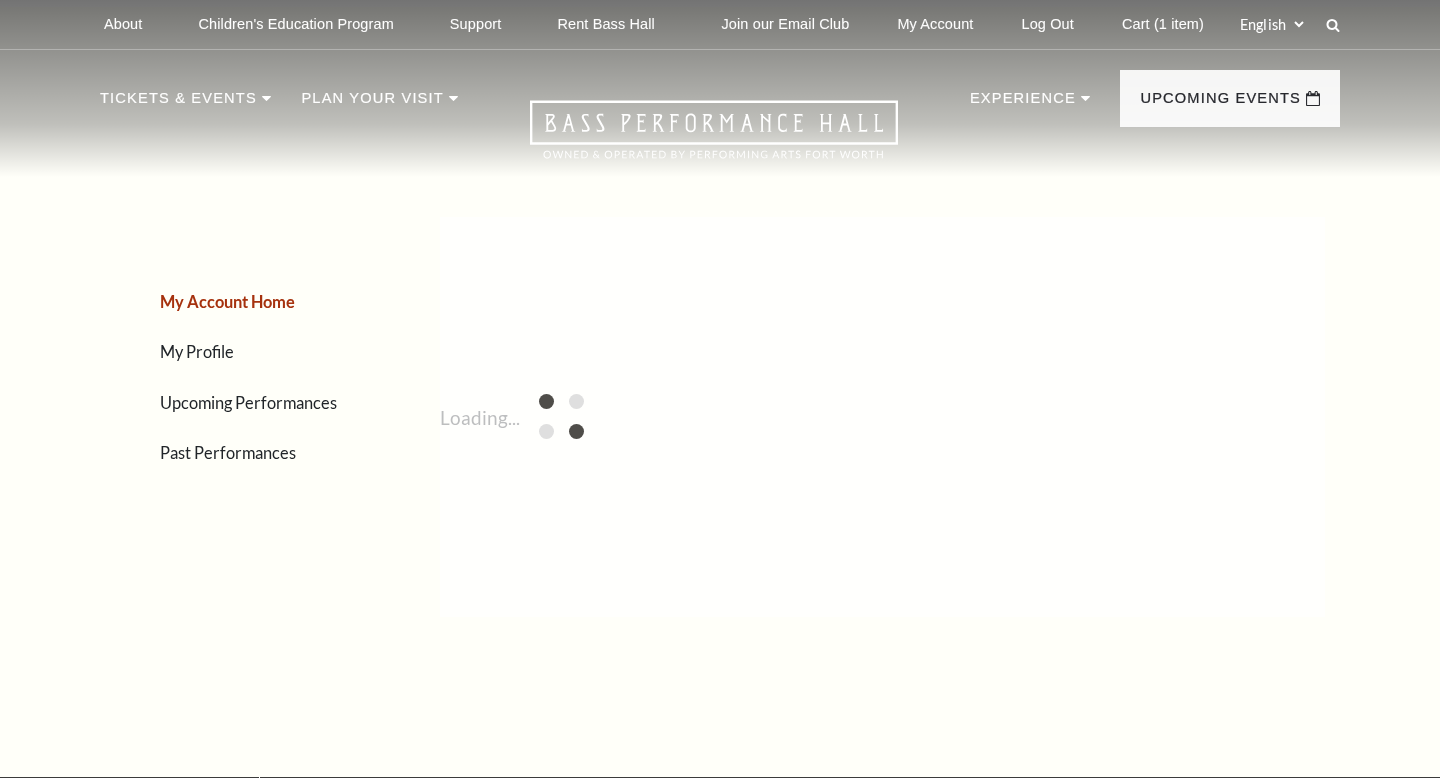 scroll, scrollTop: 0, scrollLeft: 0, axis: both 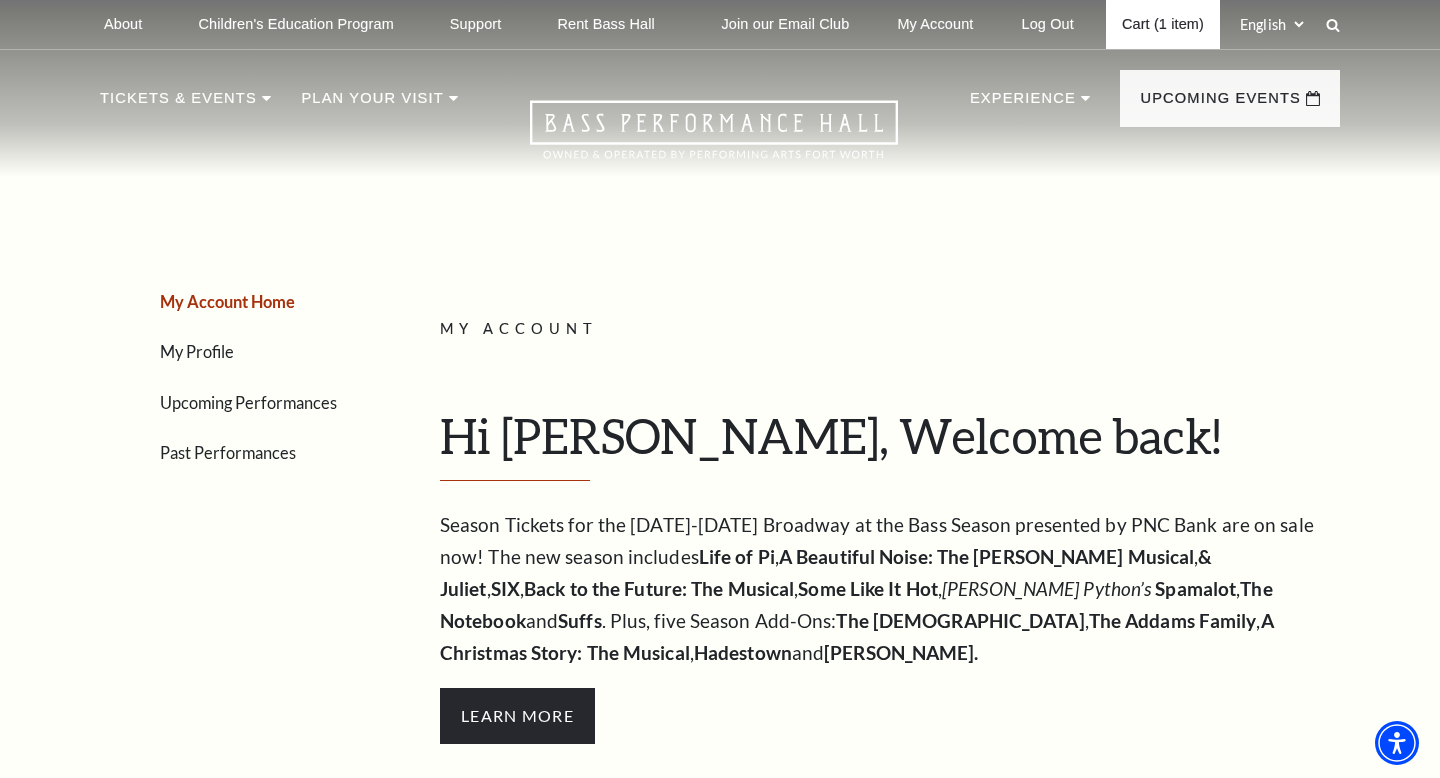 click on "Cart (1 item)" at bounding box center [1163, 24] 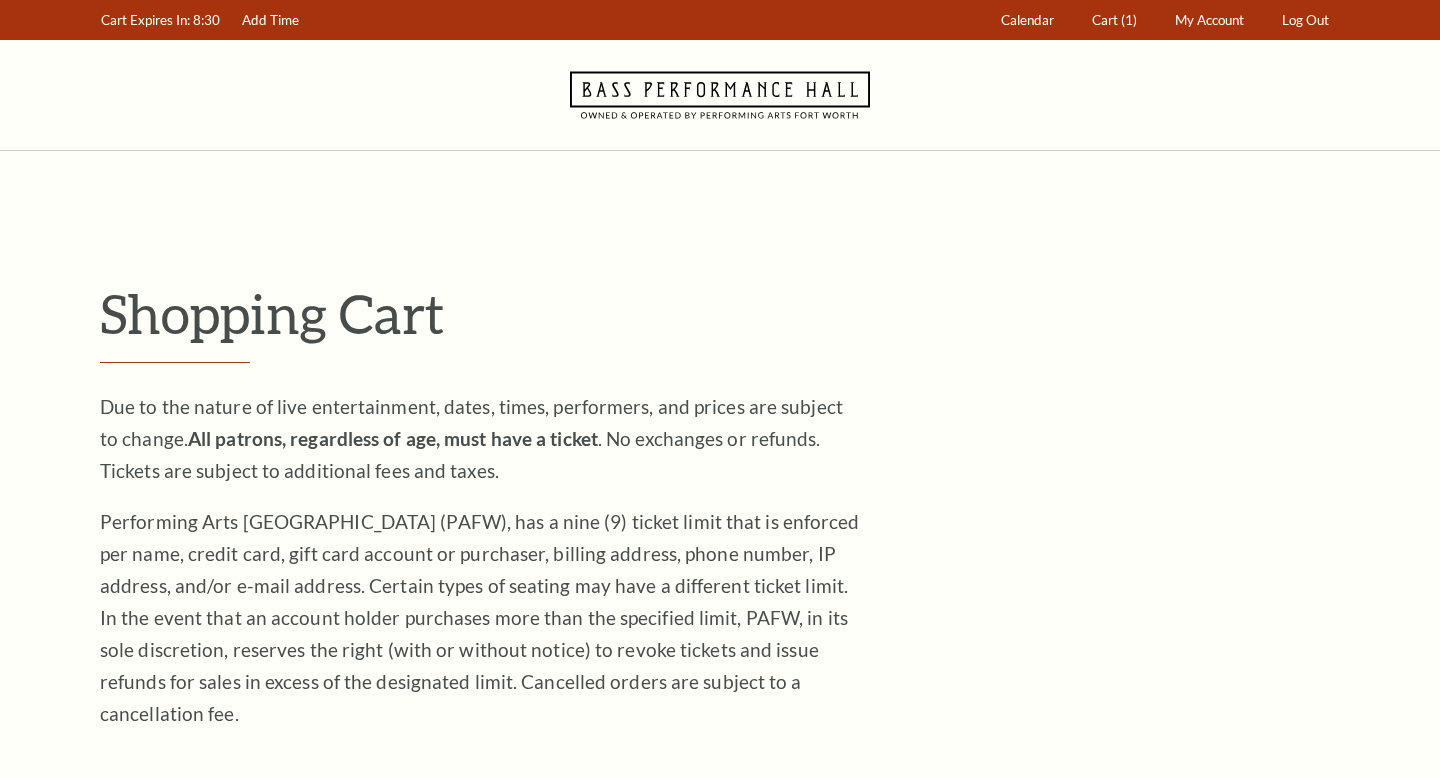 scroll, scrollTop: 0, scrollLeft: 0, axis: both 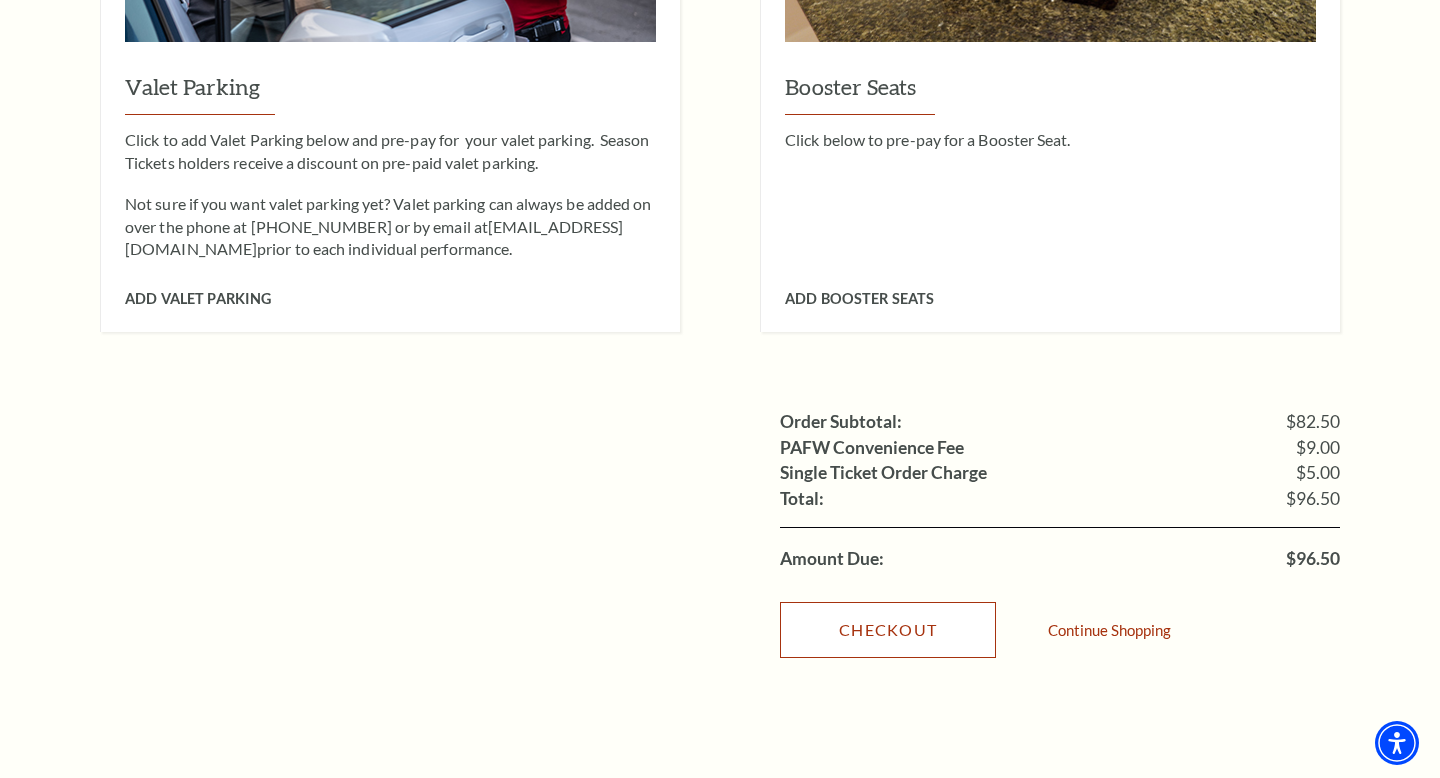 click on "Checkout" at bounding box center [888, 630] 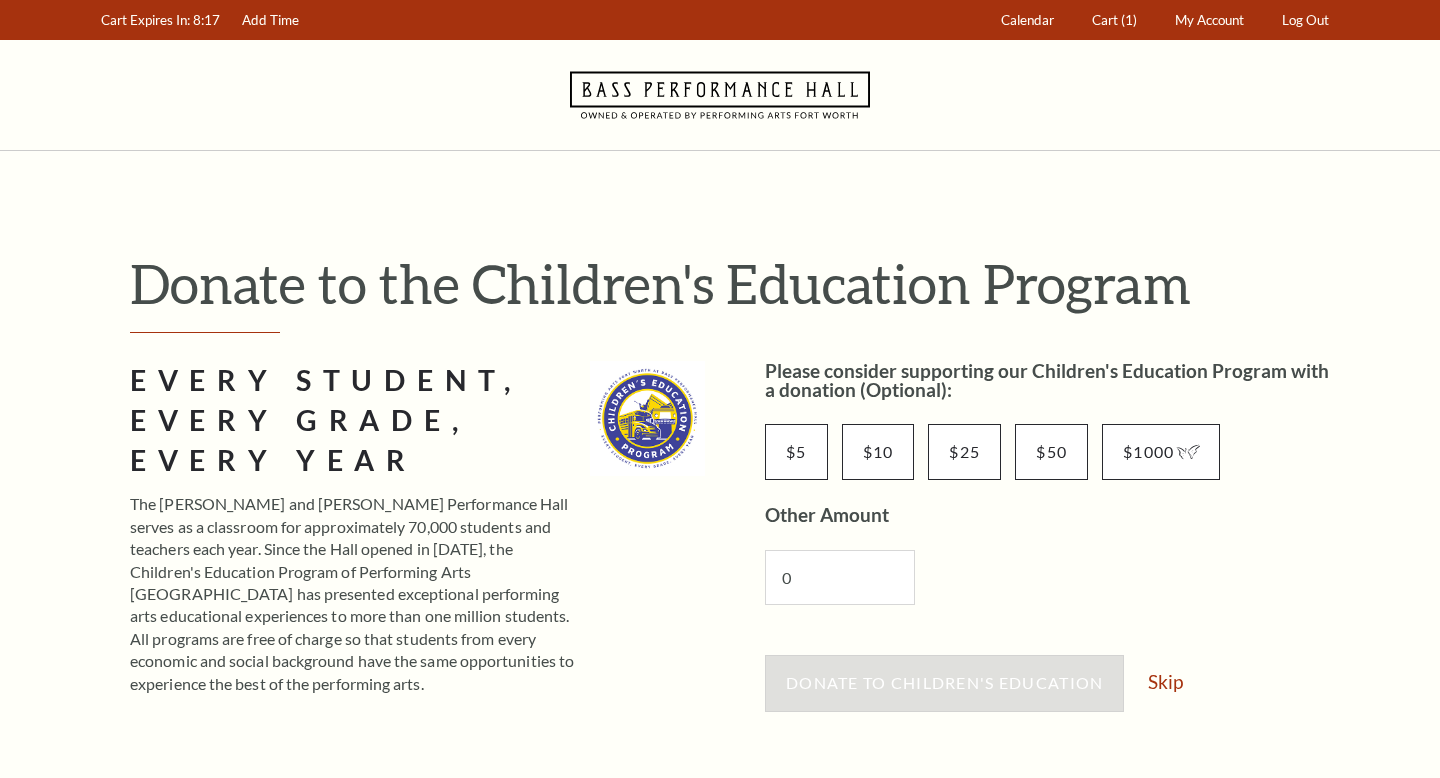 scroll, scrollTop: 0, scrollLeft: 0, axis: both 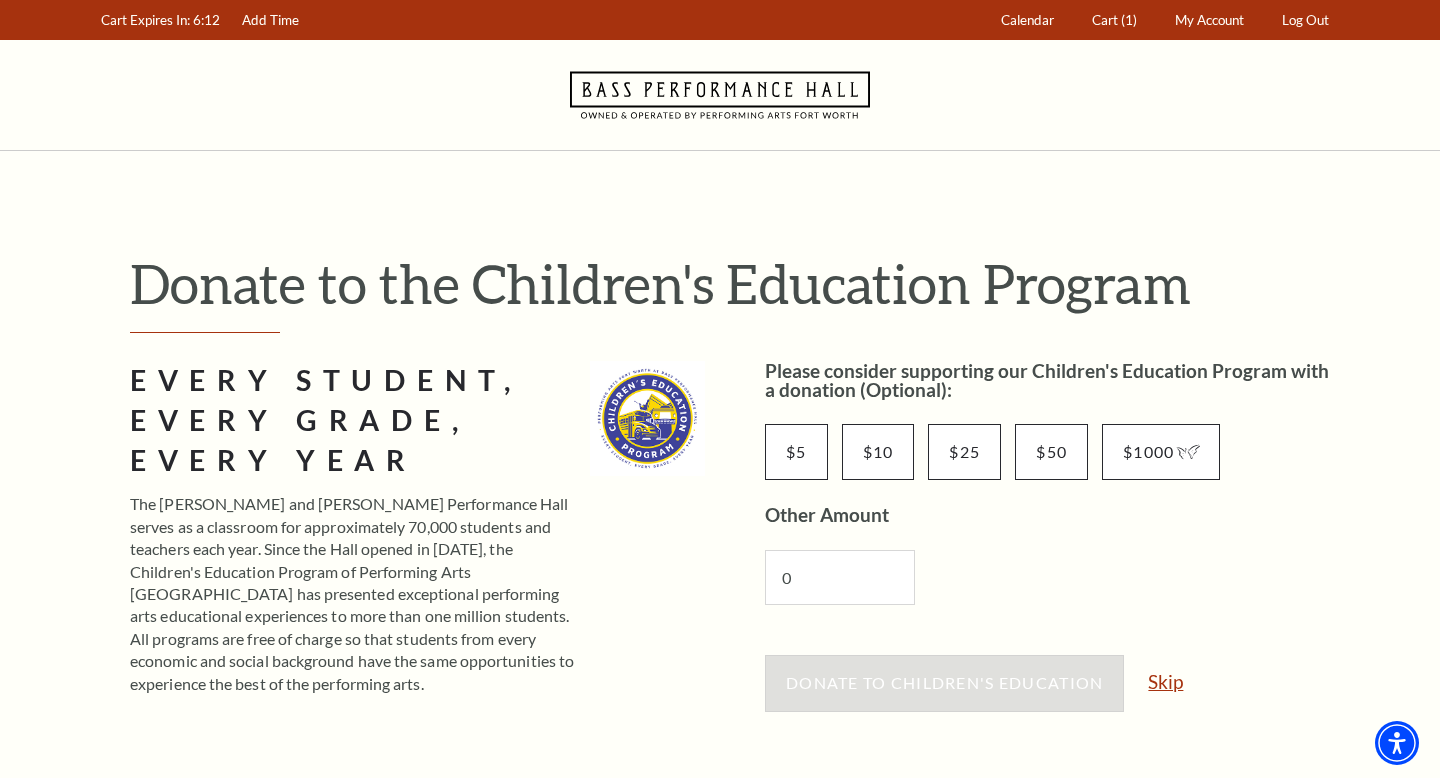 click on "Skip" at bounding box center [1165, 681] 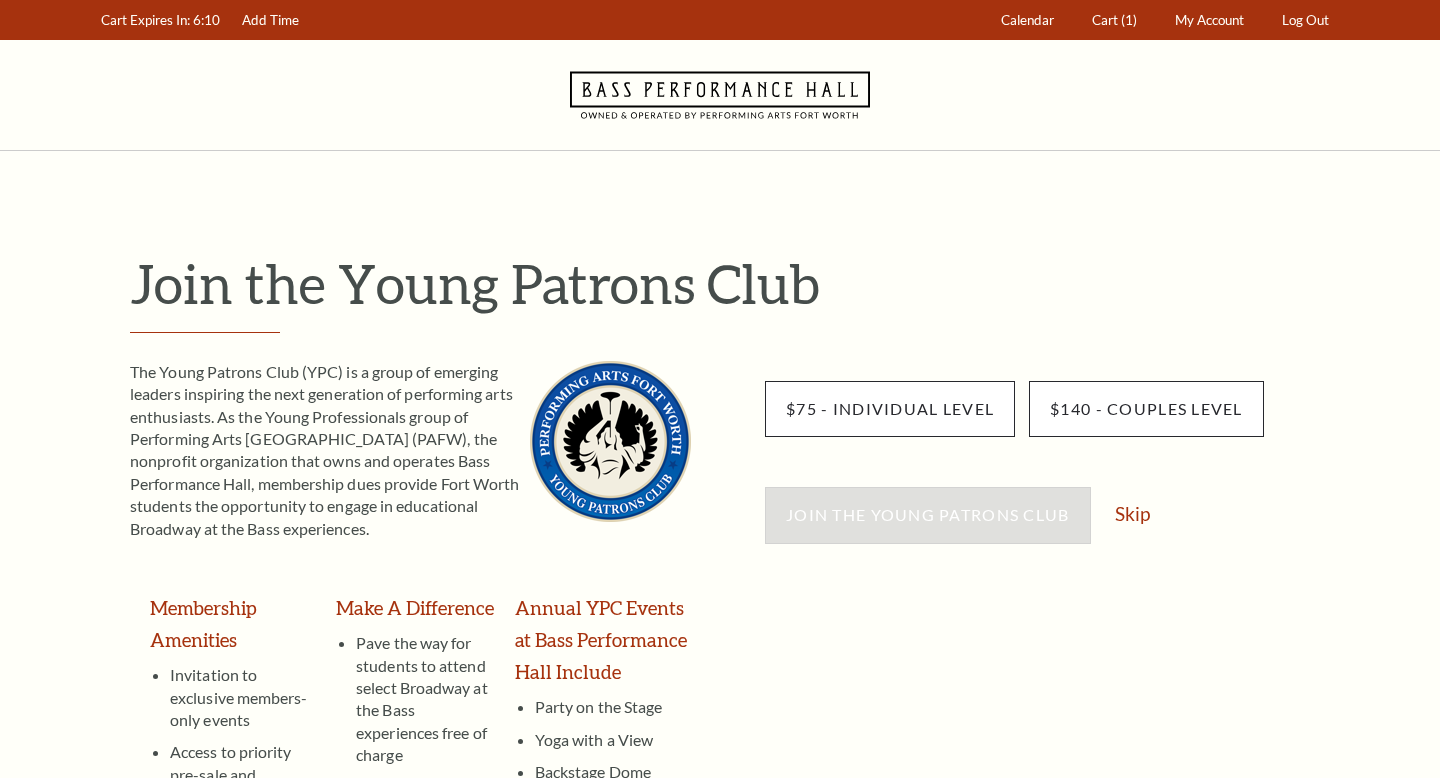 scroll, scrollTop: 0, scrollLeft: 0, axis: both 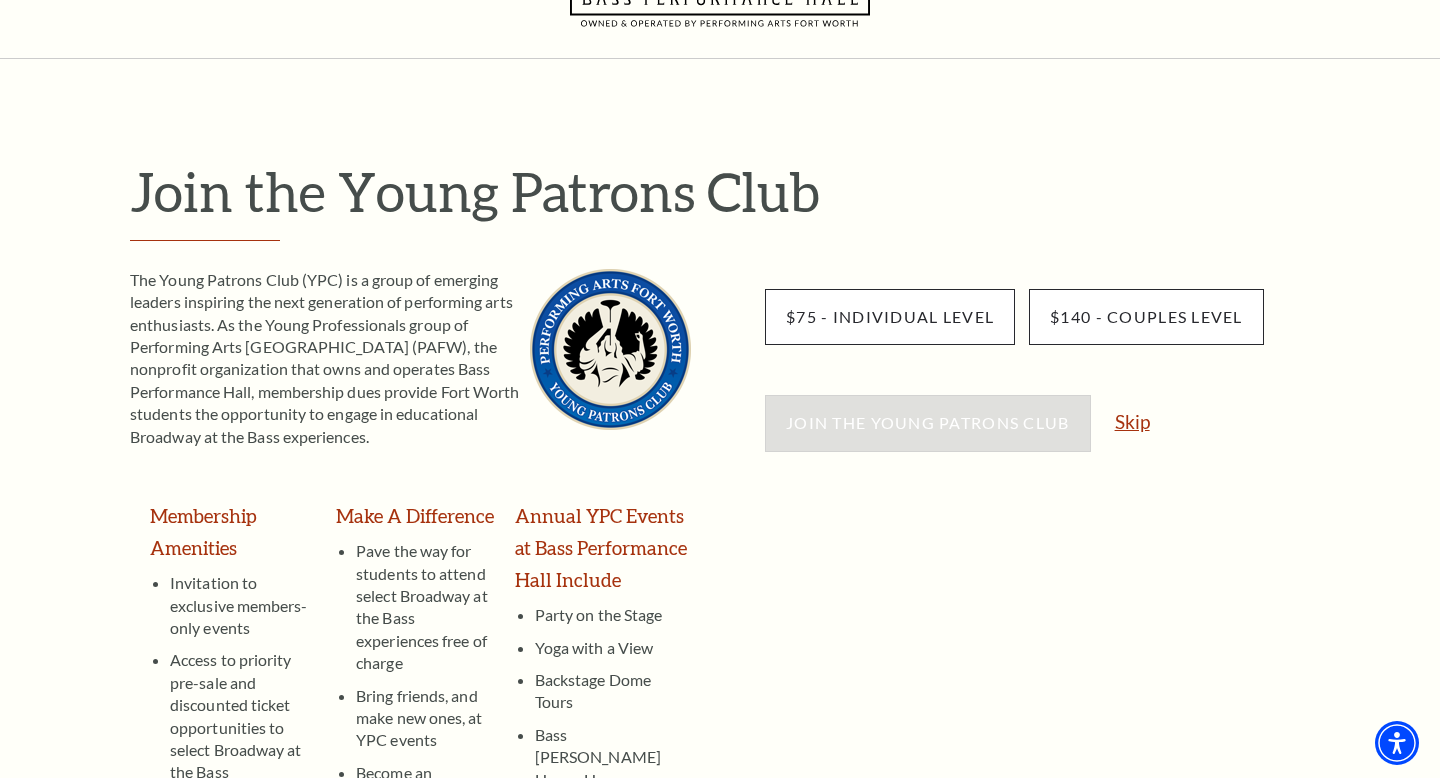 click on "Skip" at bounding box center (1132, 421) 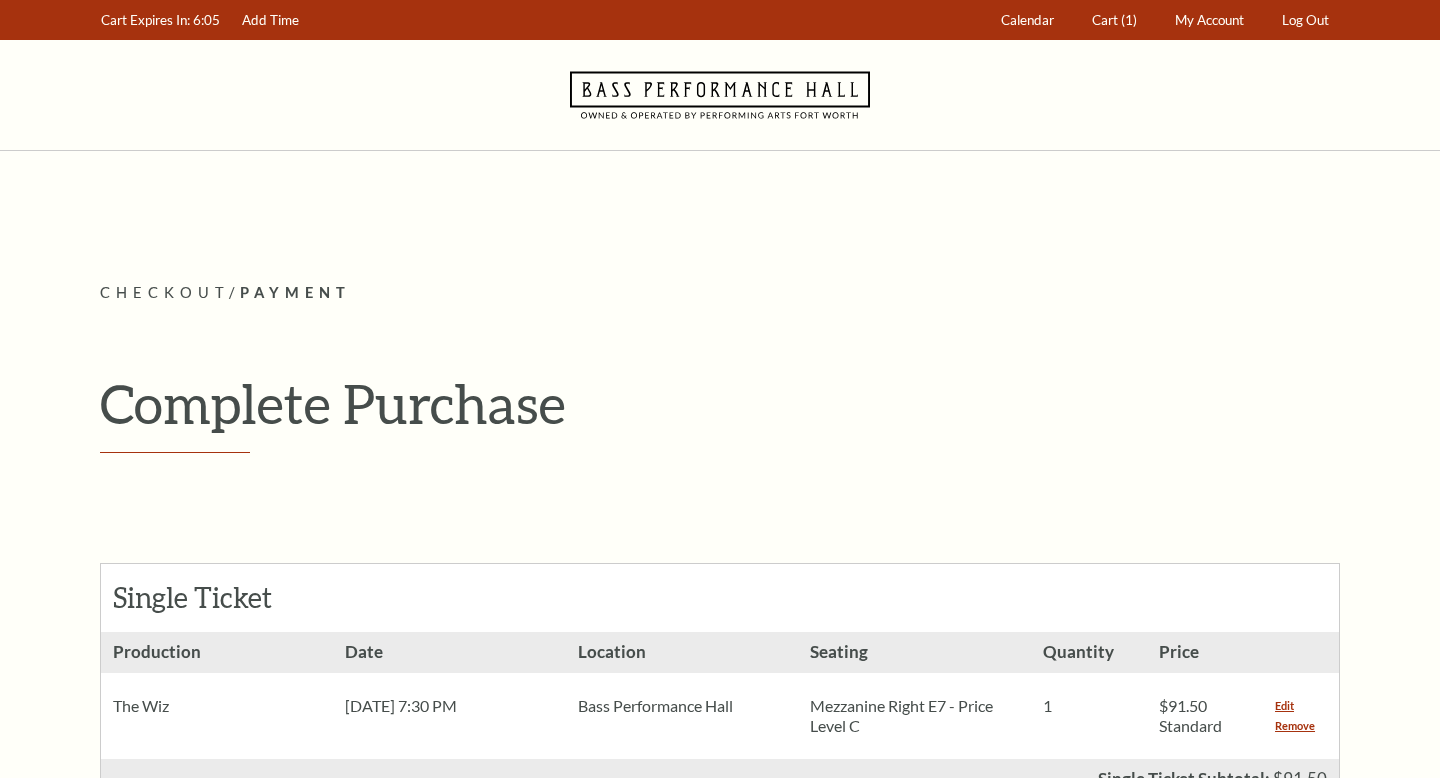 scroll, scrollTop: 0, scrollLeft: 0, axis: both 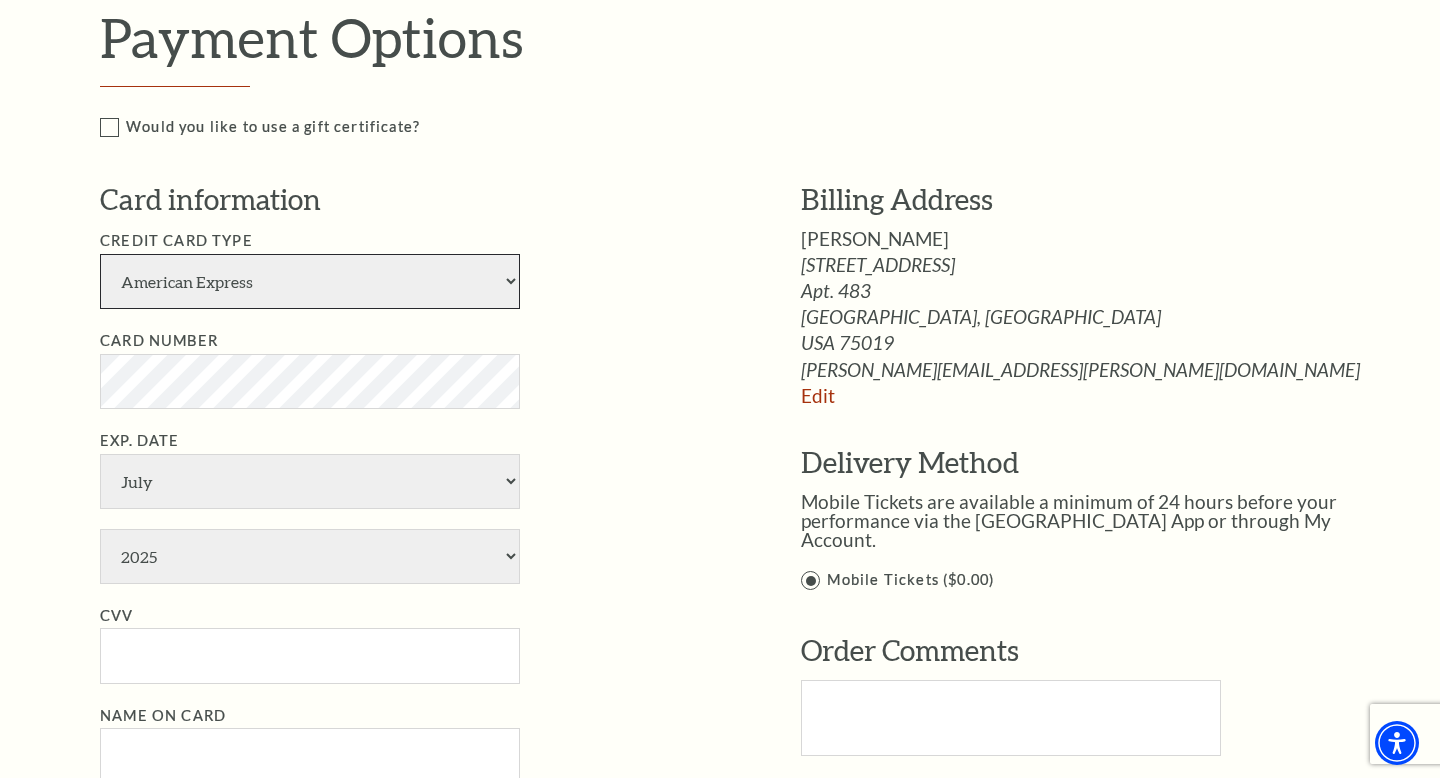 click on "American Express
Visa
Master Card
Discover" at bounding box center (310, 281) 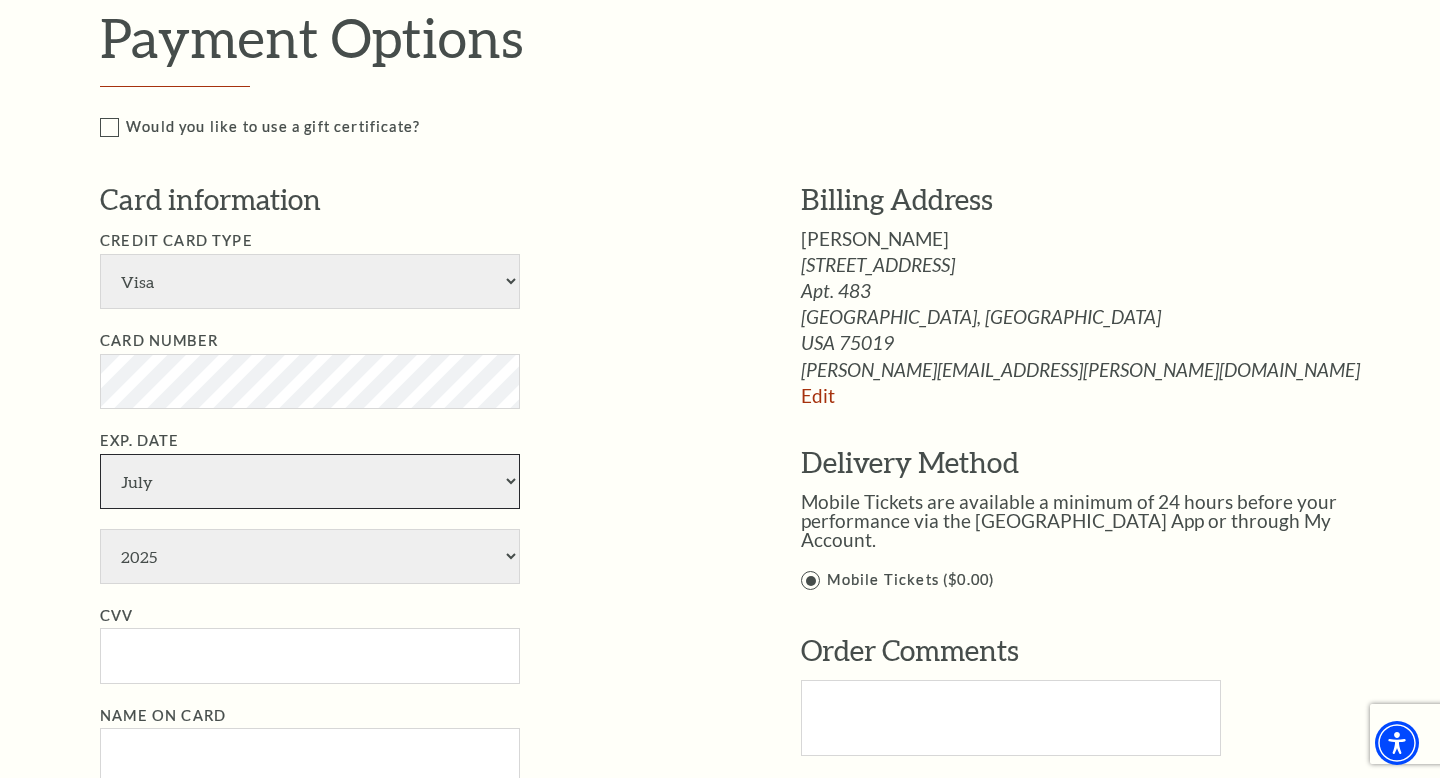 click on "January
February
March
April
May
June
July
August
September
October
November
December" at bounding box center [310, 481] 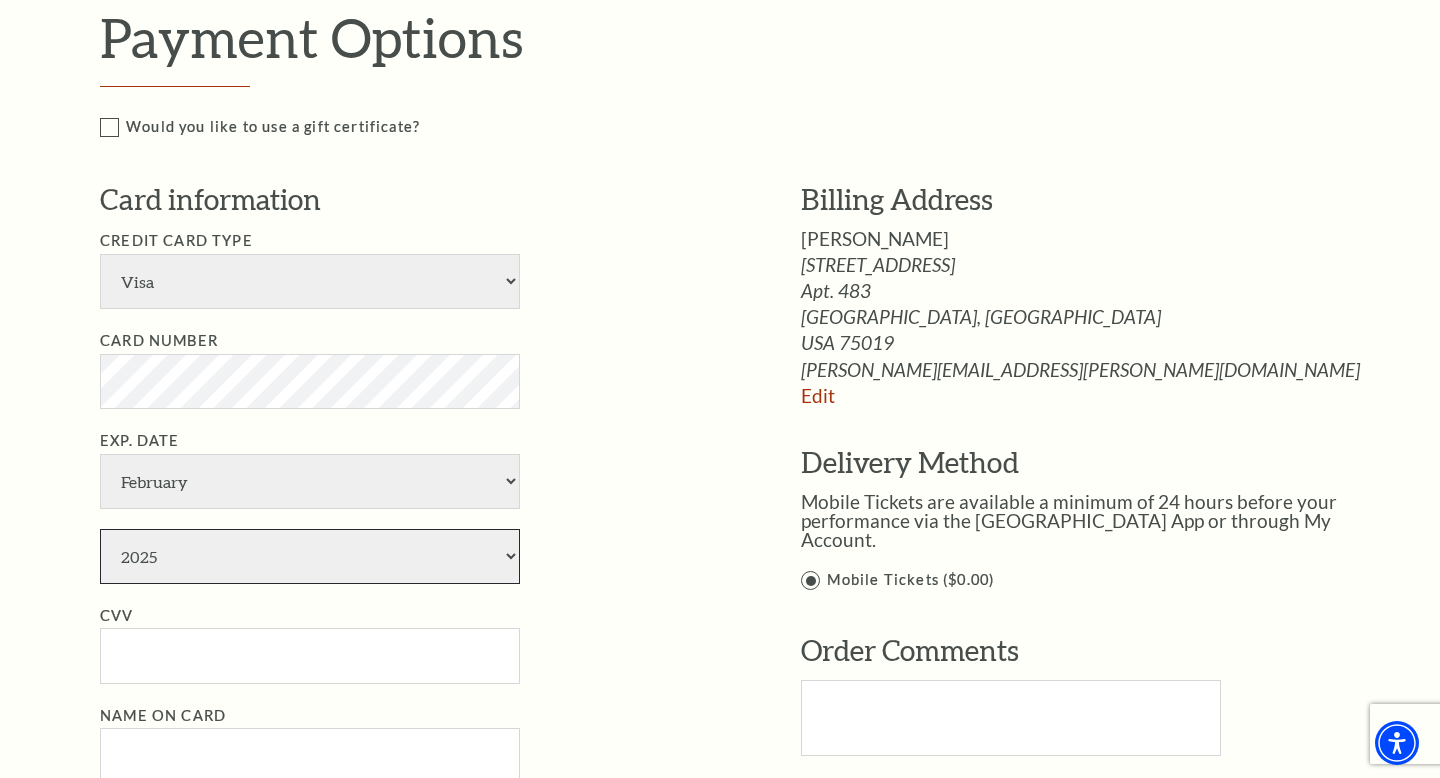 click on "2025
2026
2027
2028
2029
2030
2031
2032
2033
2034" at bounding box center [310, 556] 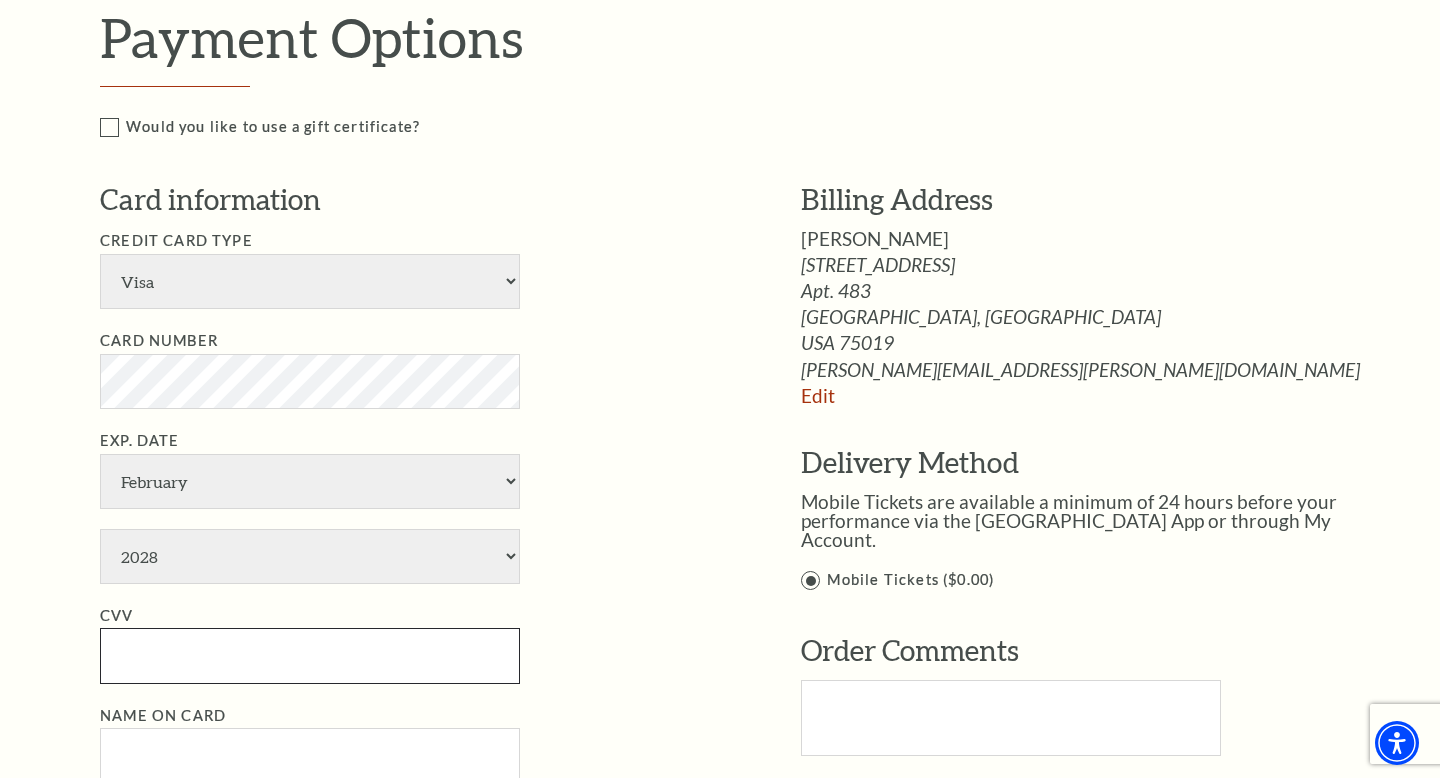 click on "CVV" at bounding box center [310, 655] 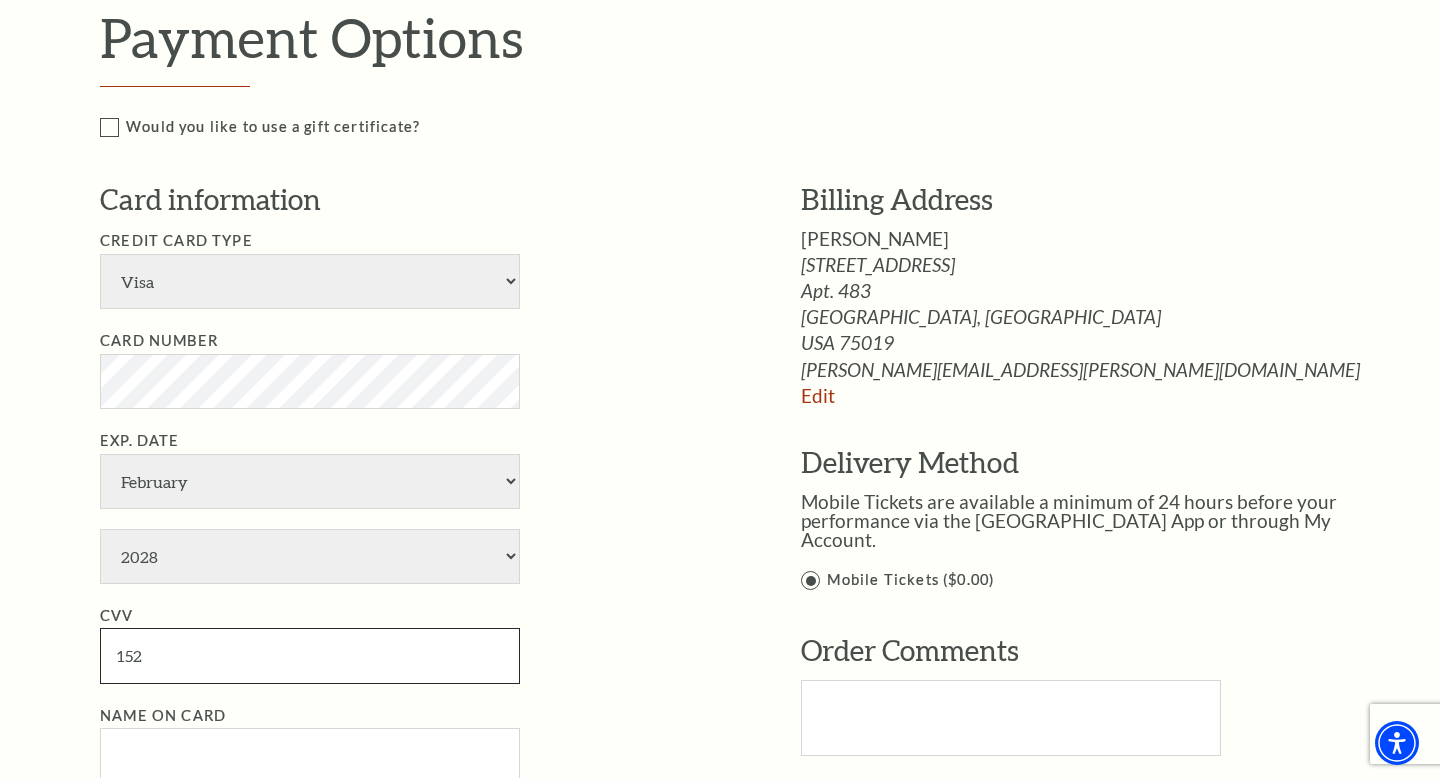 type on "152" 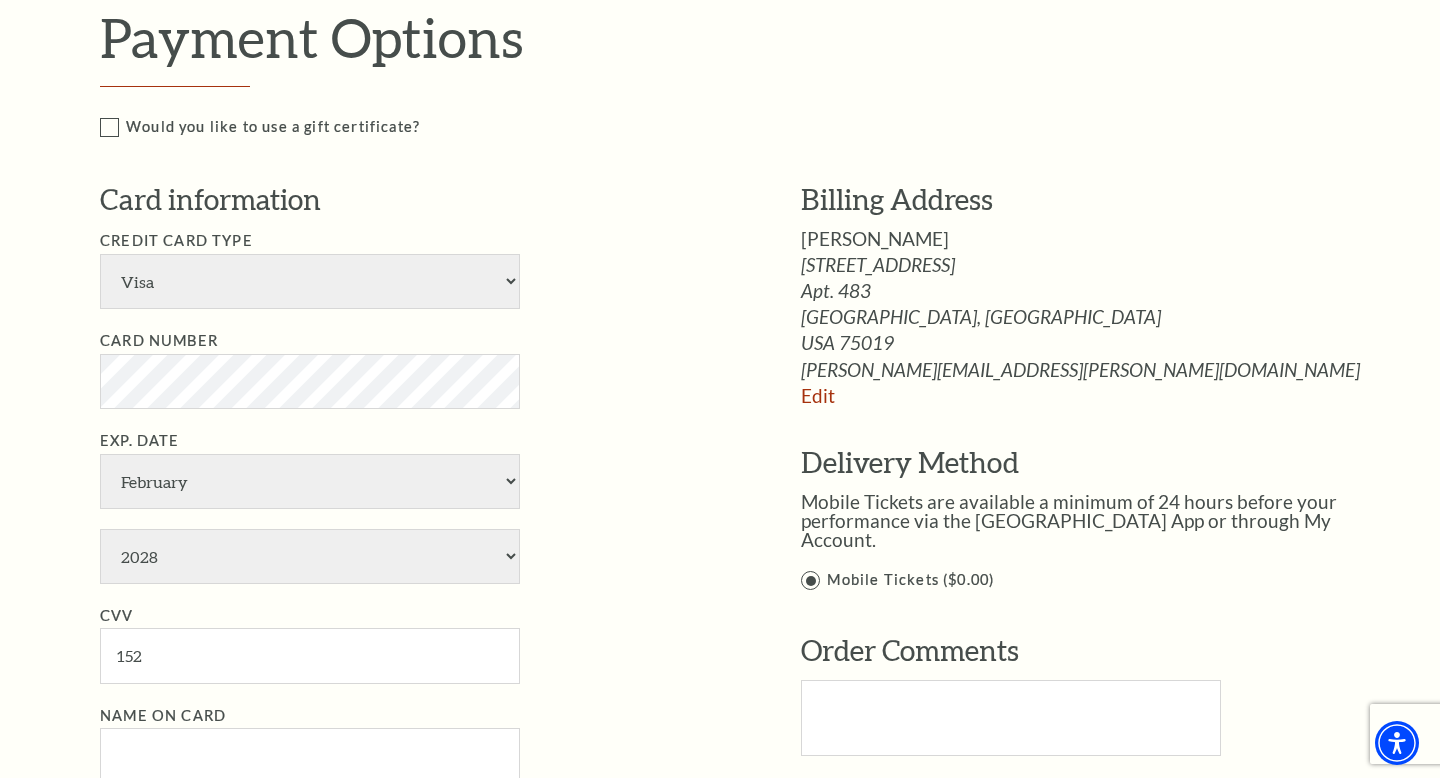 click on "Credit Card Type
American Express
Visa
Master Card
Discover
Card Number
Exp. Date
January
February
March
April
May
June
July
August
September
October
November
December
2025
2026
2027
2028
2029" at bounding box center [420, 506] 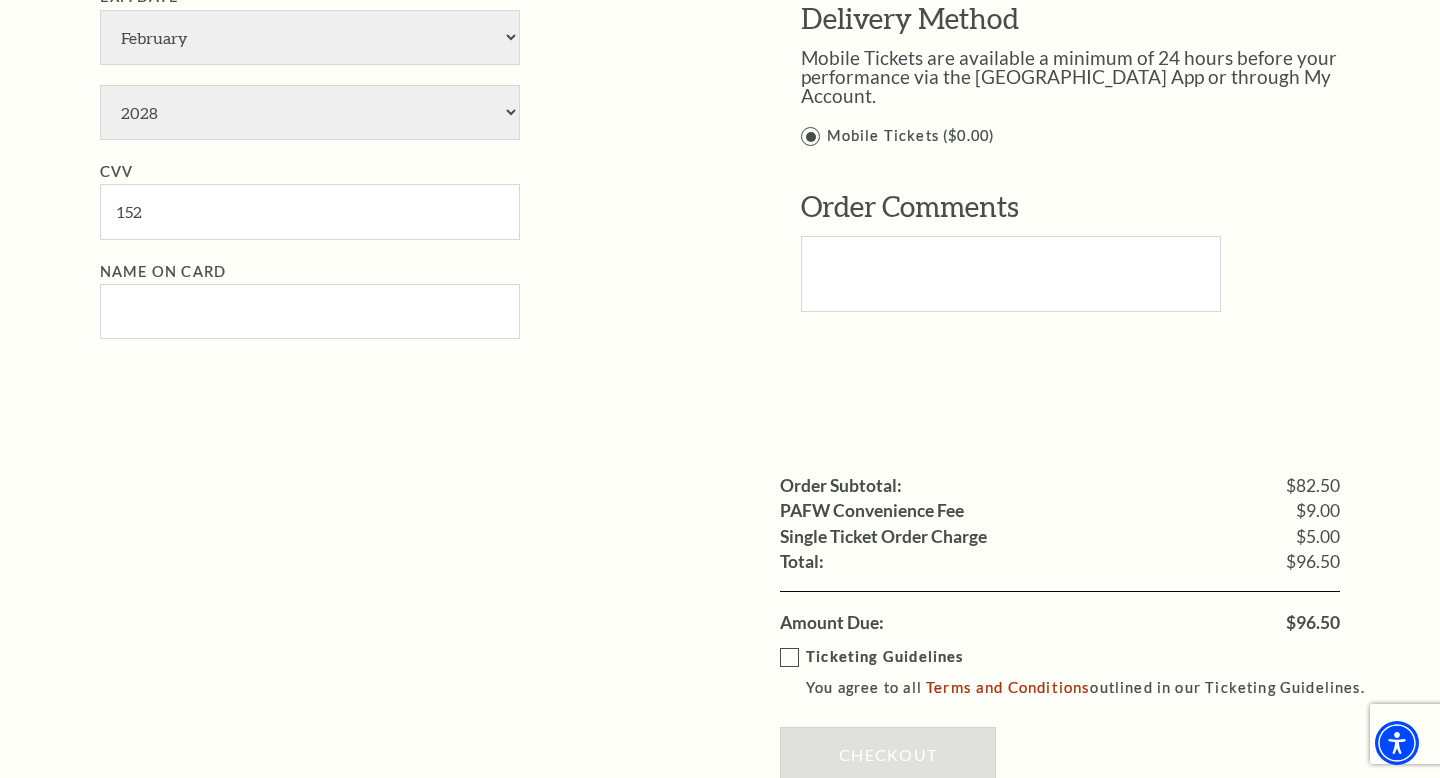 scroll, scrollTop: 1313, scrollLeft: 0, axis: vertical 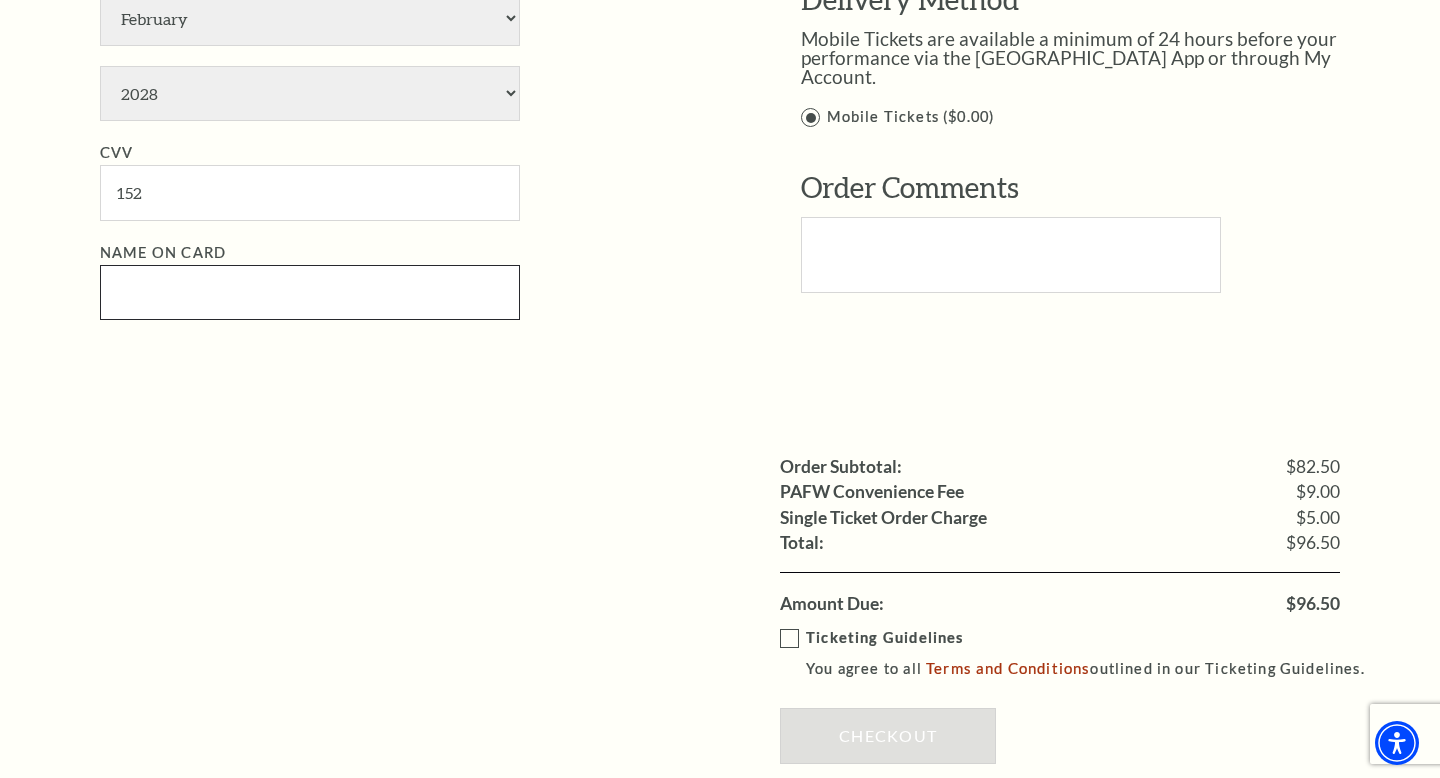 click on "Name on Card" at bounding box center [310, 292] 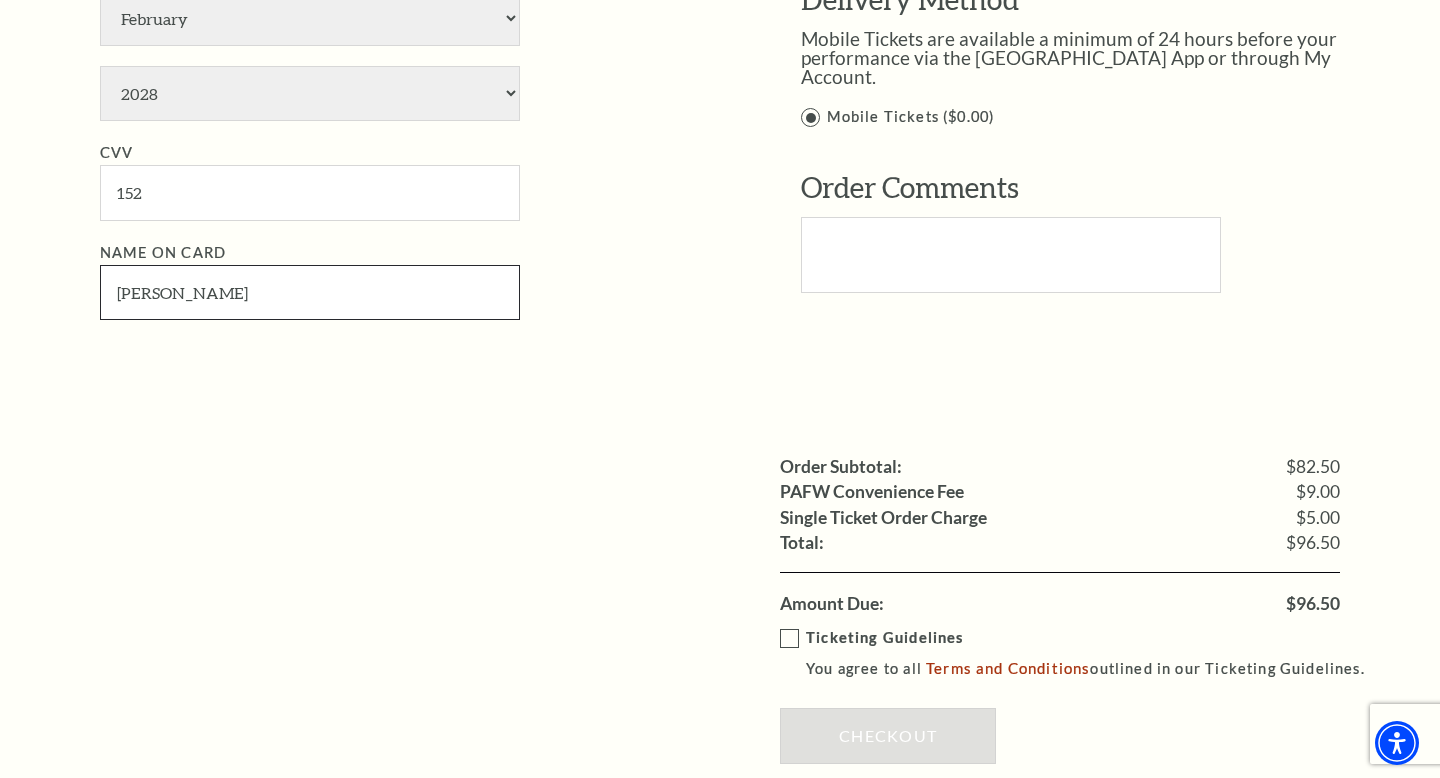 type on "AndreAnna Tate" 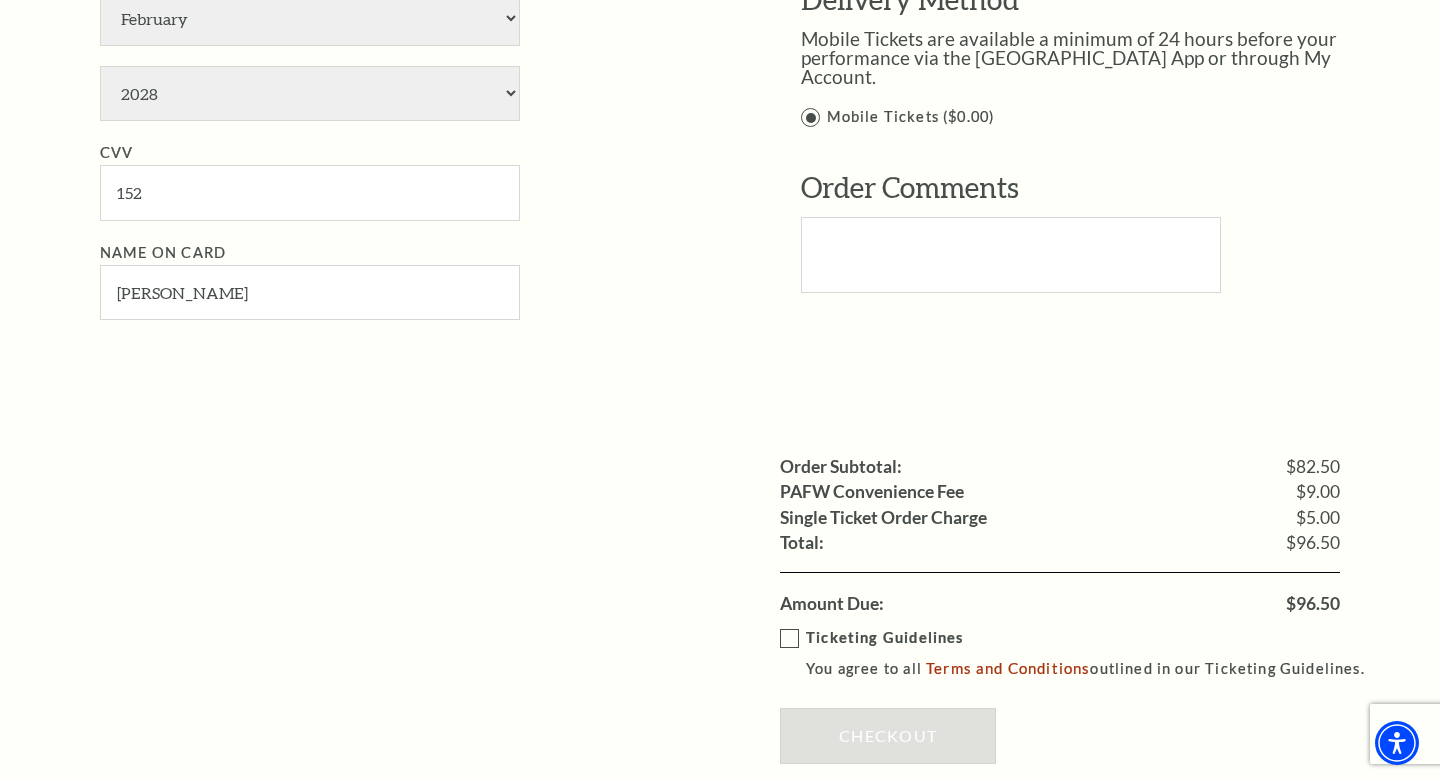 click on "Name on Card
AndreAnna Tate" at bounding box center (420, 281) 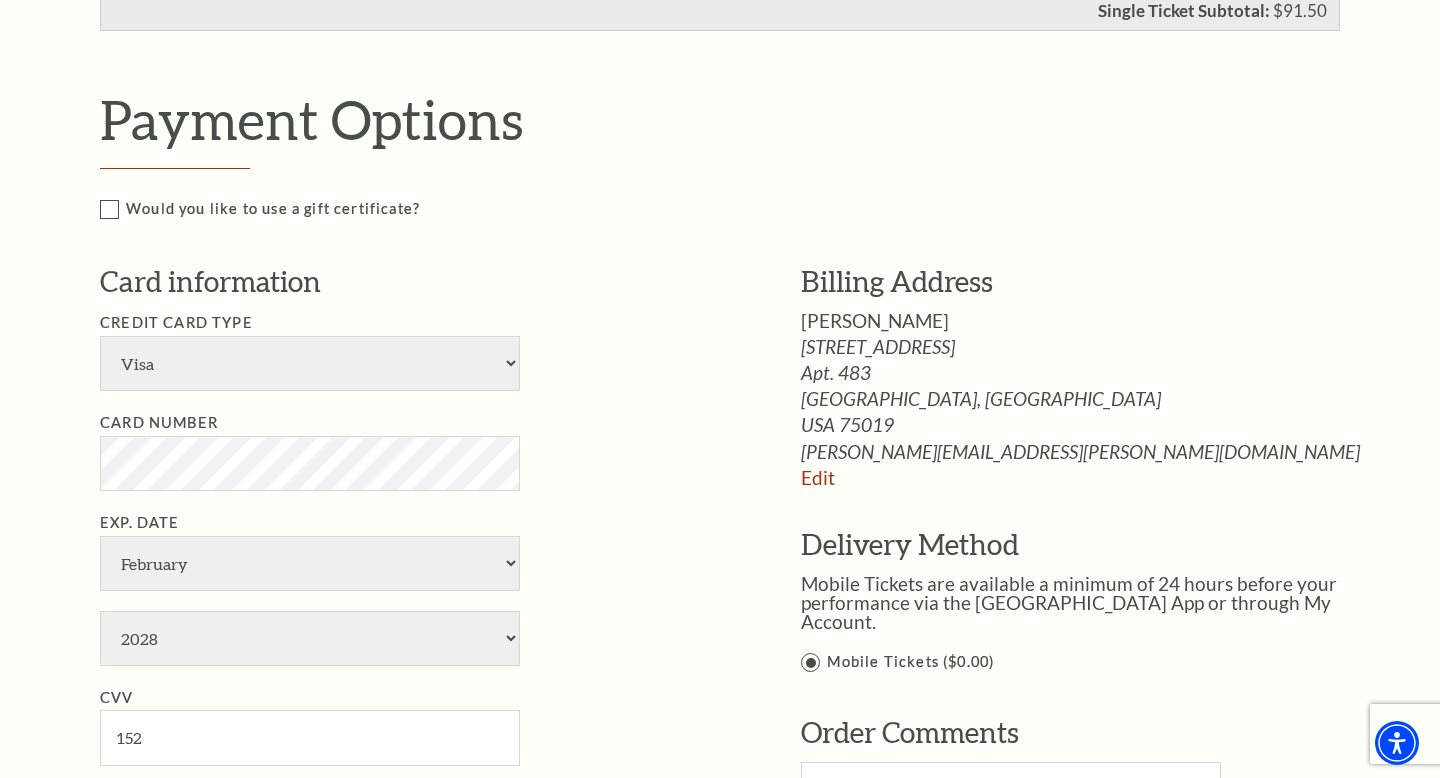 scroll, scrollTop: 793, scrollLeft: 0, axis: vertical 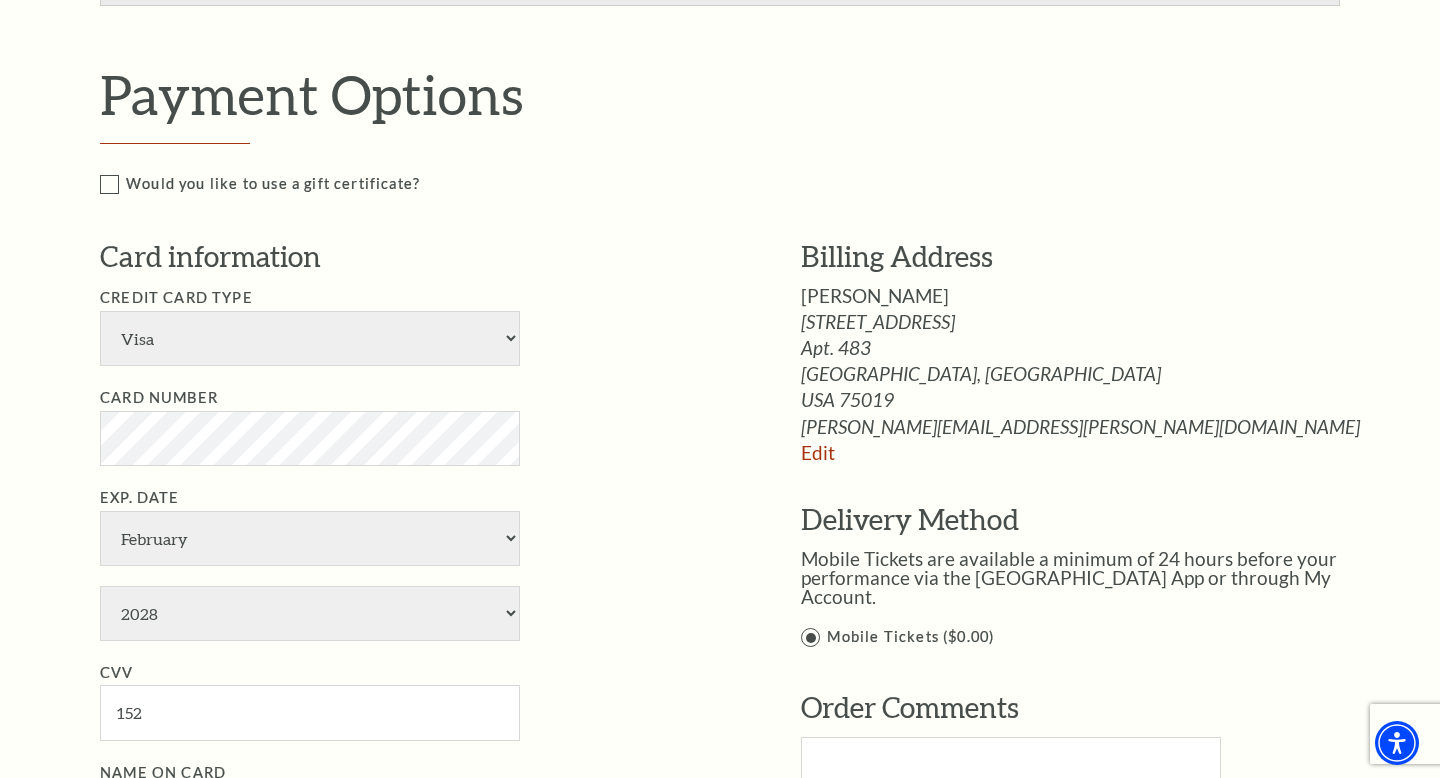 click on "Card Number" at bounding box center [420, 426] 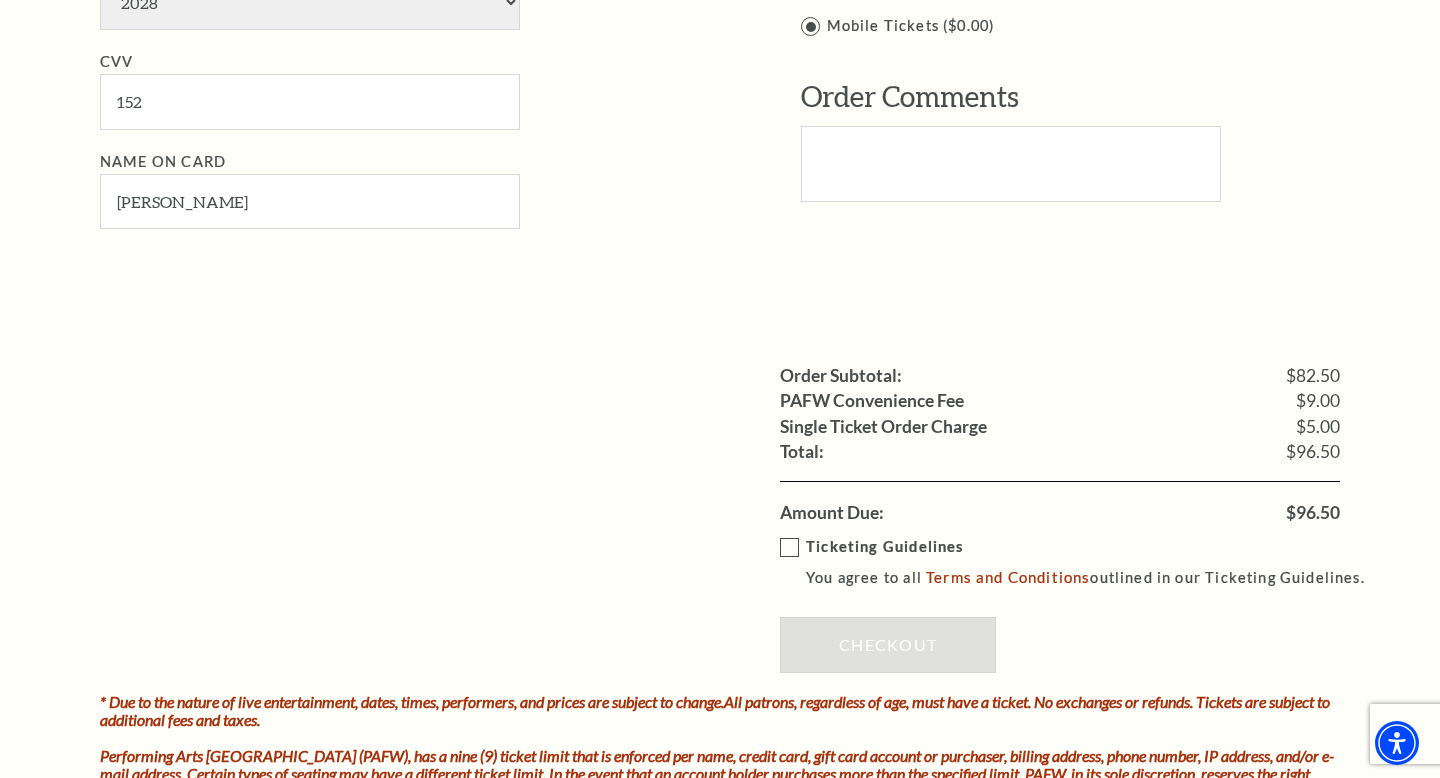 scroll, scrollTop: 1406, scrollLeft: 0, axis: vertical 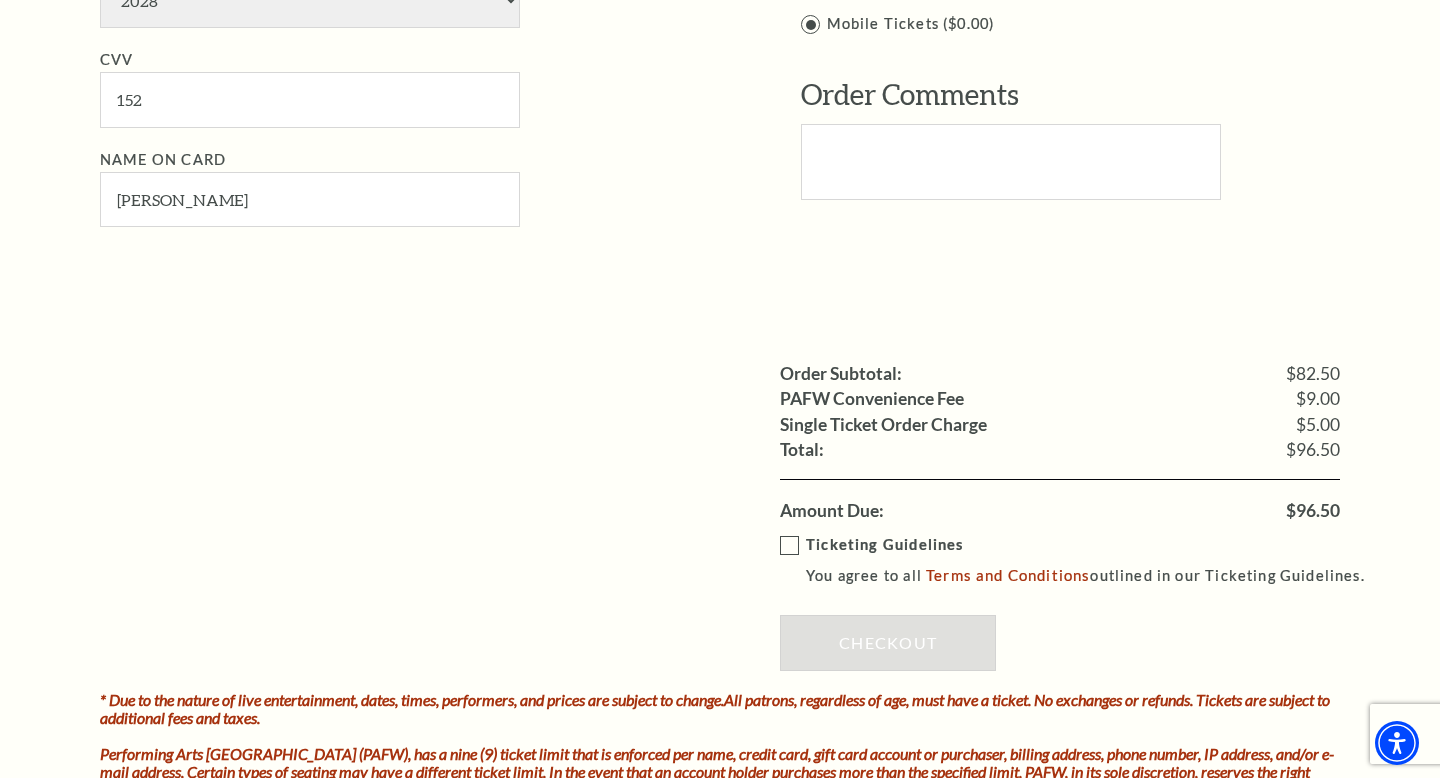 click on "Ticketing Guidelines
You agree to all   Terms and Conditions  outlined in our Ticketing Guidelines." at bounding box center (1081, 560) 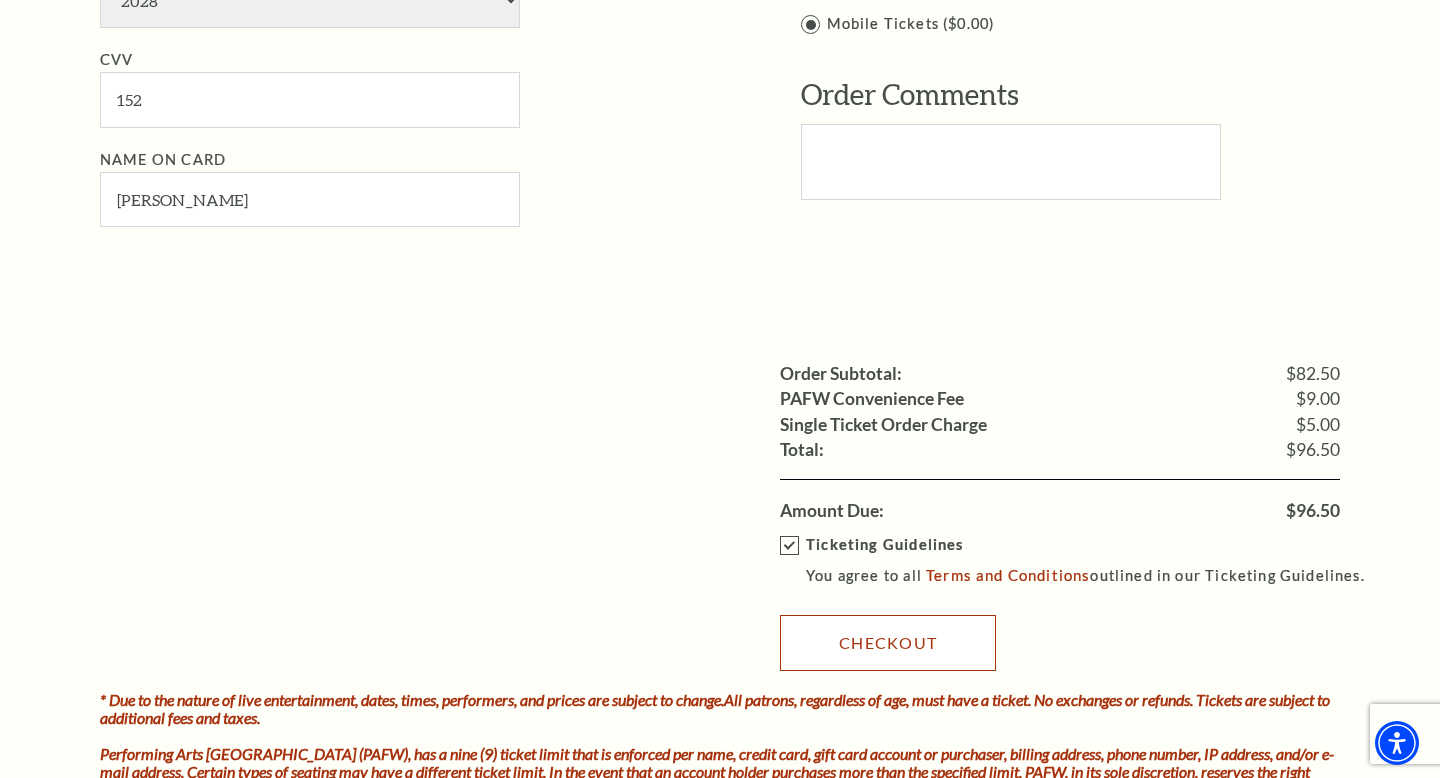 click on "Checkout" at bounding box center (888, 643) 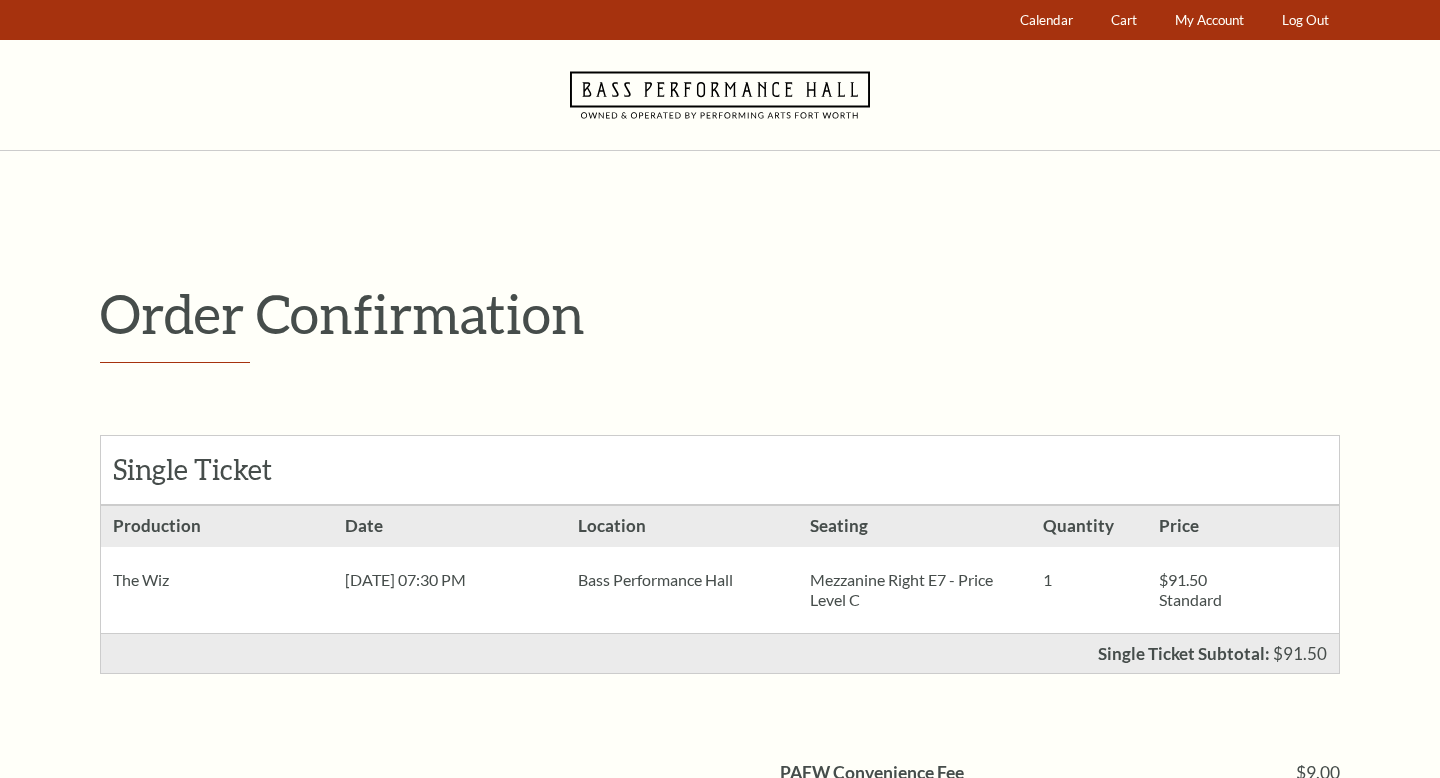scroll, scrollTop: 0, scrollLeft: 0, axis: both 